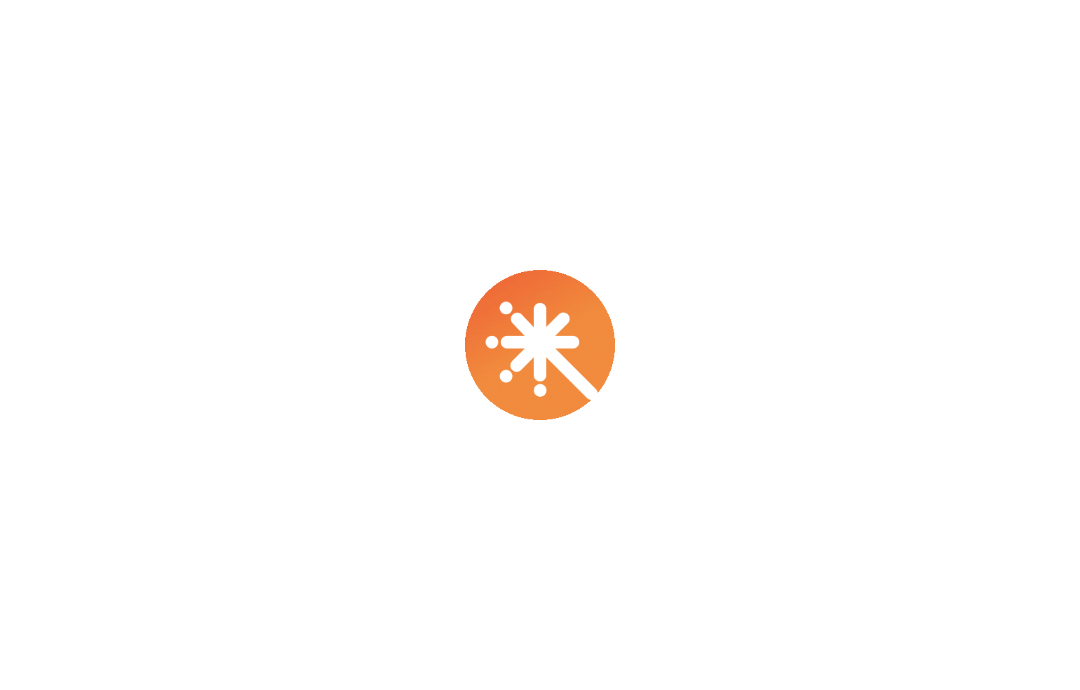 scroll, scrollTop: 0, scrollLeft: 0, axis: both 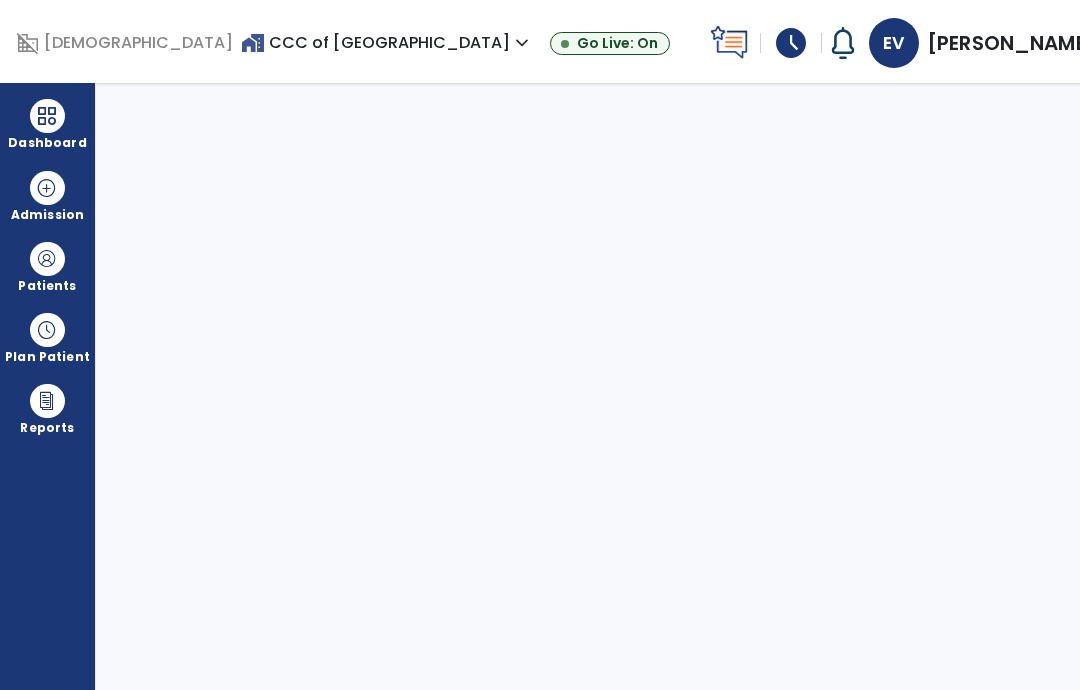 select on "****" 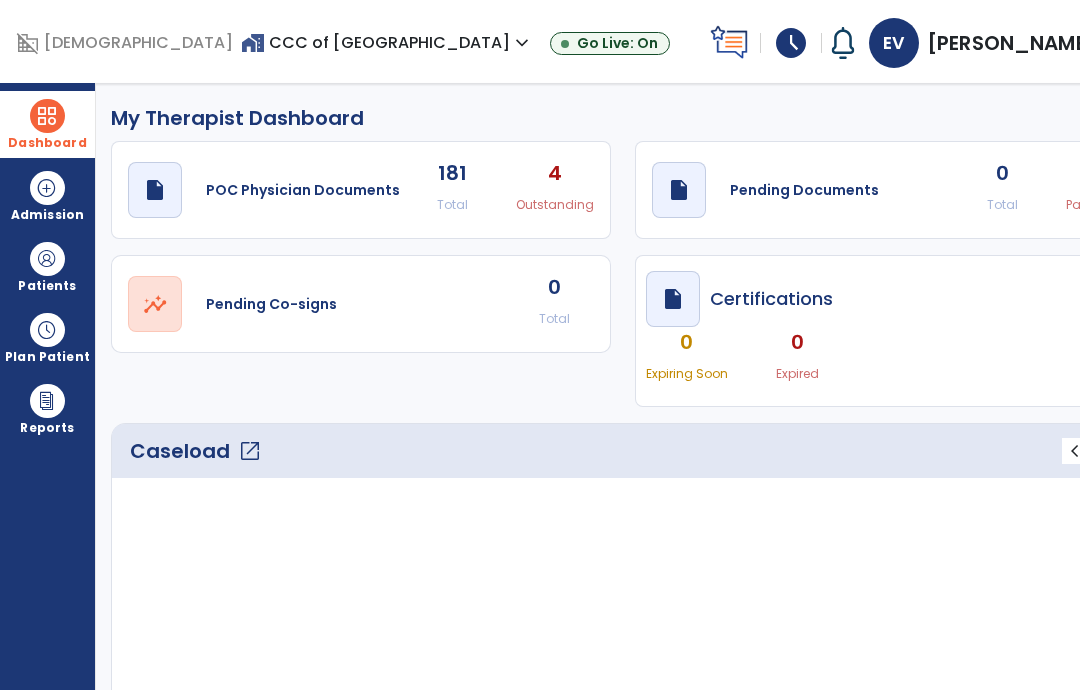 click at bounding box center (47, 116) 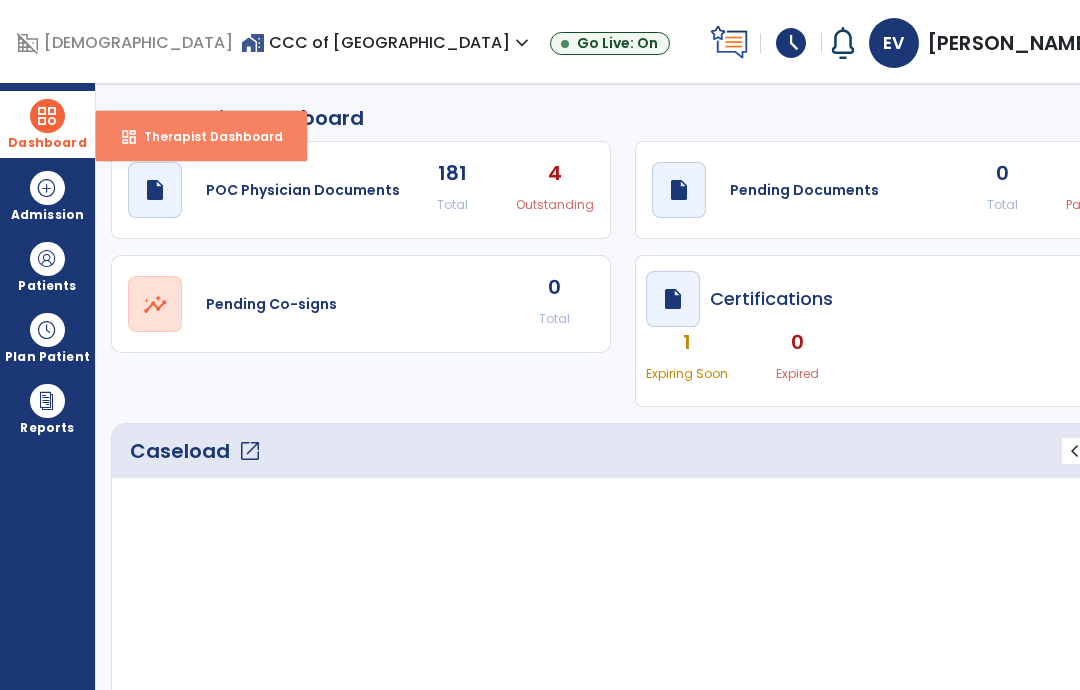 click on "Therapist Dashboard" at bounding box center [205, 136] 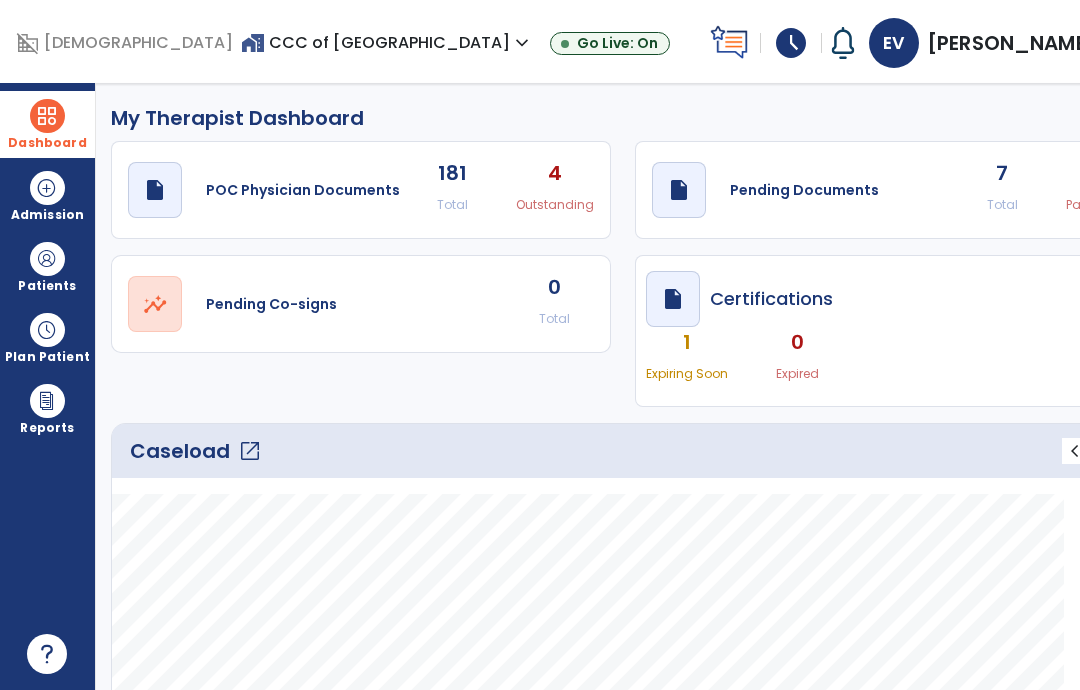 click on "7" 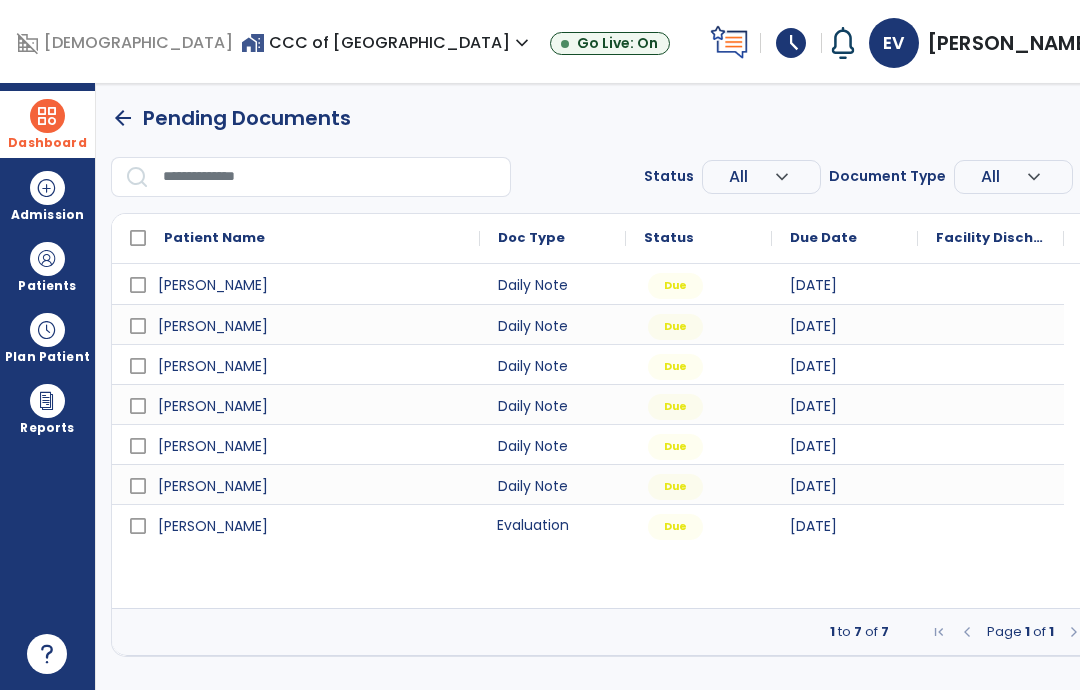 click on "Evaluation" at bounding box center (553, 524) 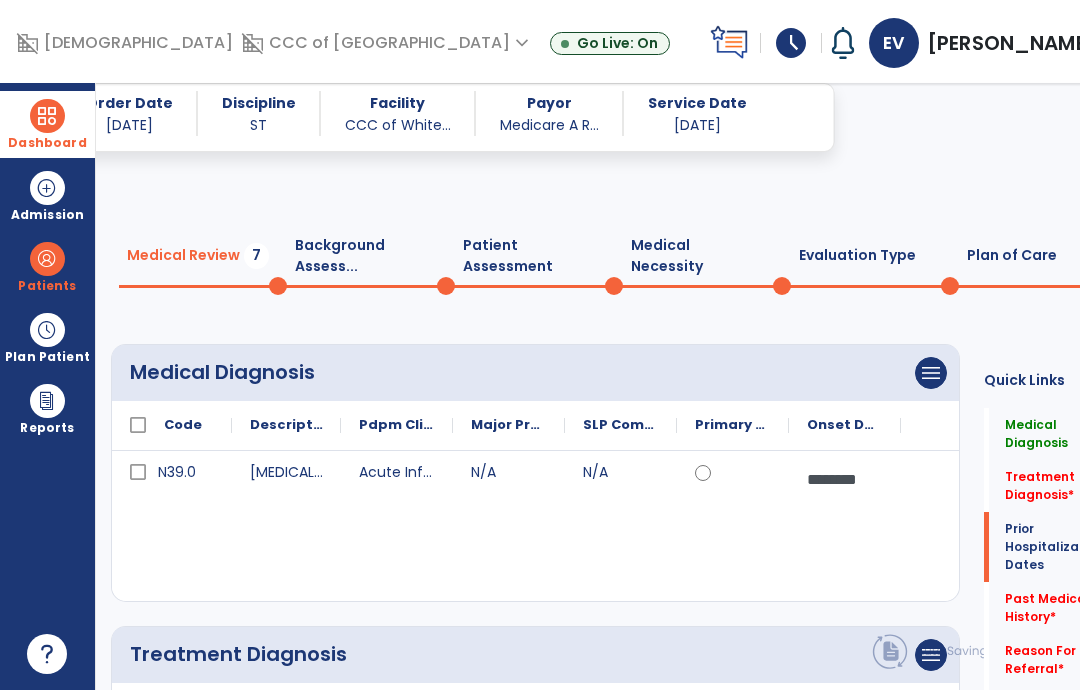 scroll, scrollTop: 228, scrollLeft: 0, axis: vertical 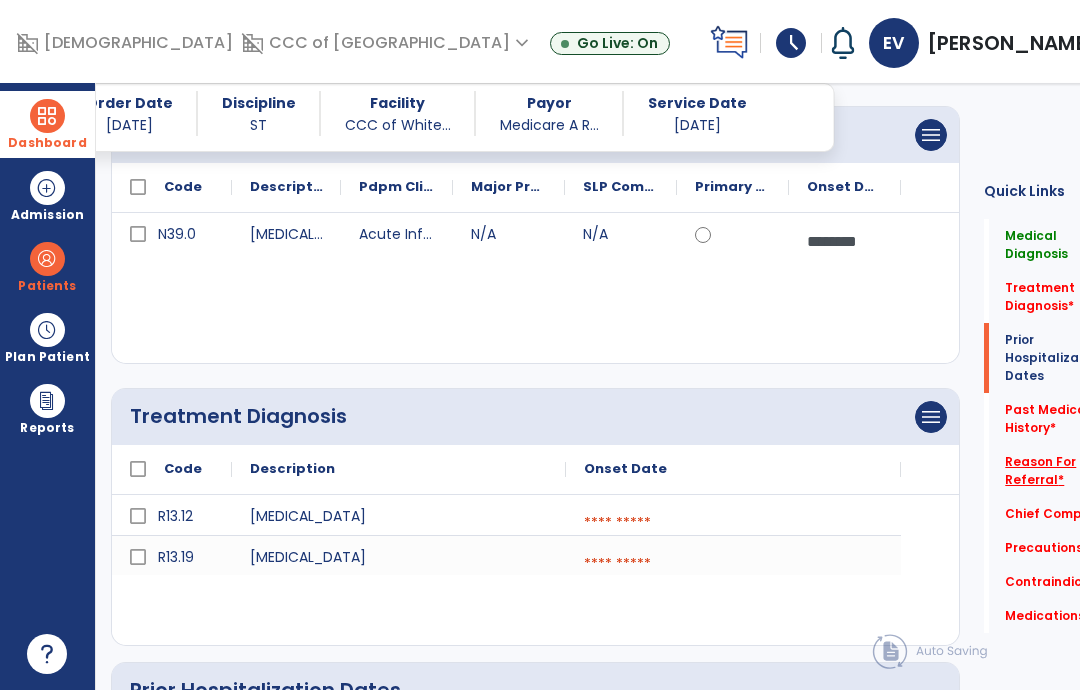 click on "Reason For Referral   *" 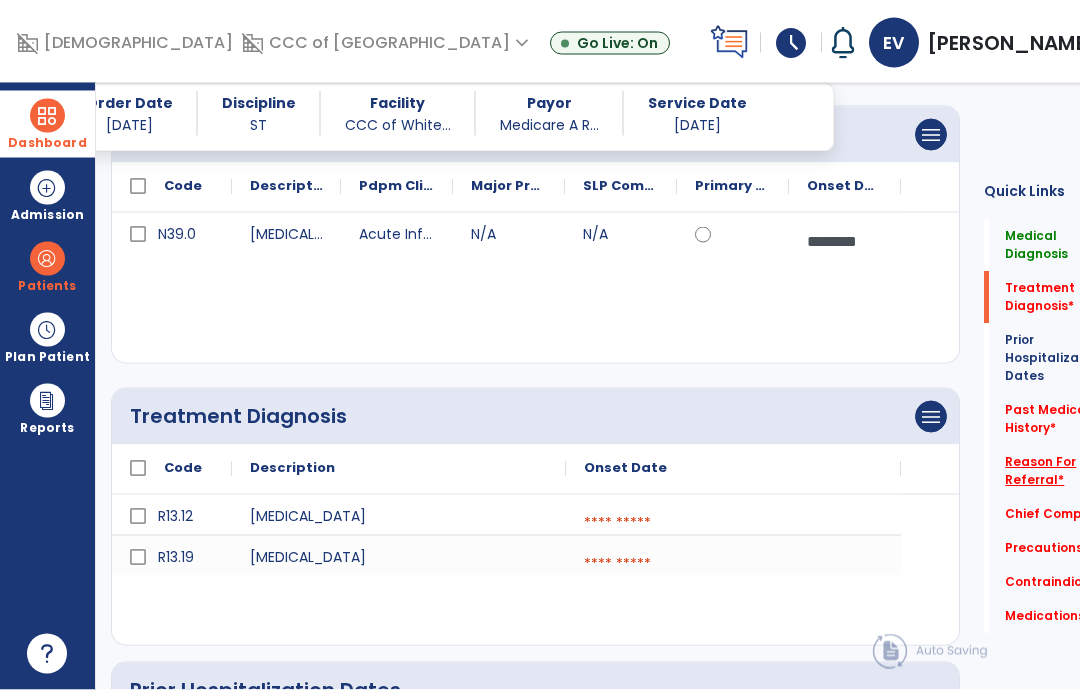 scroll, scrollTop: 79, scrollLeft: 0, axis: vertical 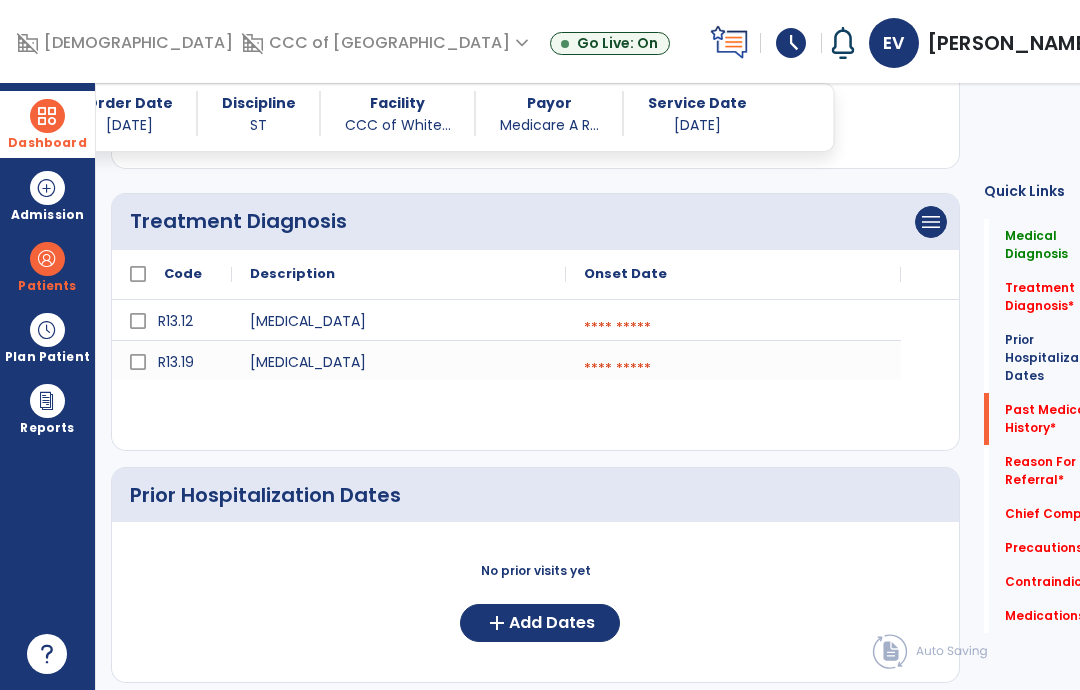click on "Precautions   *  Precautions   *" 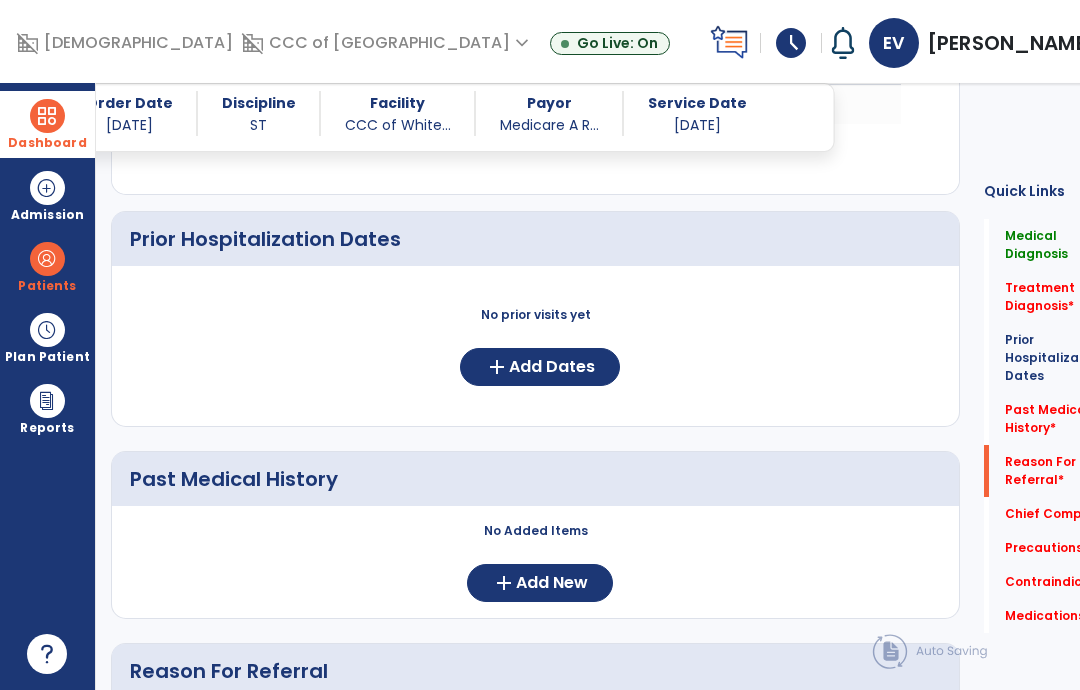 click on "Reason For Referral   *  Reason For Referral   *" 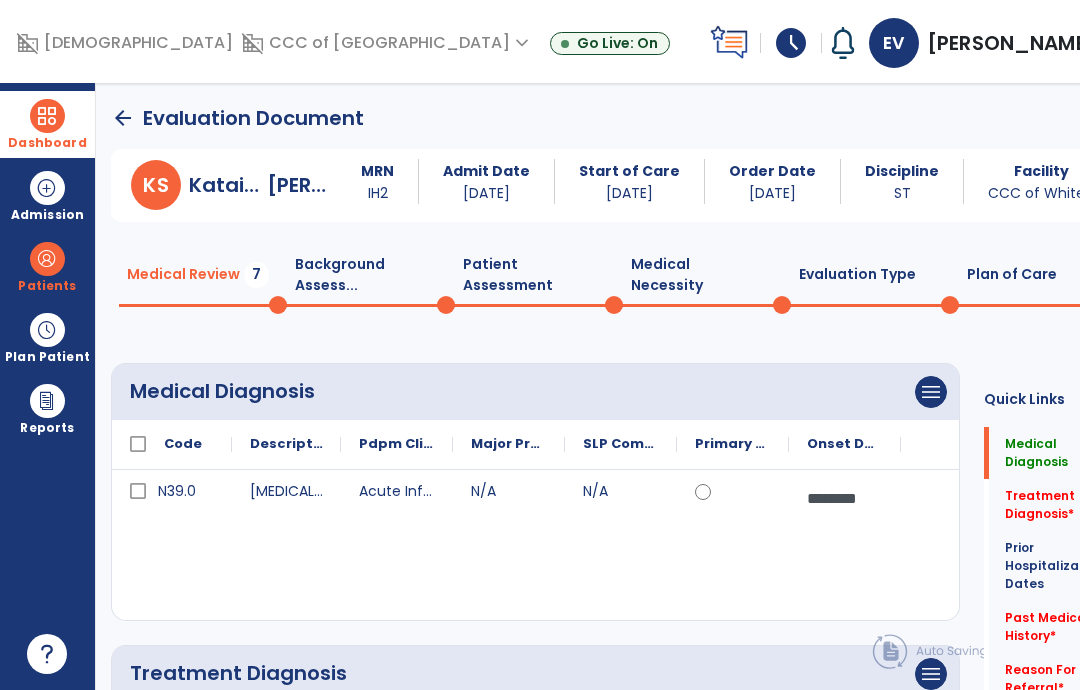 scroll, scrollTop: 0, scrollLeft: 0, axis: both 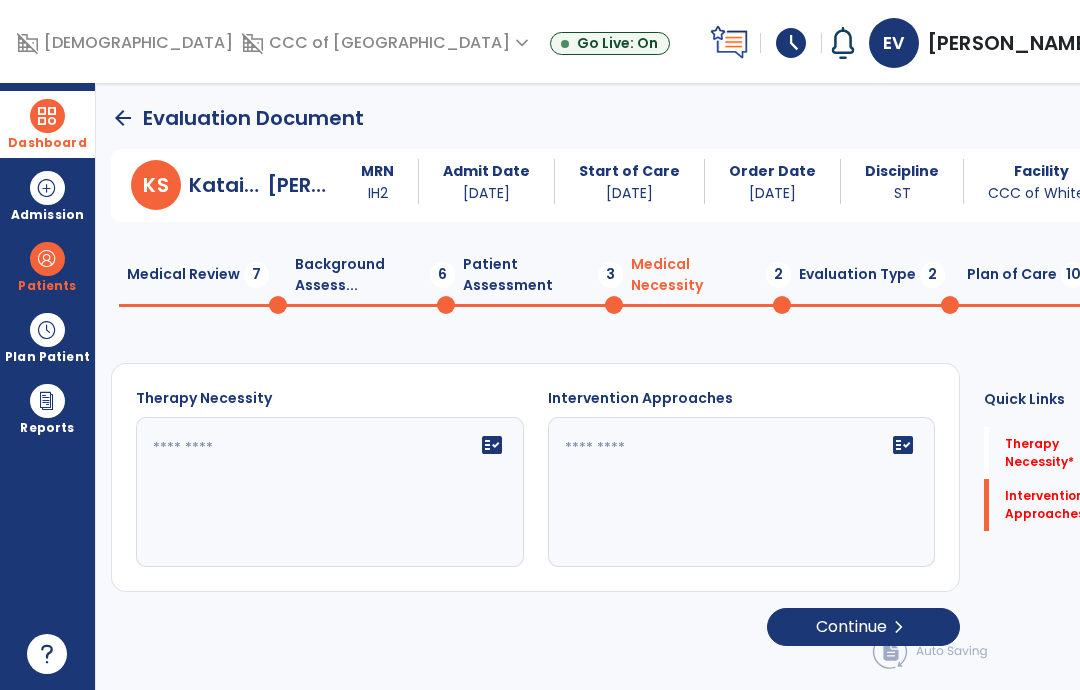 click on "Patient Assessment  3" 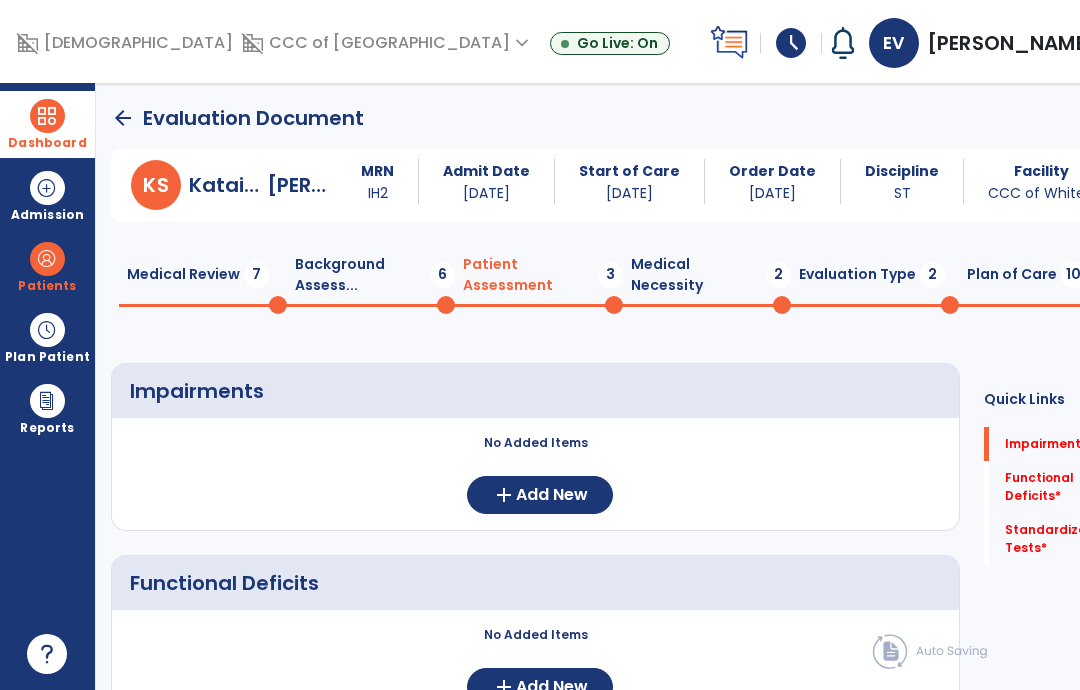 scroll, scrollTop: 0, scrollLeft: 0, axis: both 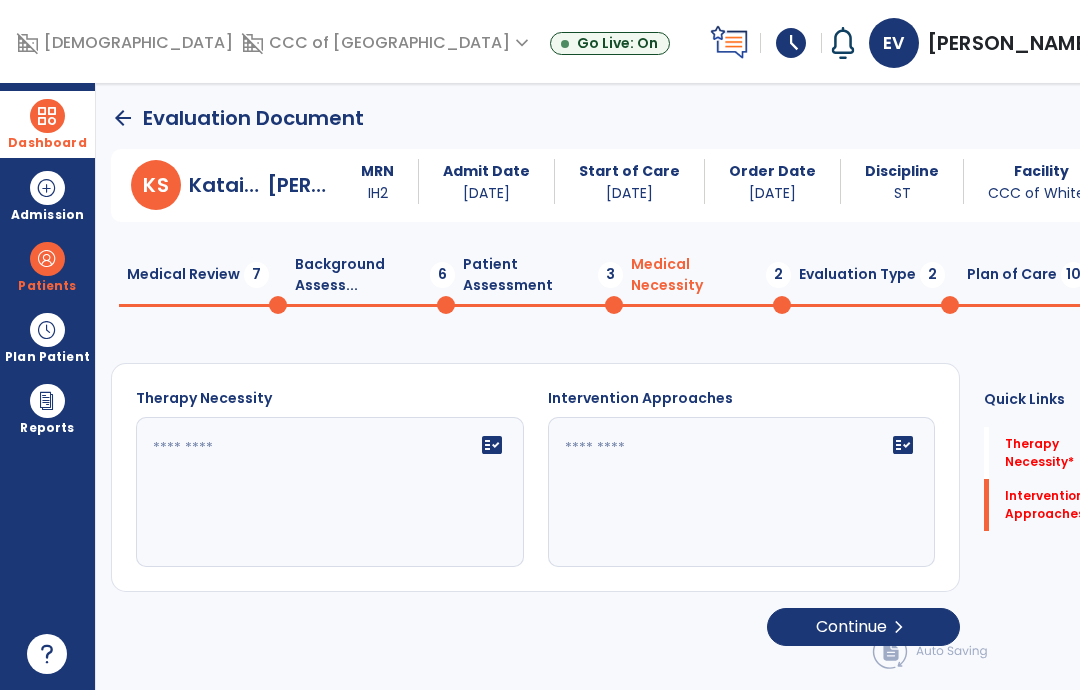 click 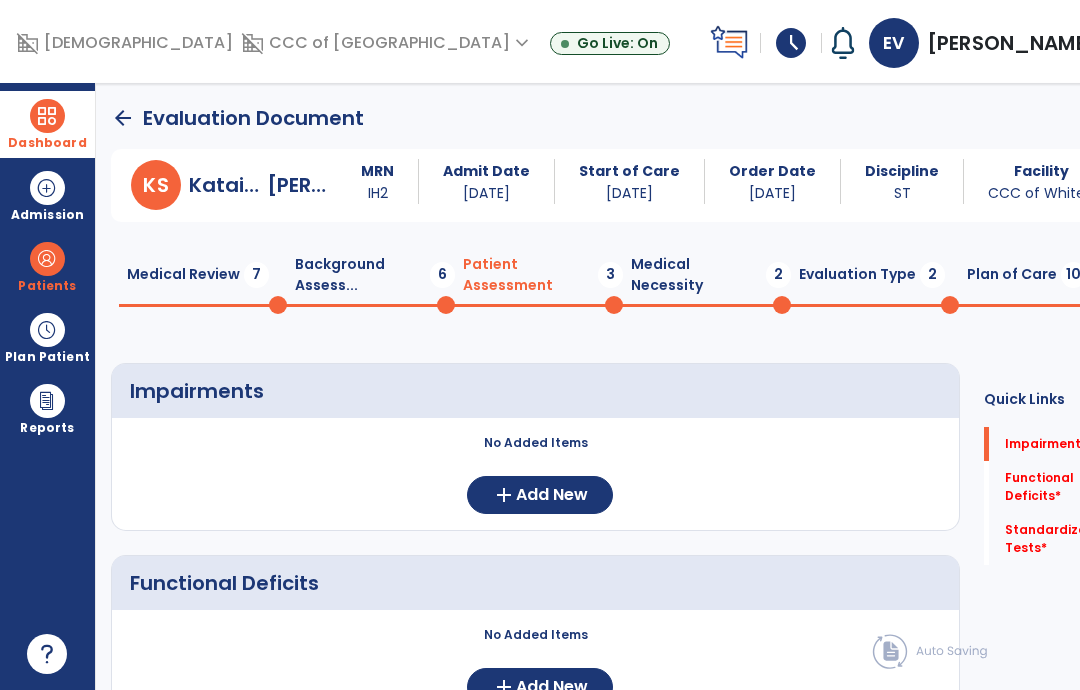 click 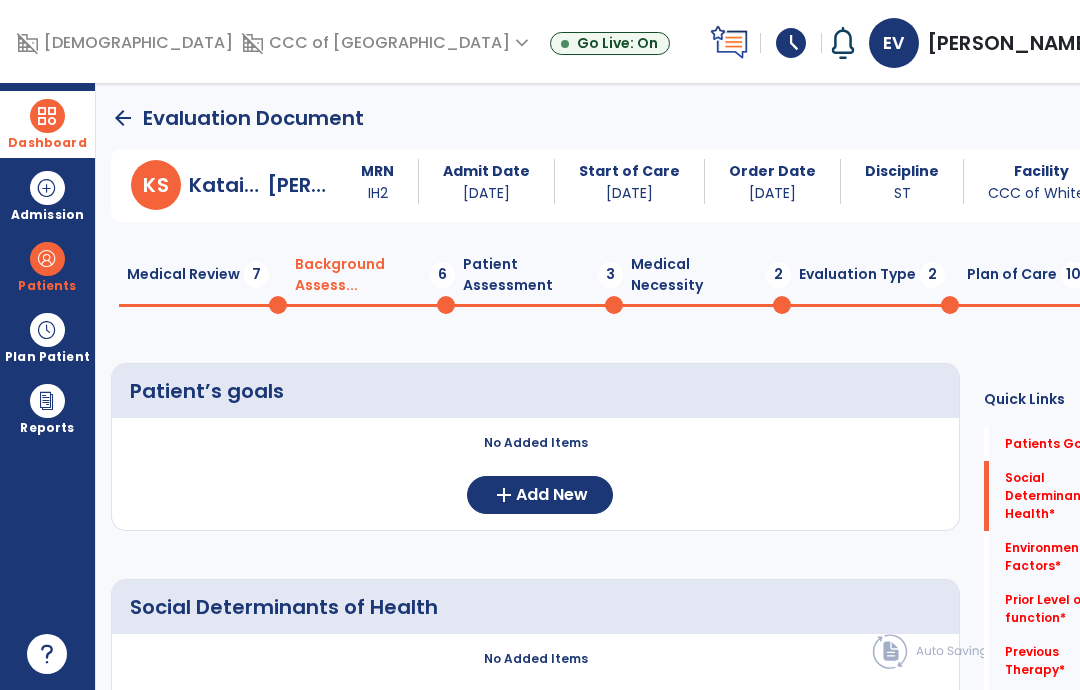 scroll, scrollTop: 0, scrollLeft: 0, axis: both 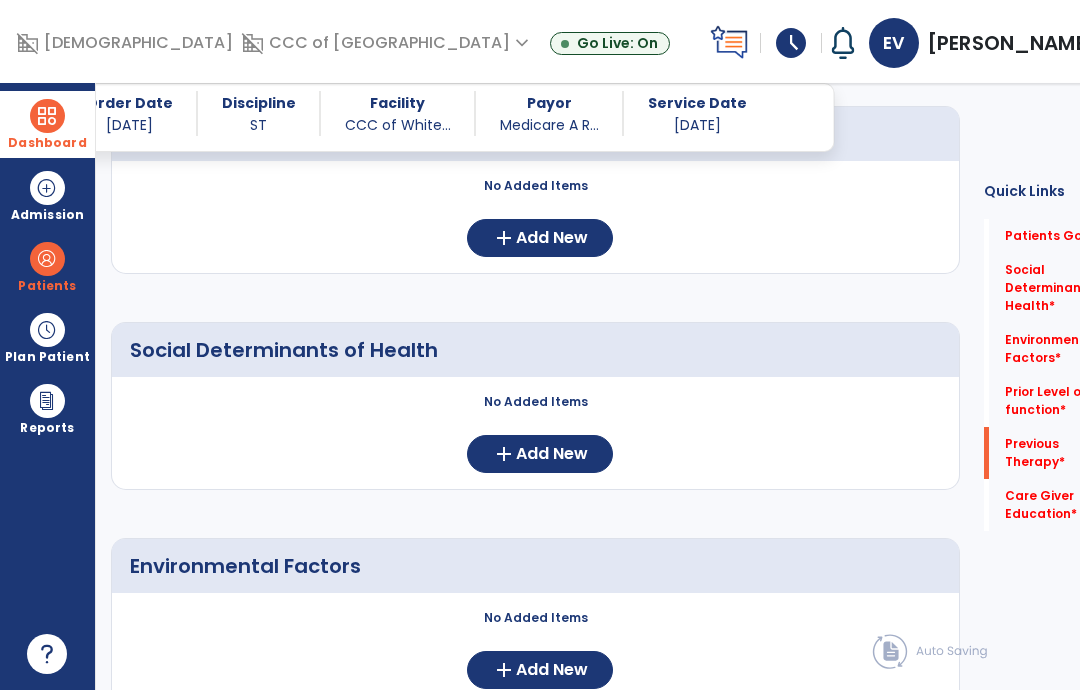 click on "Quick Links  Patients Goals   *  Patients Goals   *  Social Determinants of Health   *  Social Determinants of Health   *  Environmental Factors   *  Environmental Factors   *  Prior Level of function   *  Prior Level of function   *  Previous Therapy   *  Previous Therapy   *  Care Giver Education   *  Care Giver Education   *" 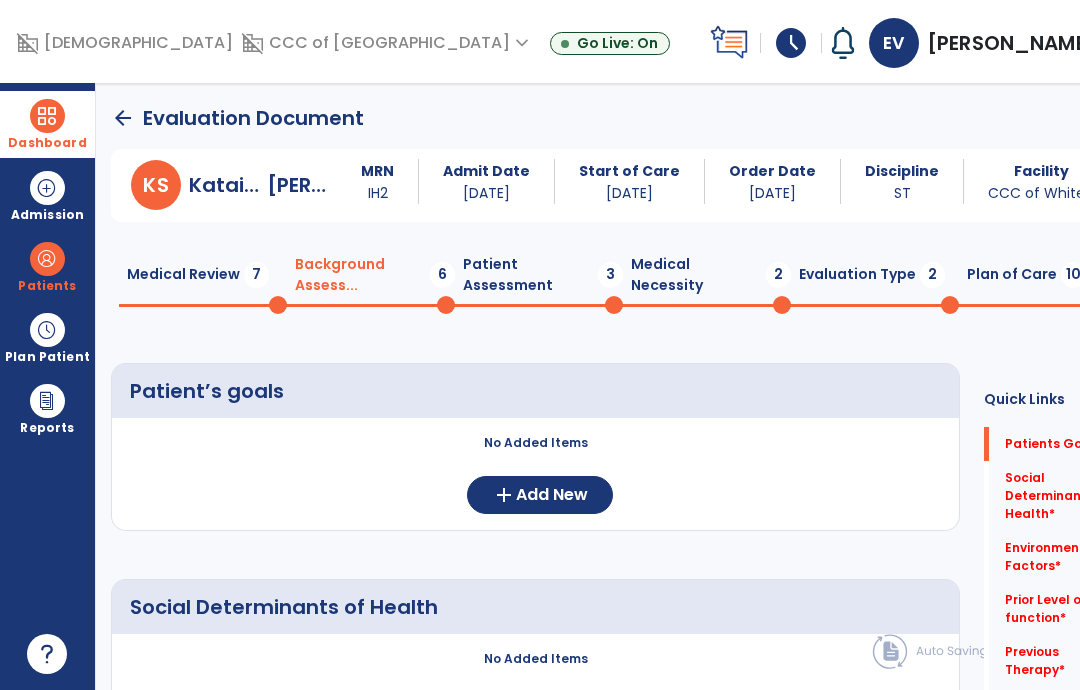 scroll, scrollTop: 0, scrollLeft: 0, axis: both 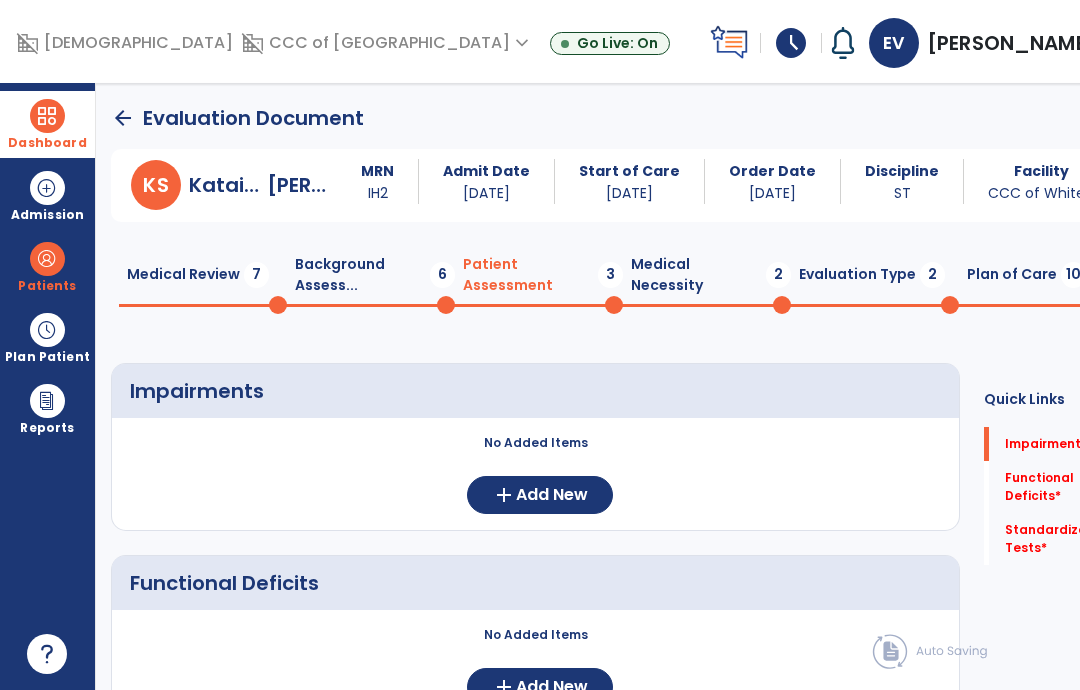 click 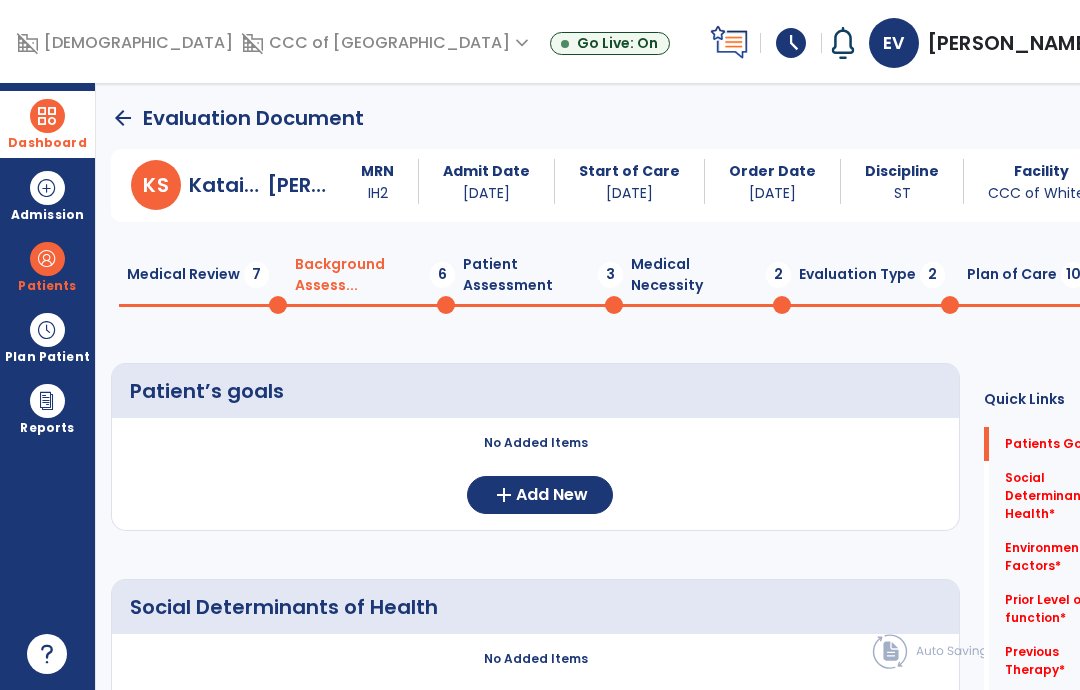 scroll, scrollTop: 0, scrollLeft: 0, axis: both 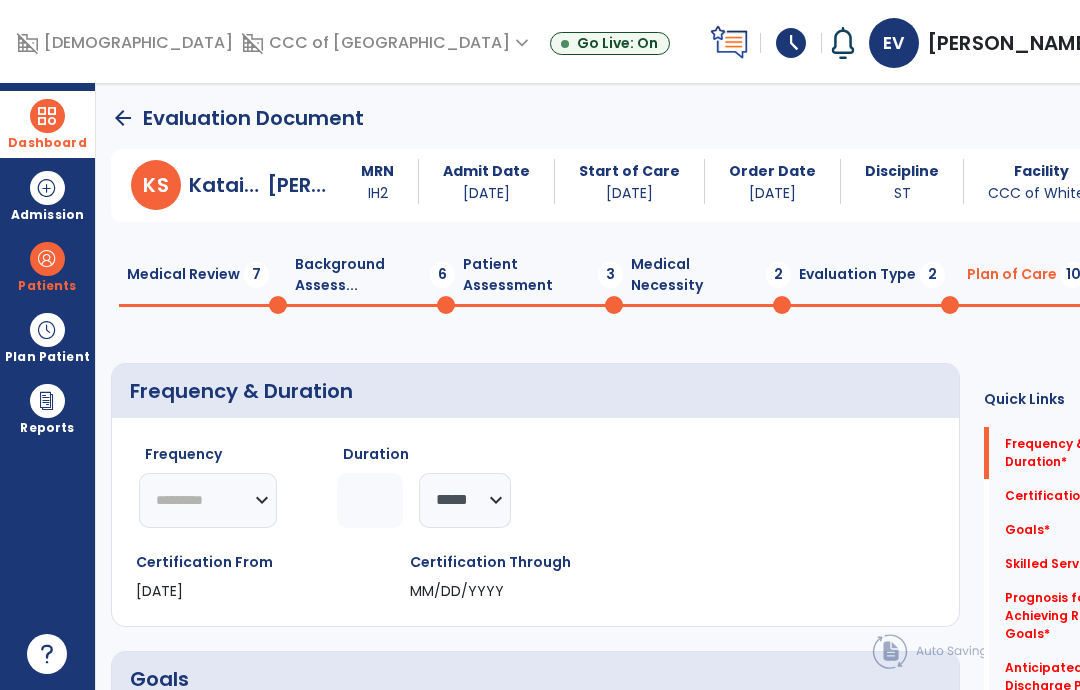 click on "Evaluation Type  2" 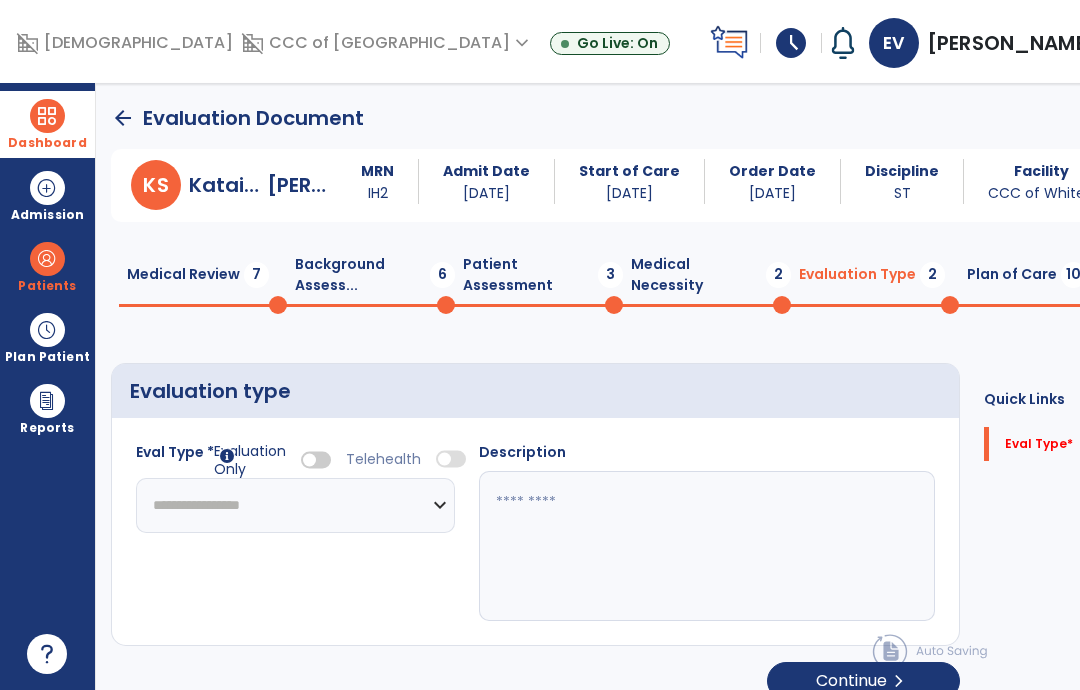 select 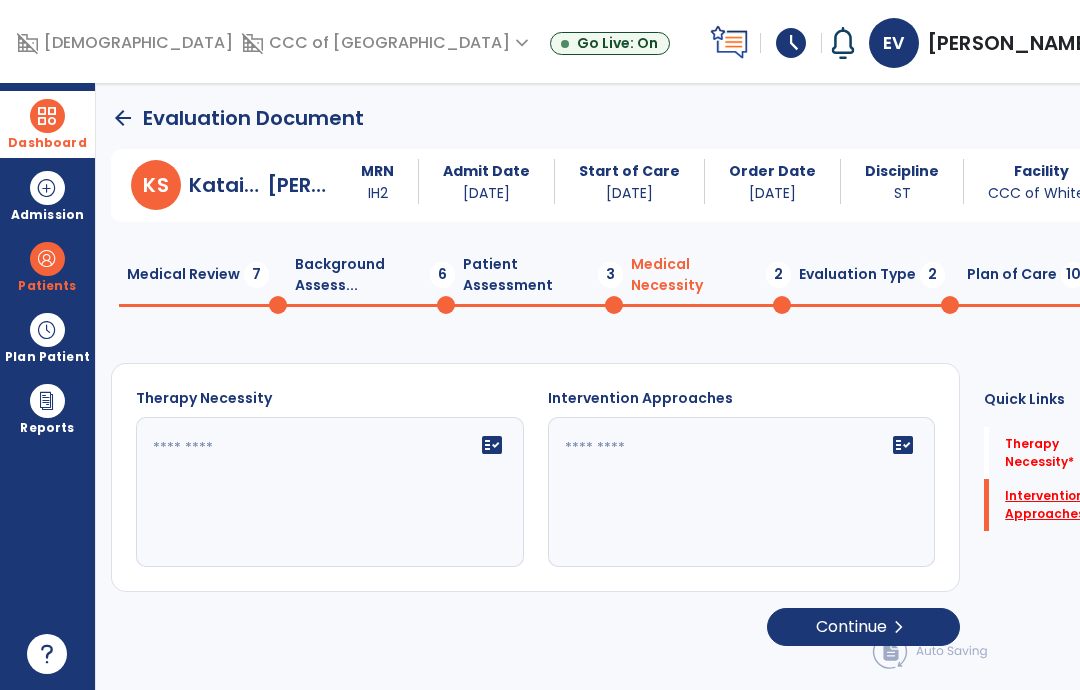 click on "Intervention Approaches   *" 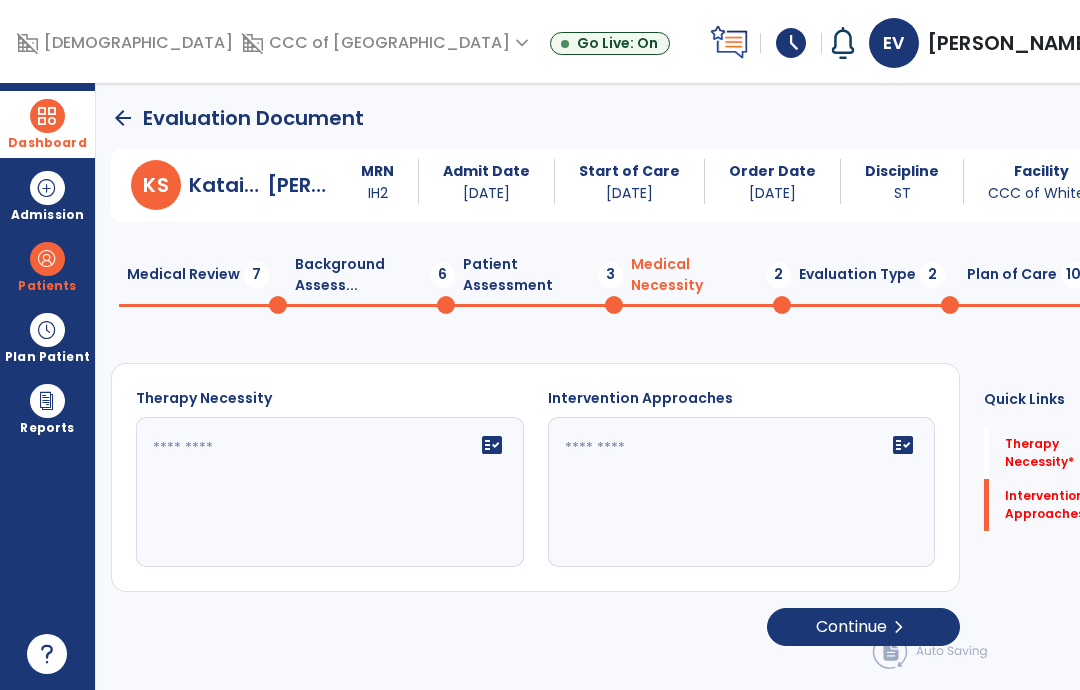 click on "Patient Assessment  3" 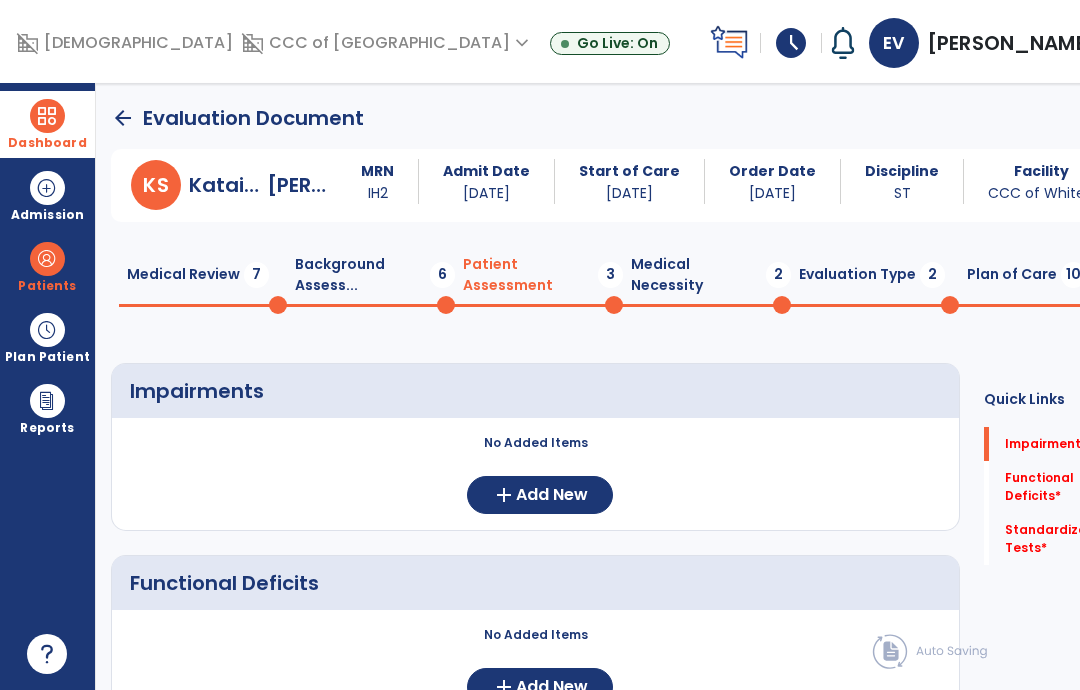 scroll, scrollTop: 0, scrollLeft: 0, axis: both 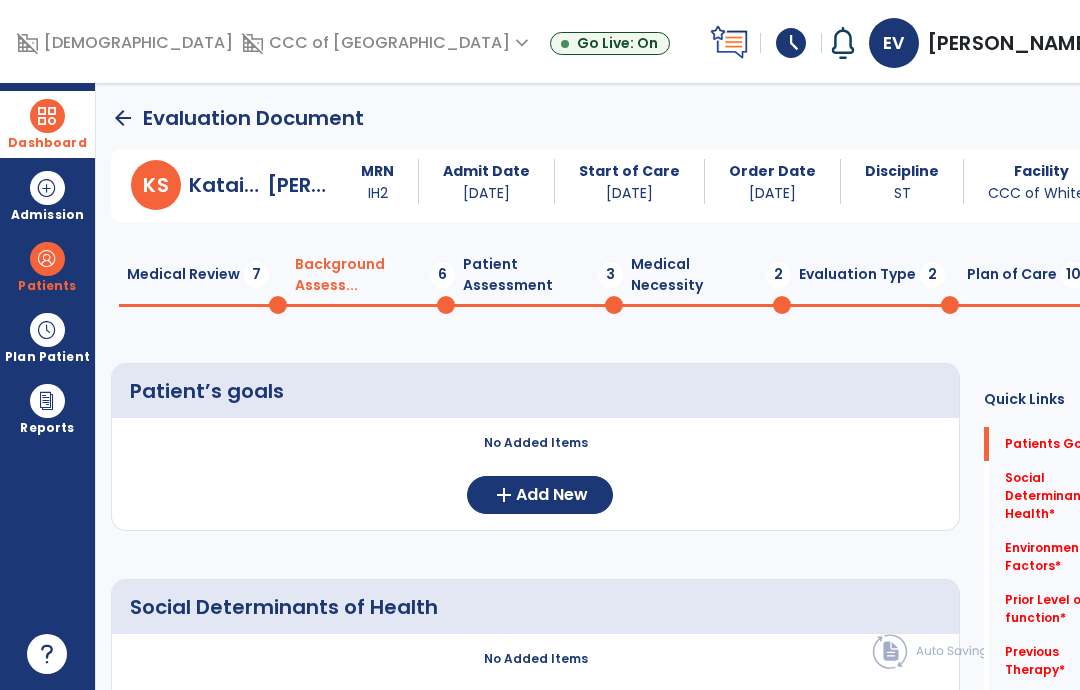 click on "Patient Assessment  3" 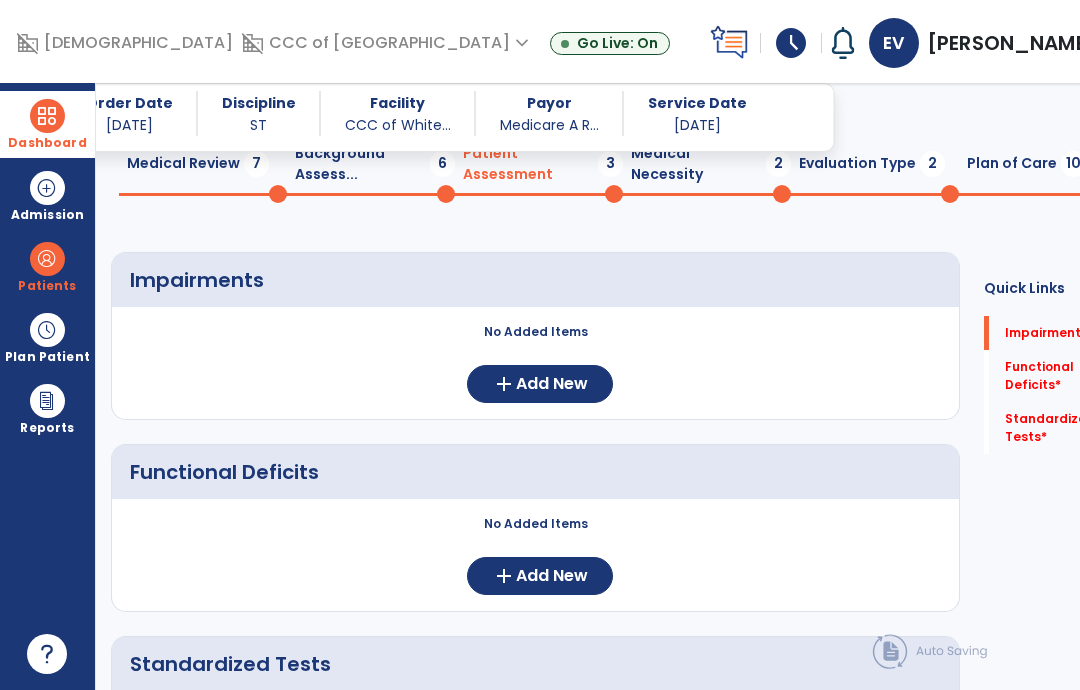 scroll, scrollTop: 92, scrollLeft: 0, axis: vertical 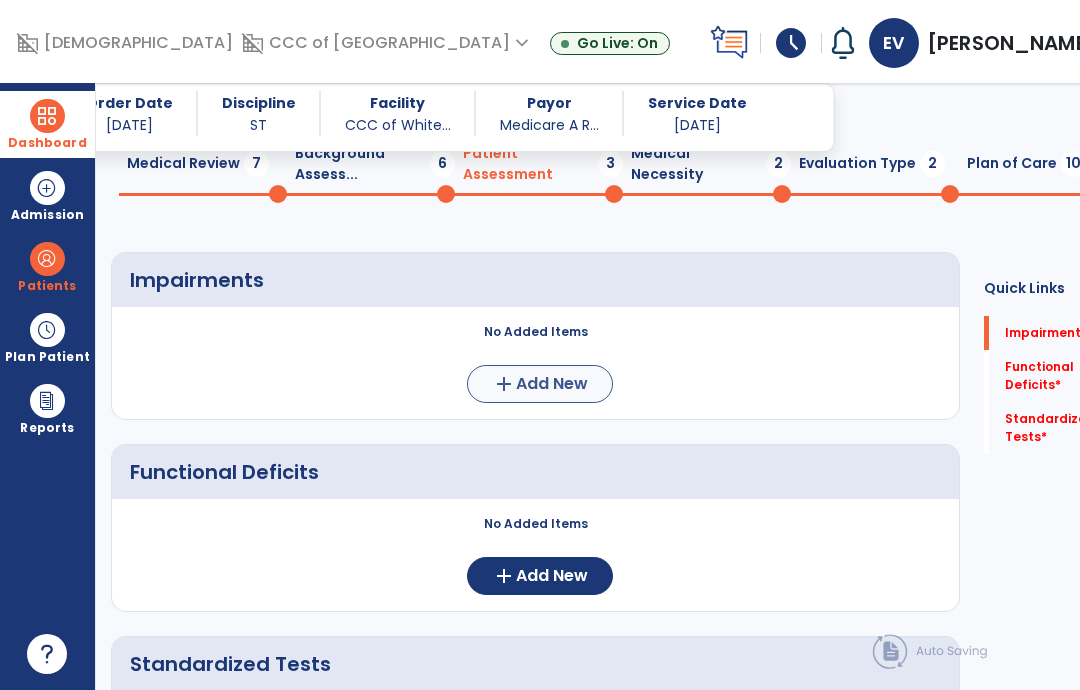 click on "Add New" 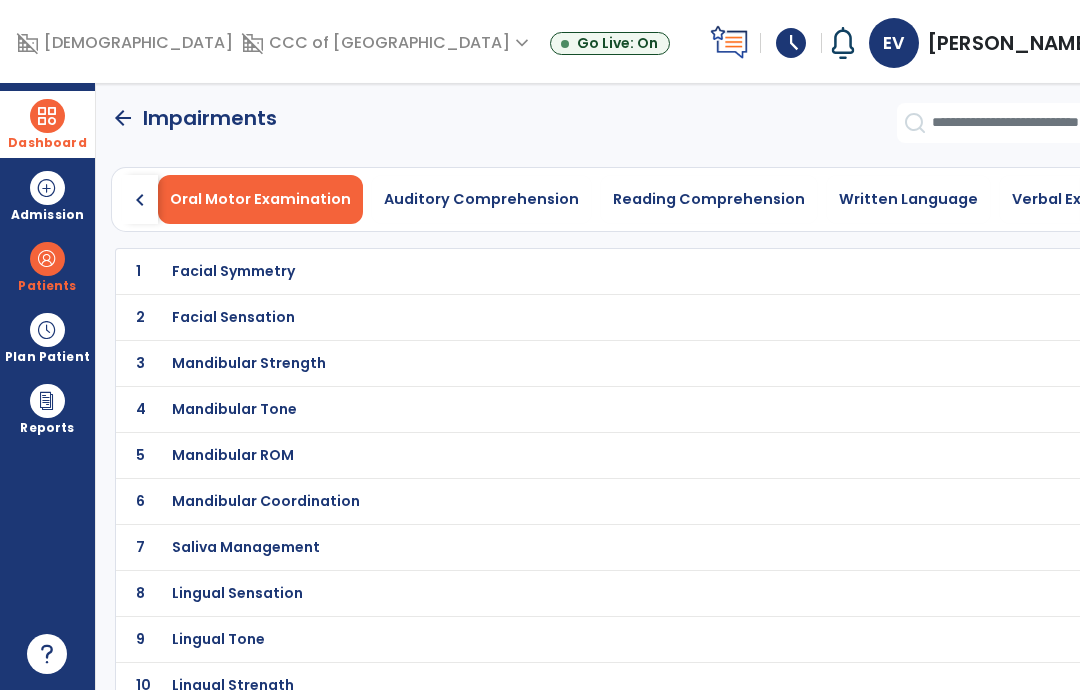 scroll, scrollTop: 0, scrollLeft: 0, axis: both 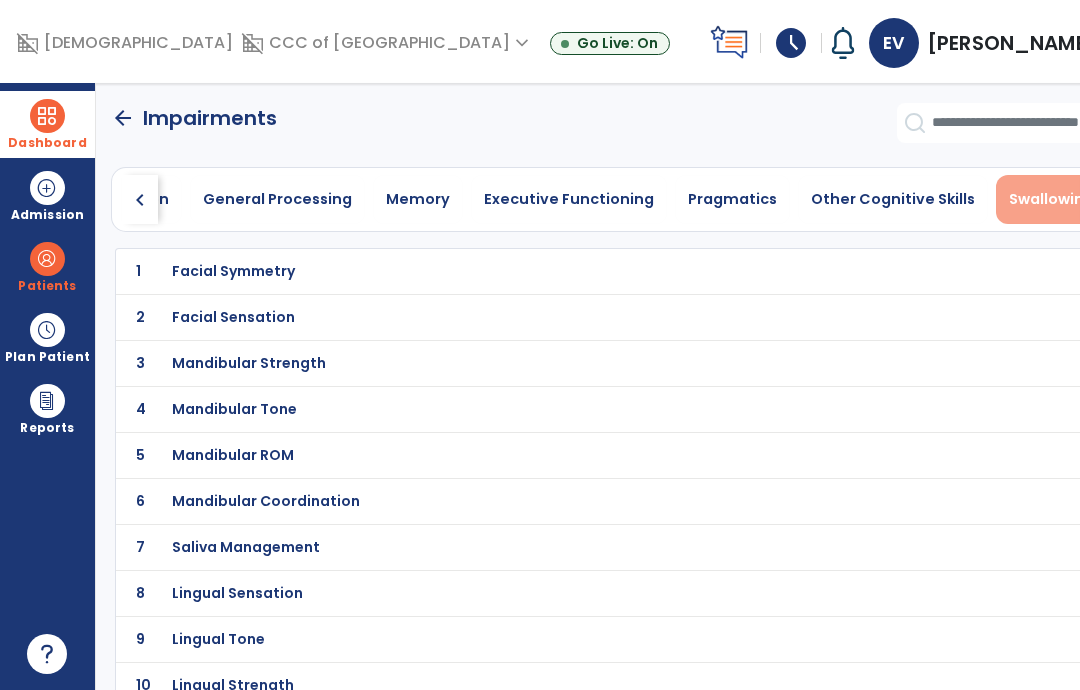 click on "Swallowing" at bounding box center (1051, 199) 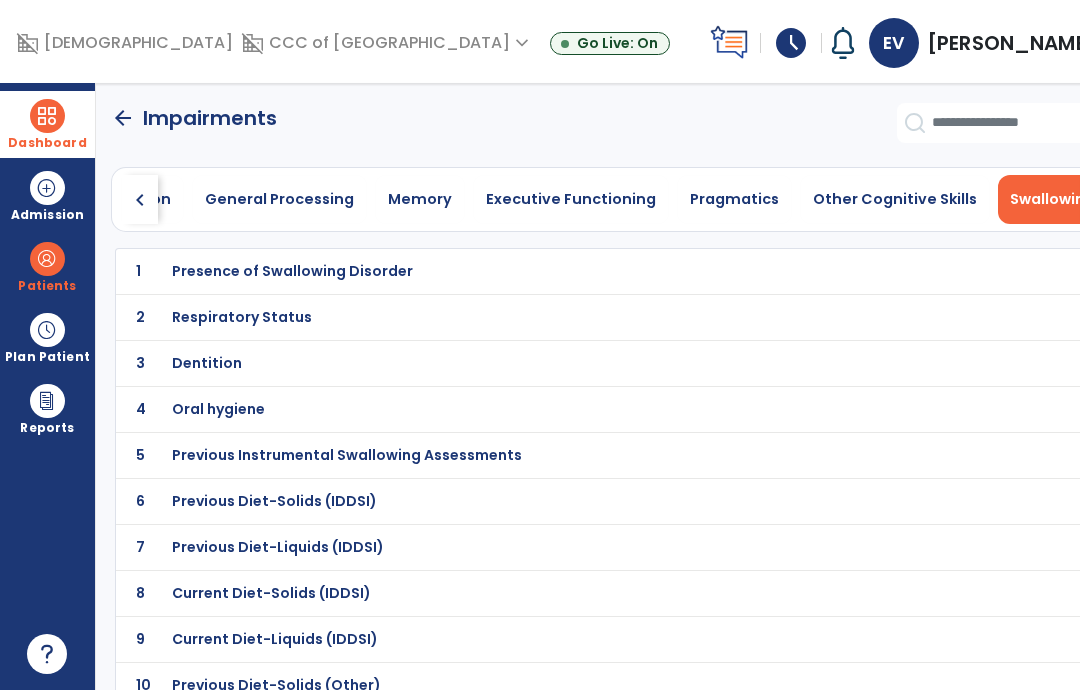 scroll, scrollTop: 0, scrollLeft: 1279, axis: horizontal 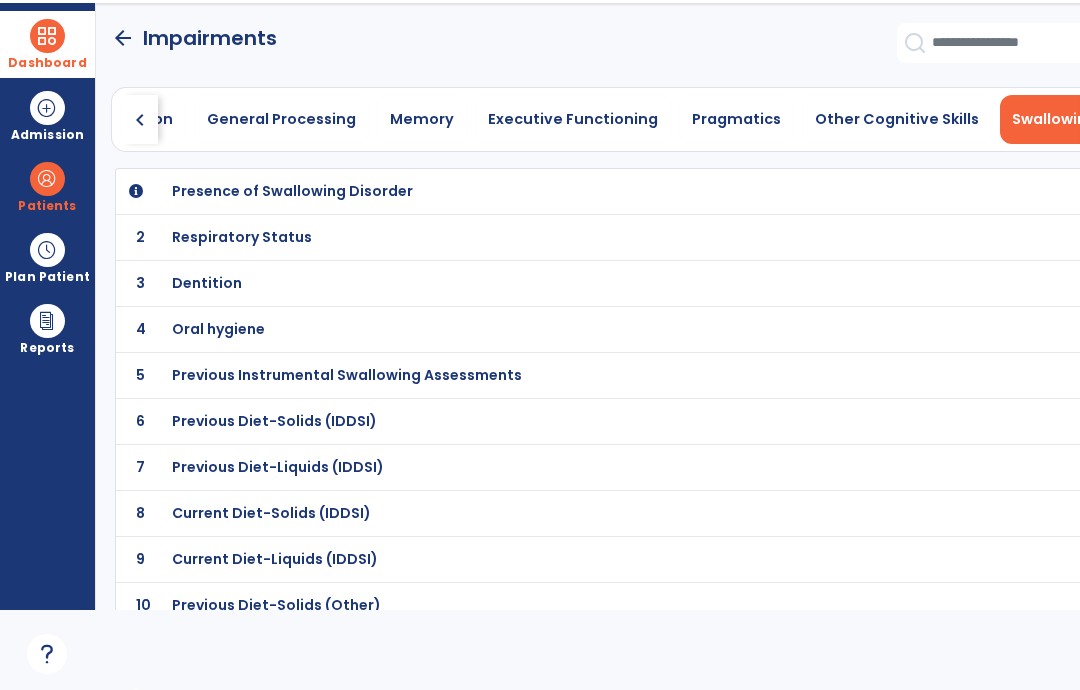 click on "1 Presence of Swallowing Disorder" 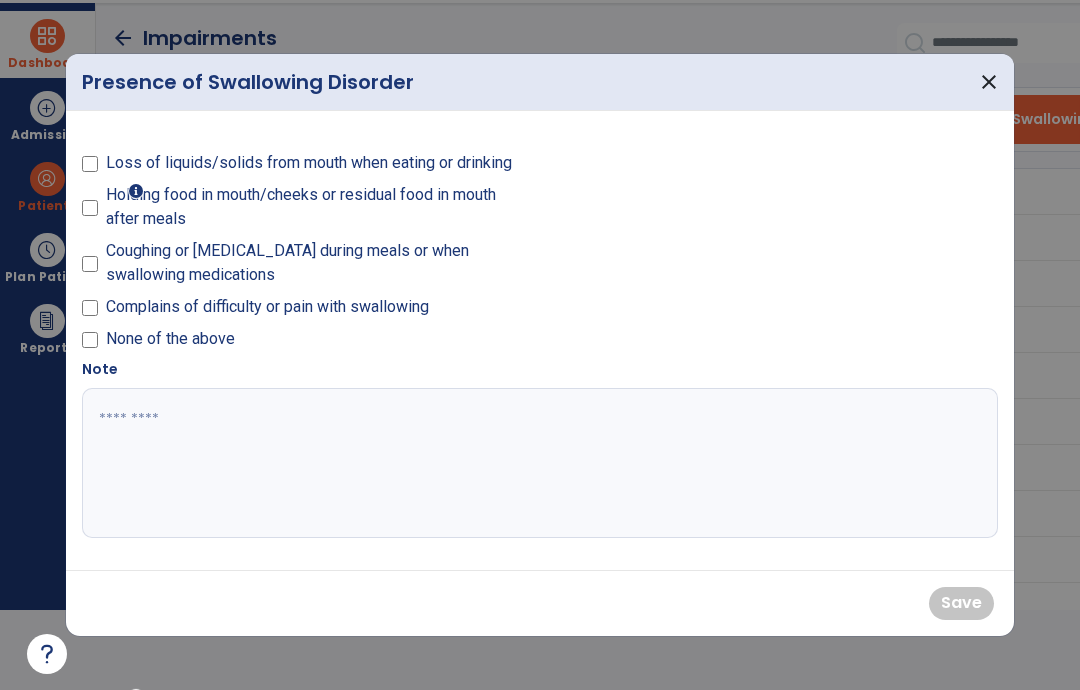 scroll, scrollTop: 0, scrollLeft: 0, axis: both 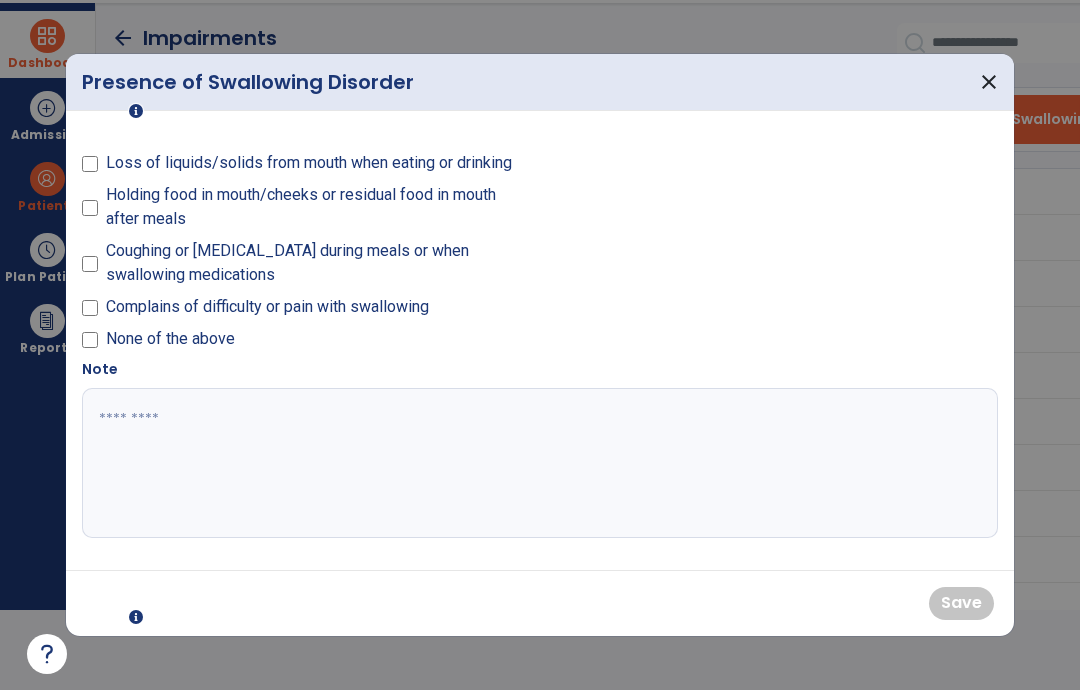 click on "Complains of difficulty or pain with swallowing" at bounding box center [305, 311] 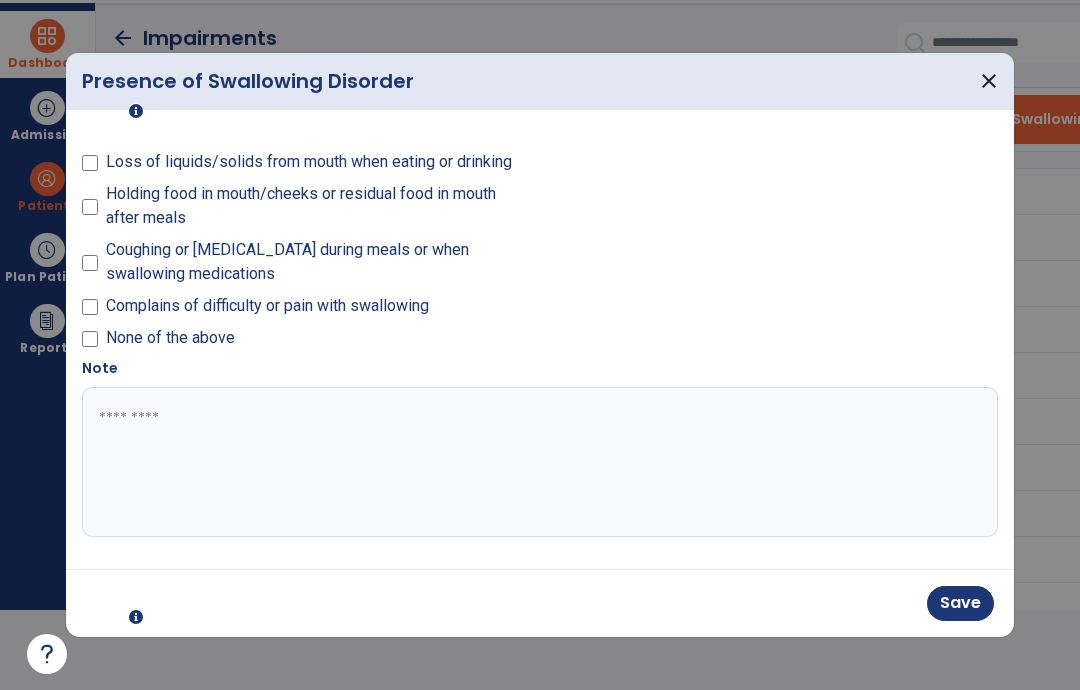 click at bounding box center (540, 462) 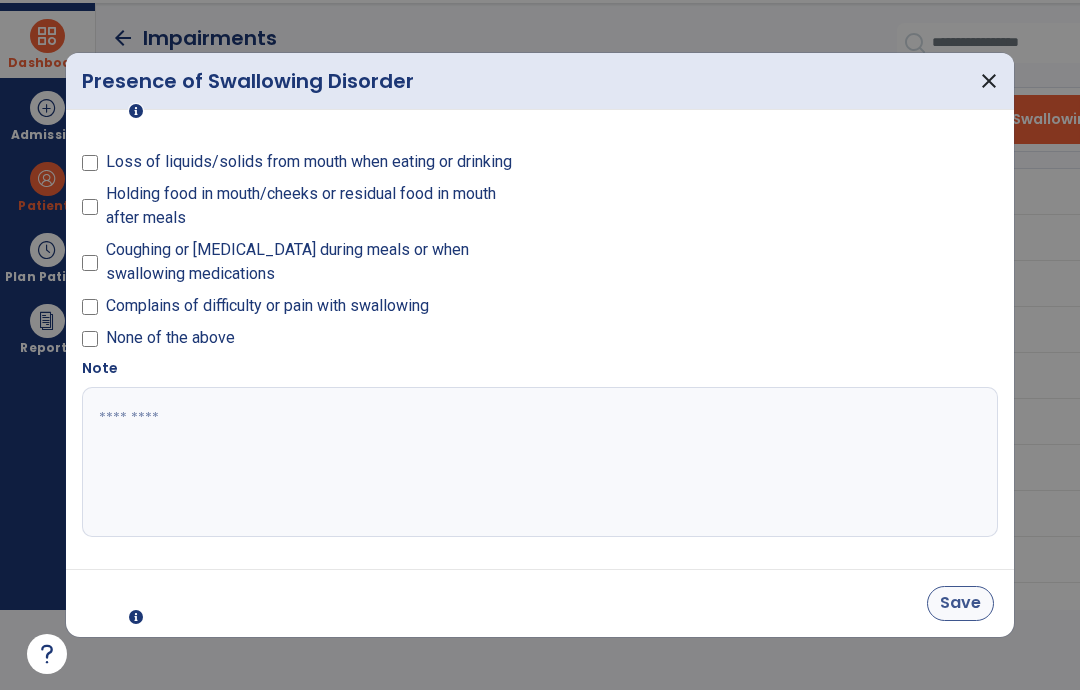 click on "Save" at bounding box center (960, 603) 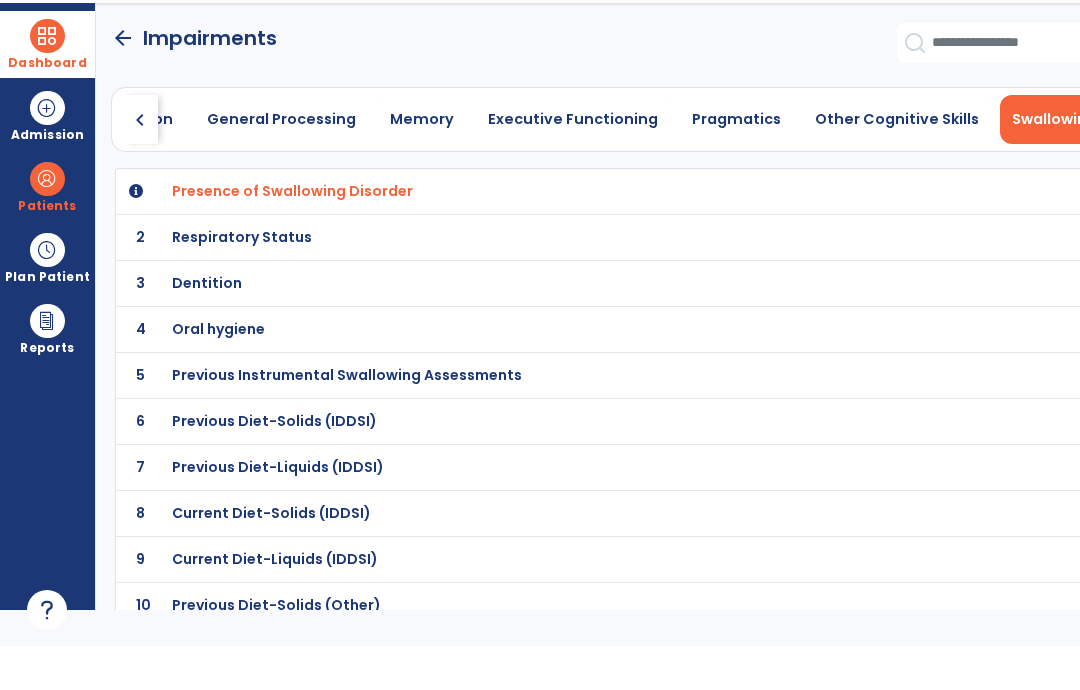 scroll, scrollTop: 80, scrollLeft: 0, axis: vertical 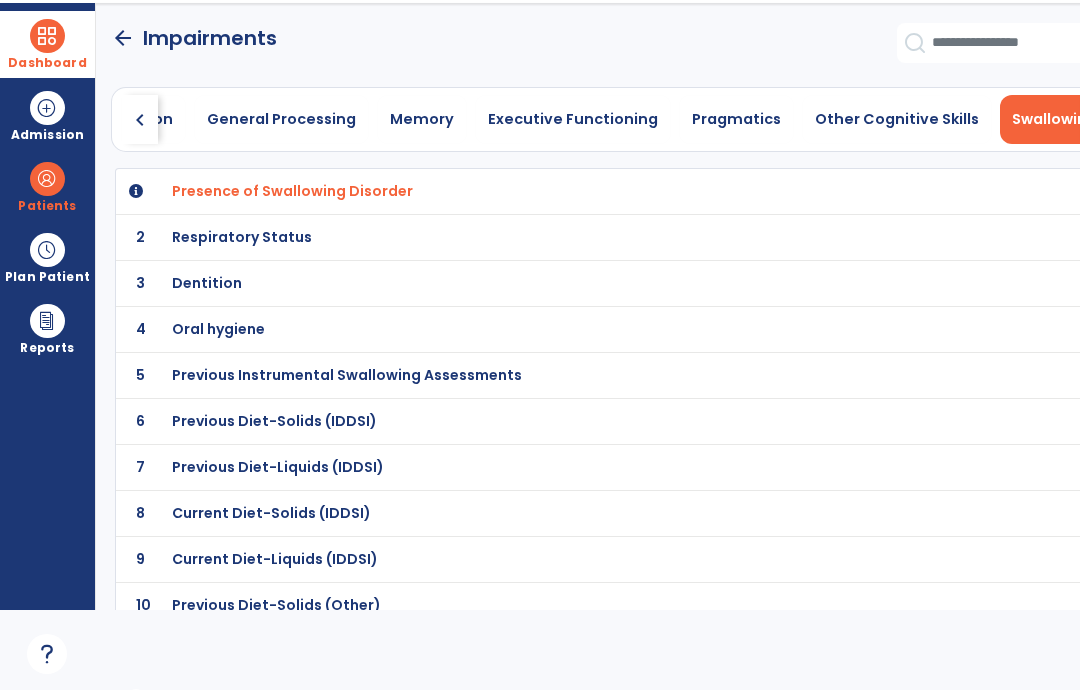 click on "Respiratory Status" at bounding box center [579, 191] 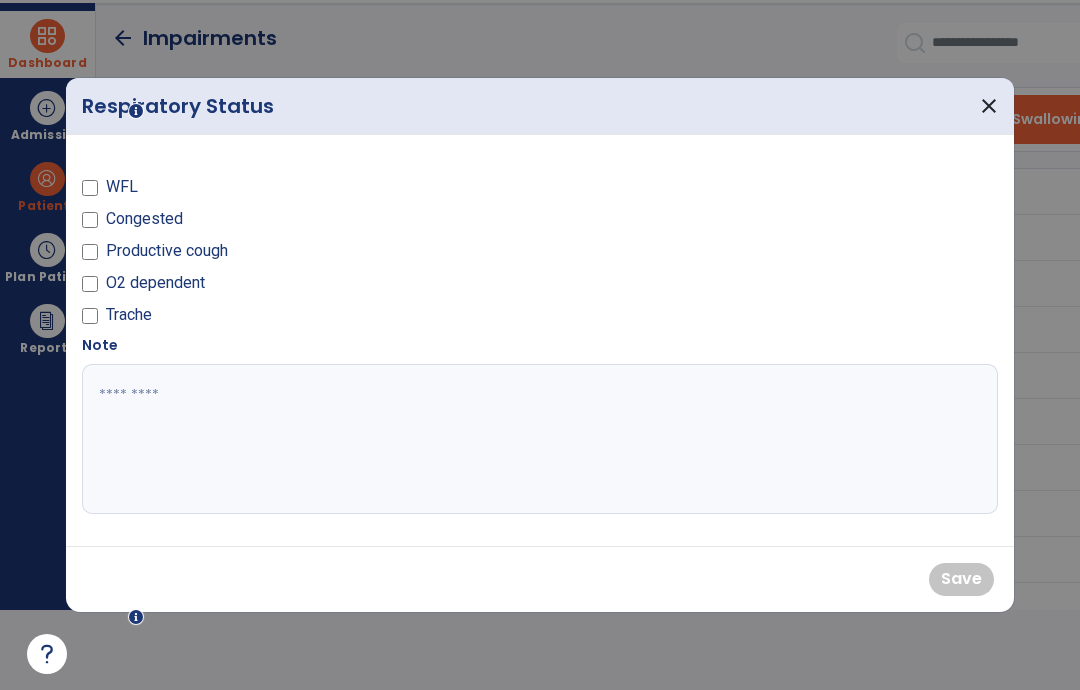 click on "WFL      Congested      Productive cough      O2 dependent      Trache" at bounding box center (305, 243) 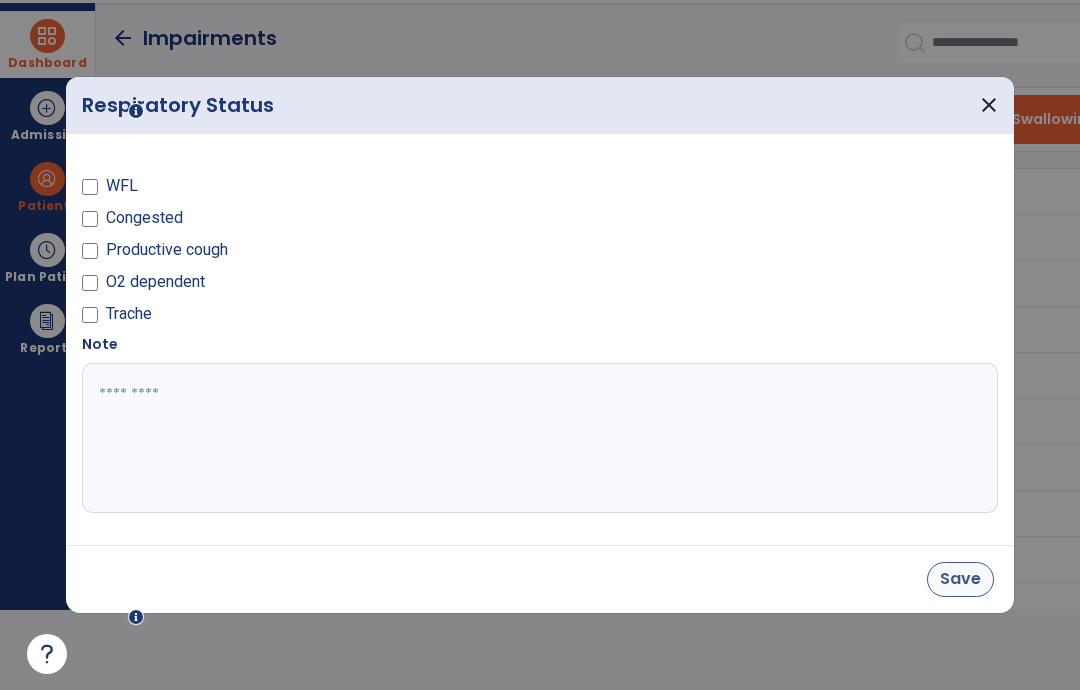 click on "Save" at bounding box center [960, 579] 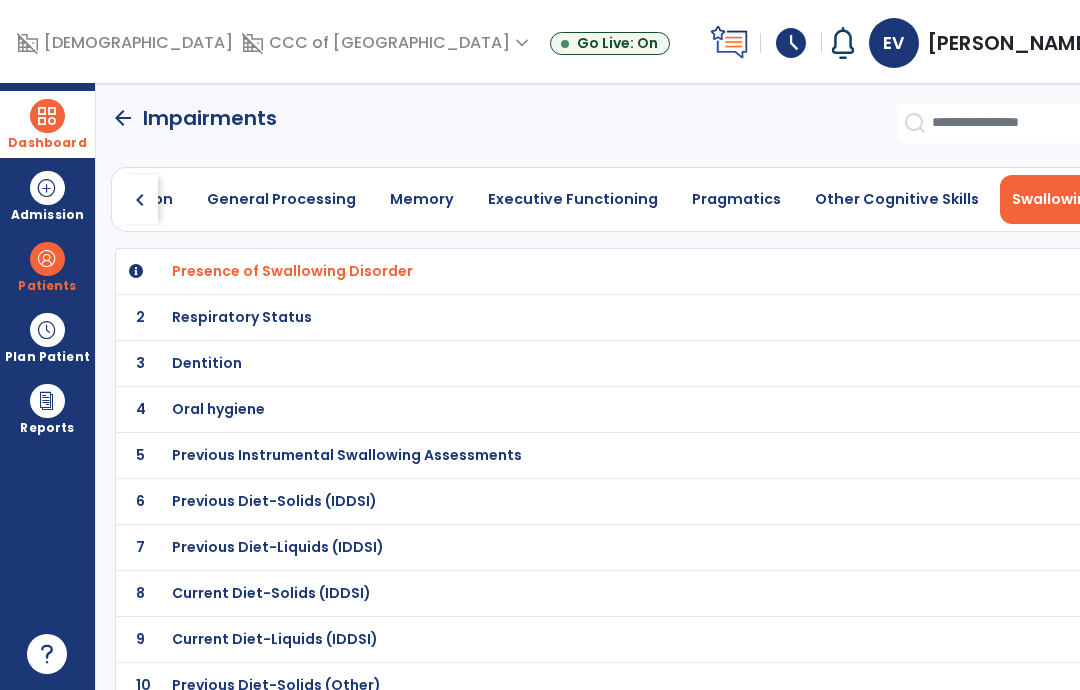 scroll, scrollTop: 80, scrollLeft: 0, axis: vertical 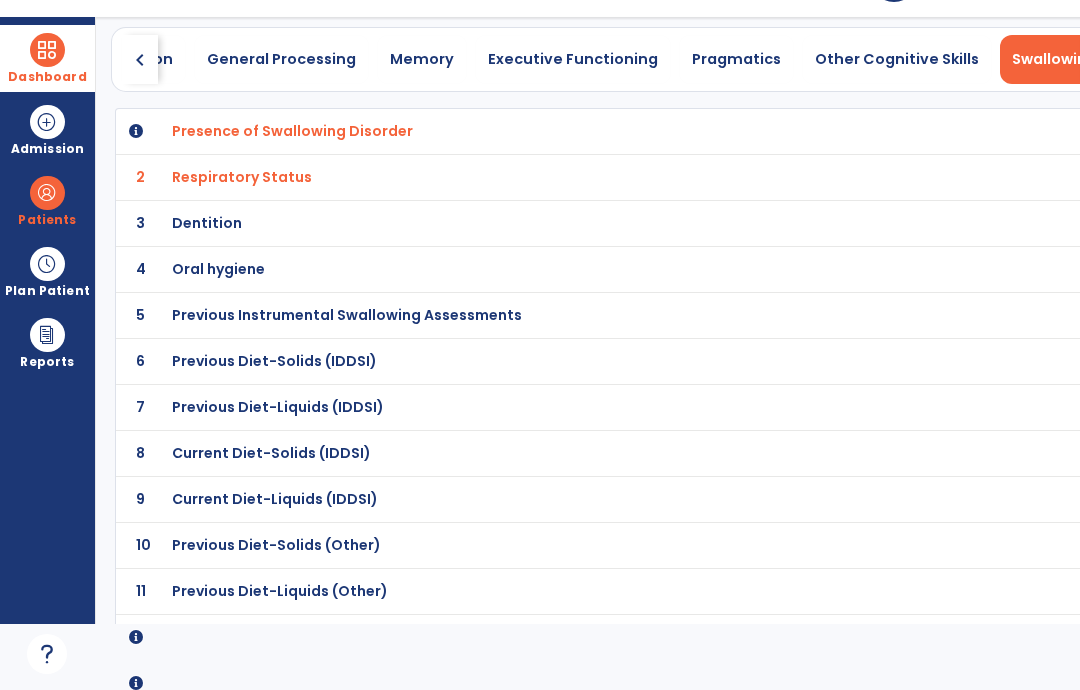 click on "3 Dentition" 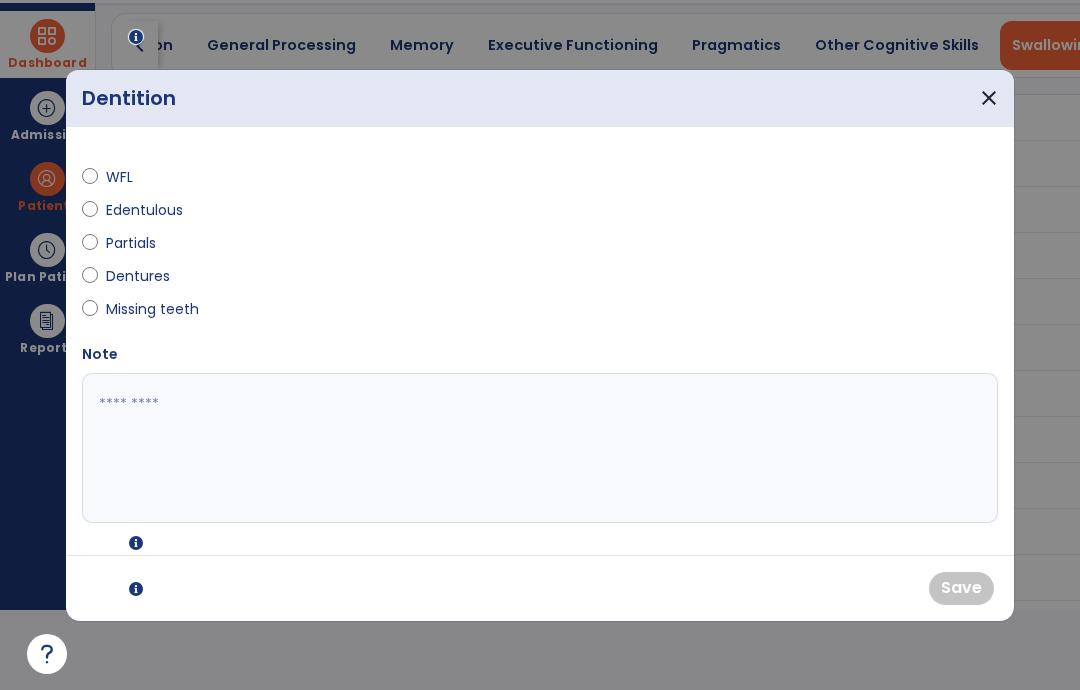 click on "Missing teeth" at bounding box center [152, 309] 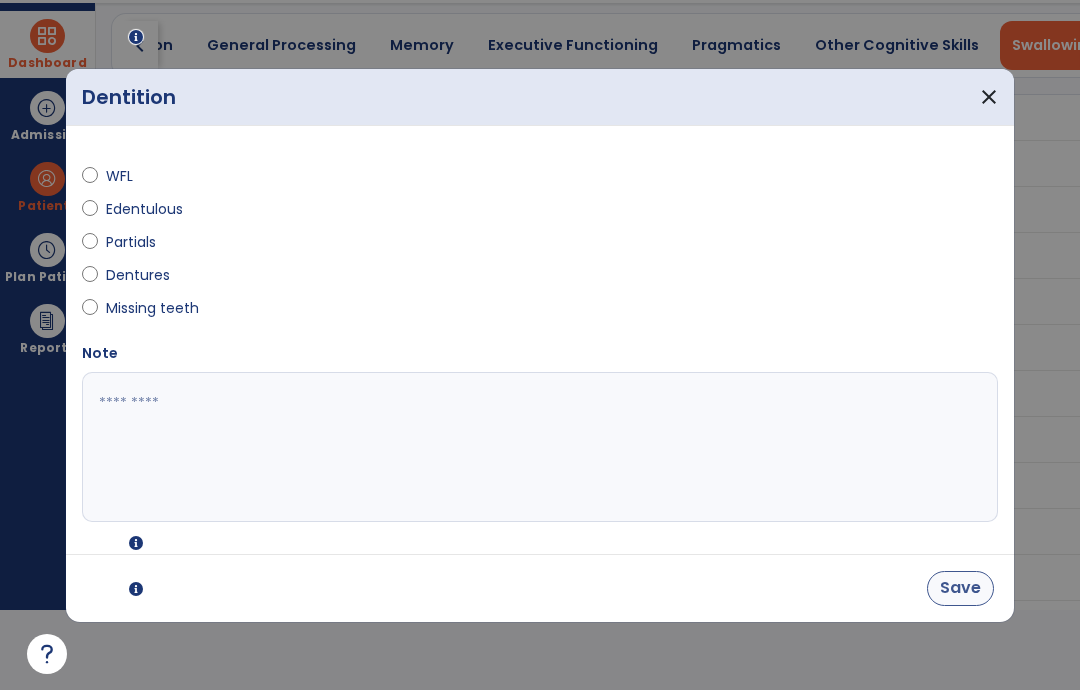 click on "Save" at bounding box center (960, 588) 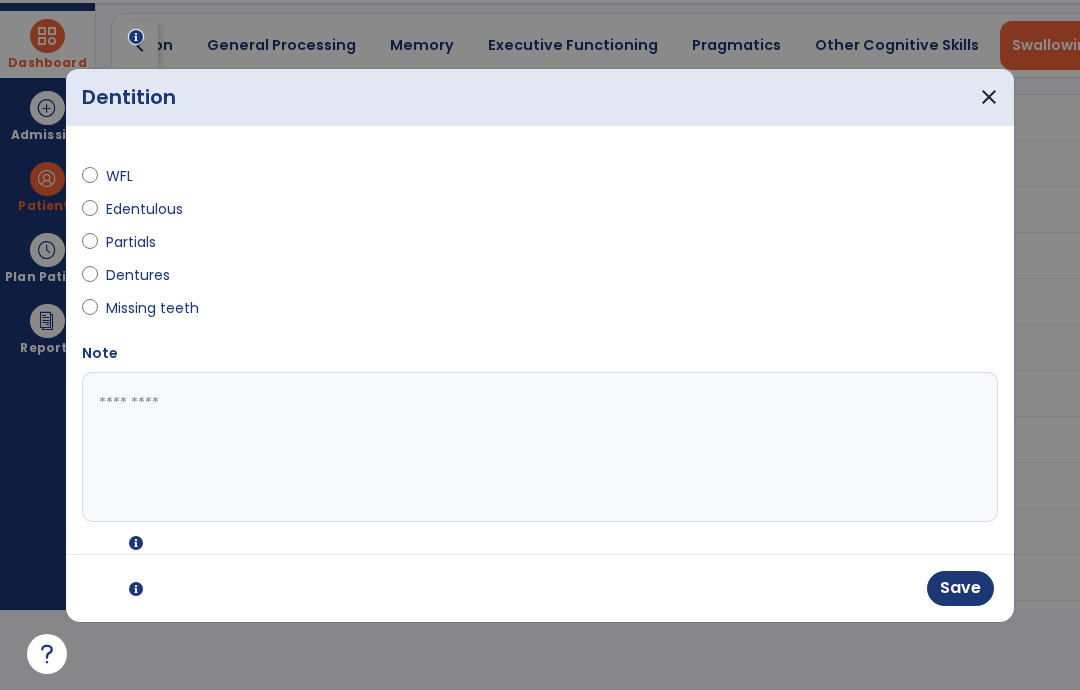 scroll, scrollTop: 80, scrollLeft: 0, axis: vertical 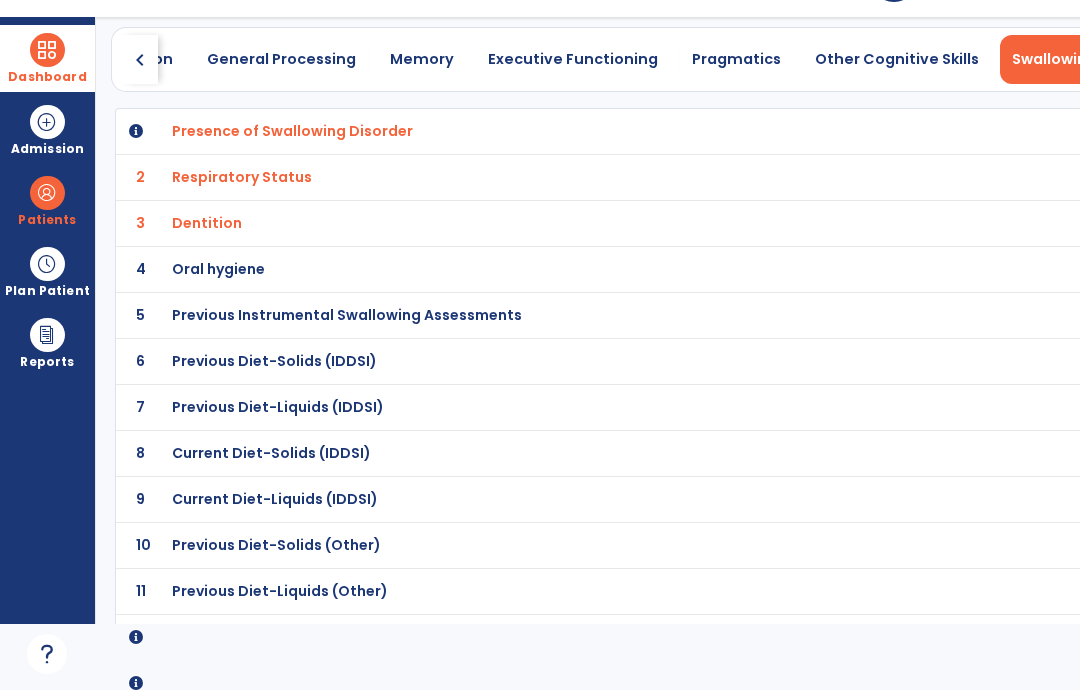 click on "Oral hygiene" at bounding box center [579, 131] 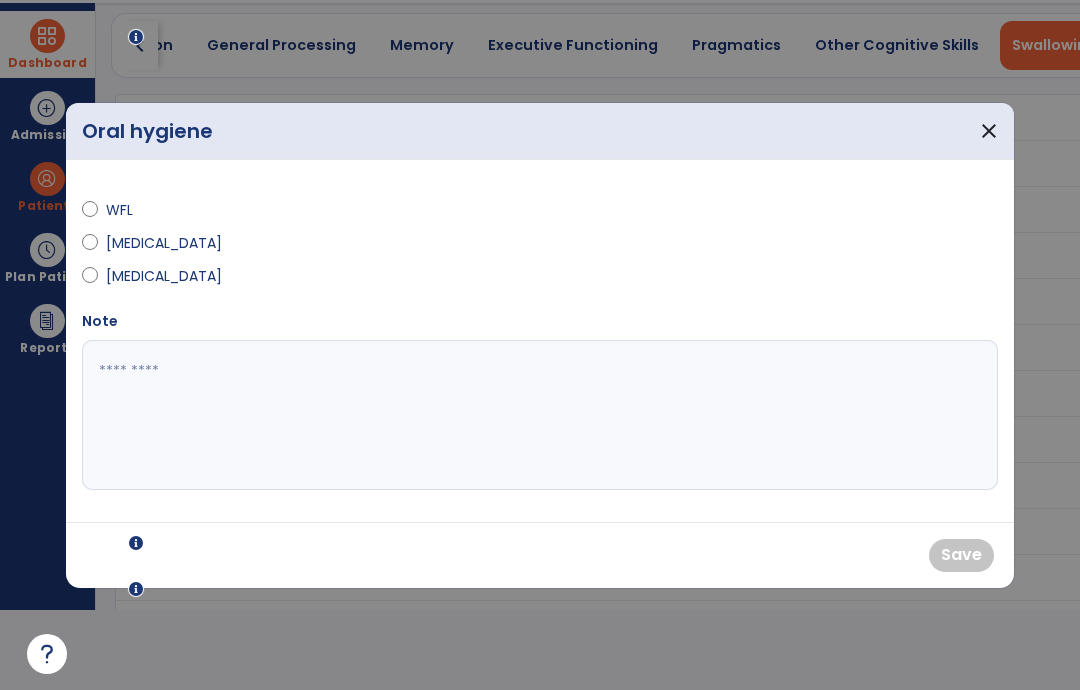 scroll, scrollTop: 0, scrollLeft: 0, axis: both 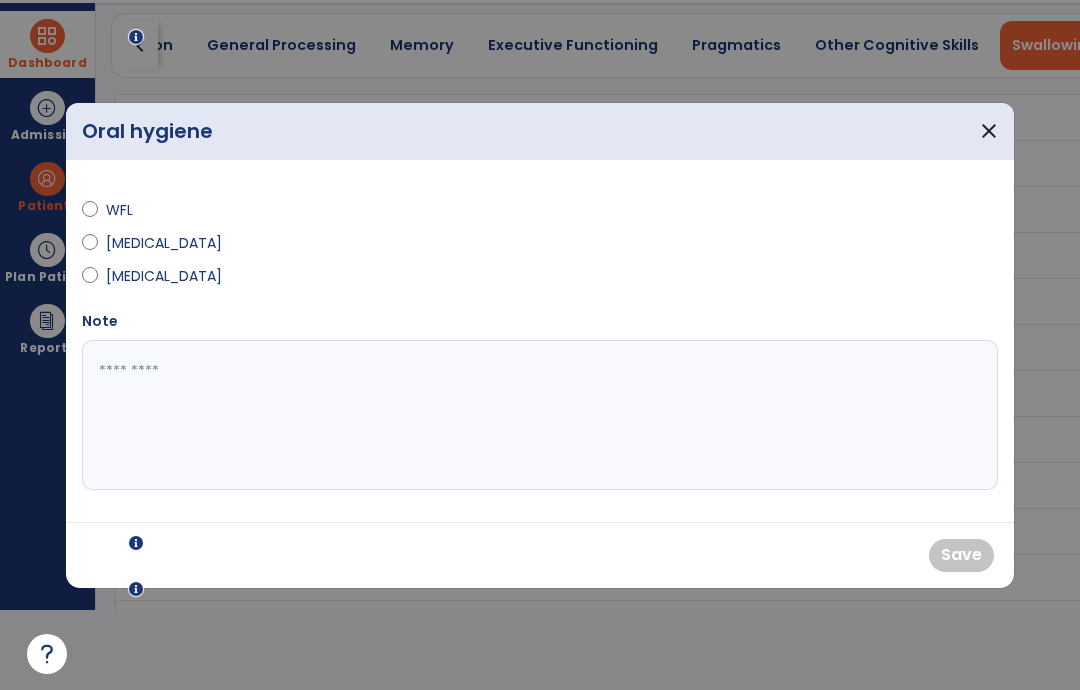click on "WFL" at bounding box center [141, 210] 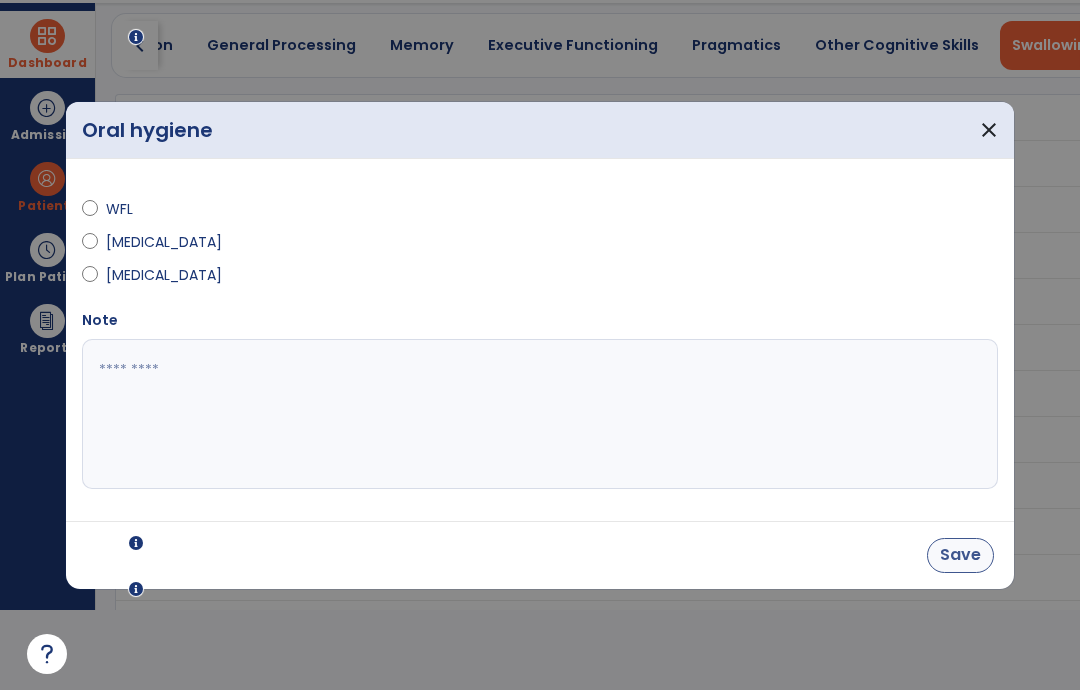 click on "Save" at bounding box center [960, 555] 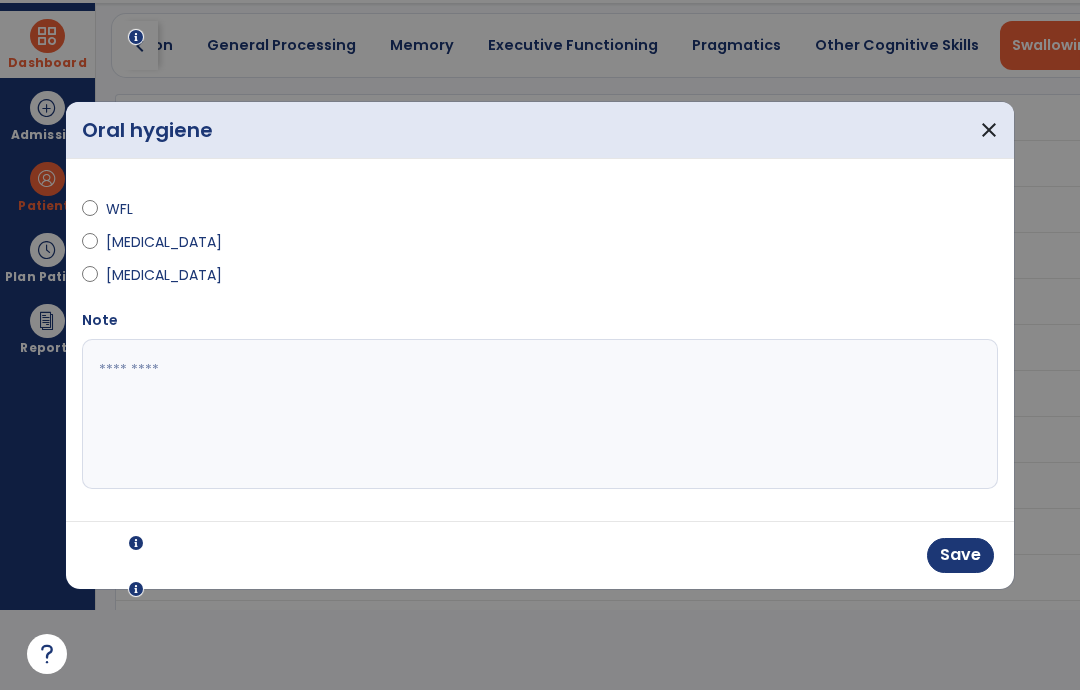 scroll, scrollTop: 80, scrollLeft: 0, axis: vertical 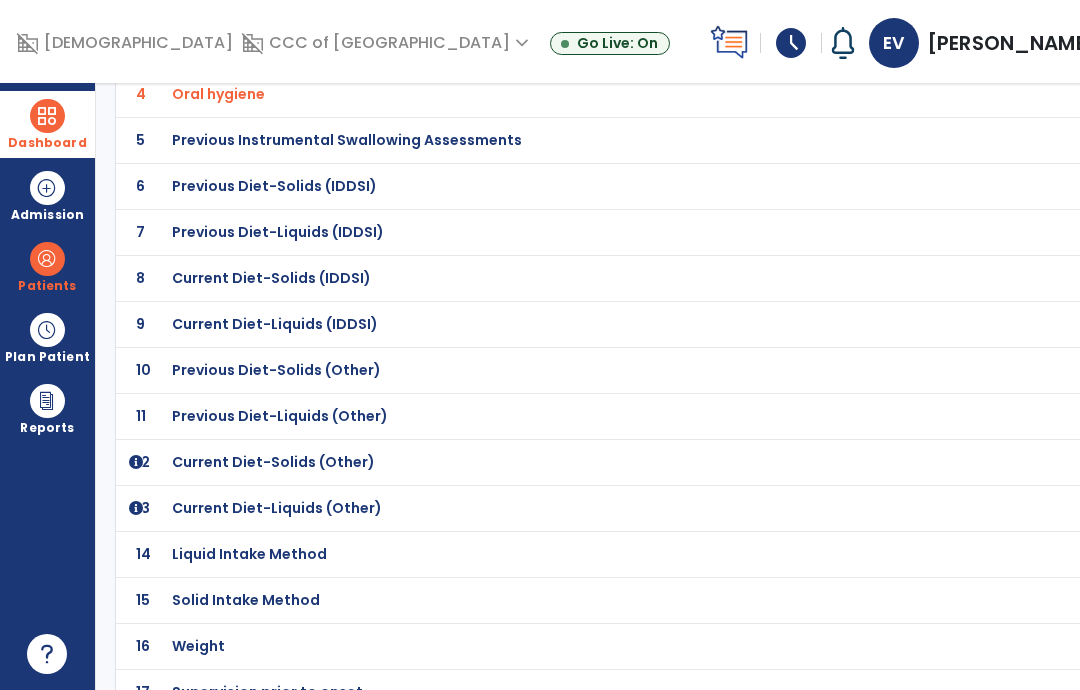 click on "Previous Instrumental Swallowing Assessments" at bounding box center [292, -44] 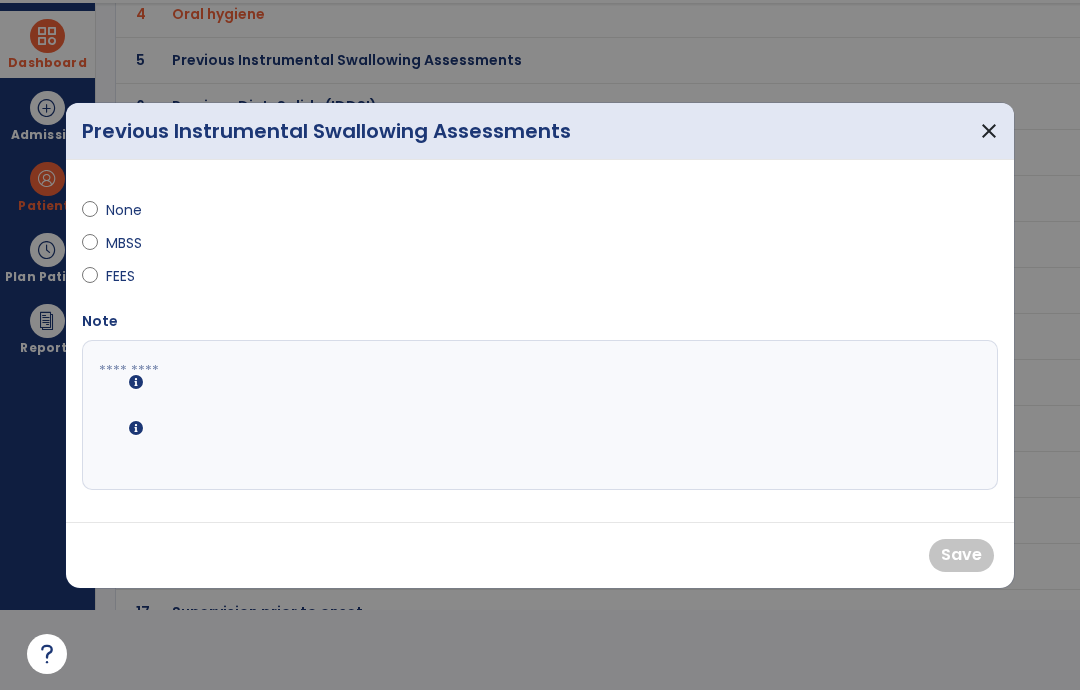 scroll, scrollTop: 0, scrollLeft: 0, axis: both 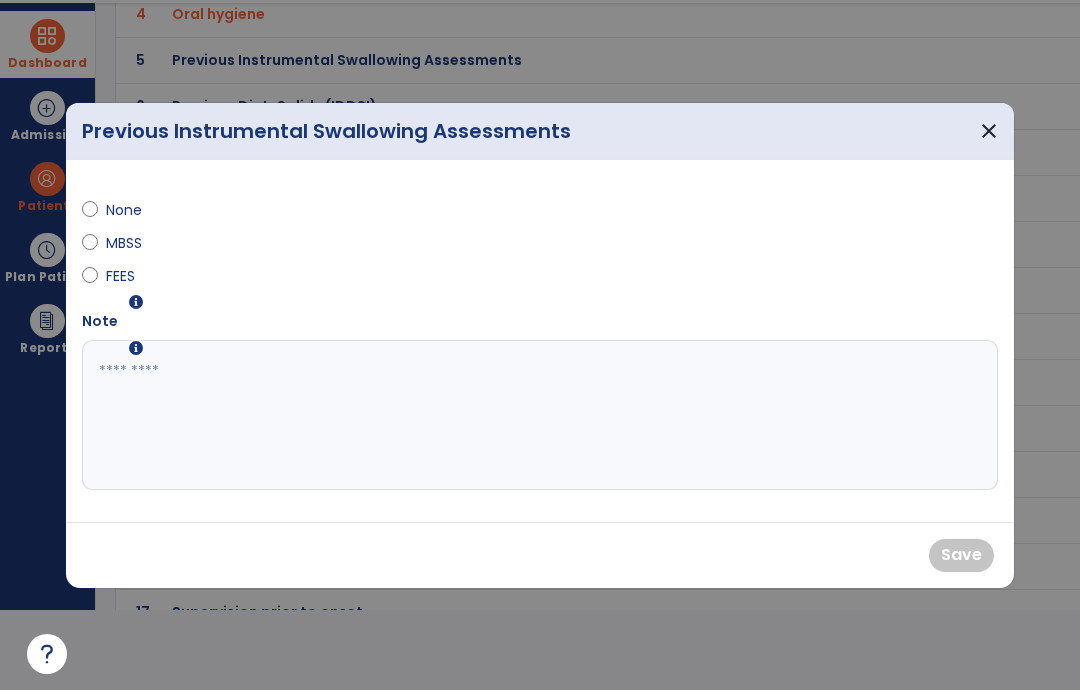 click on "None" at bounding box center [141, 210] 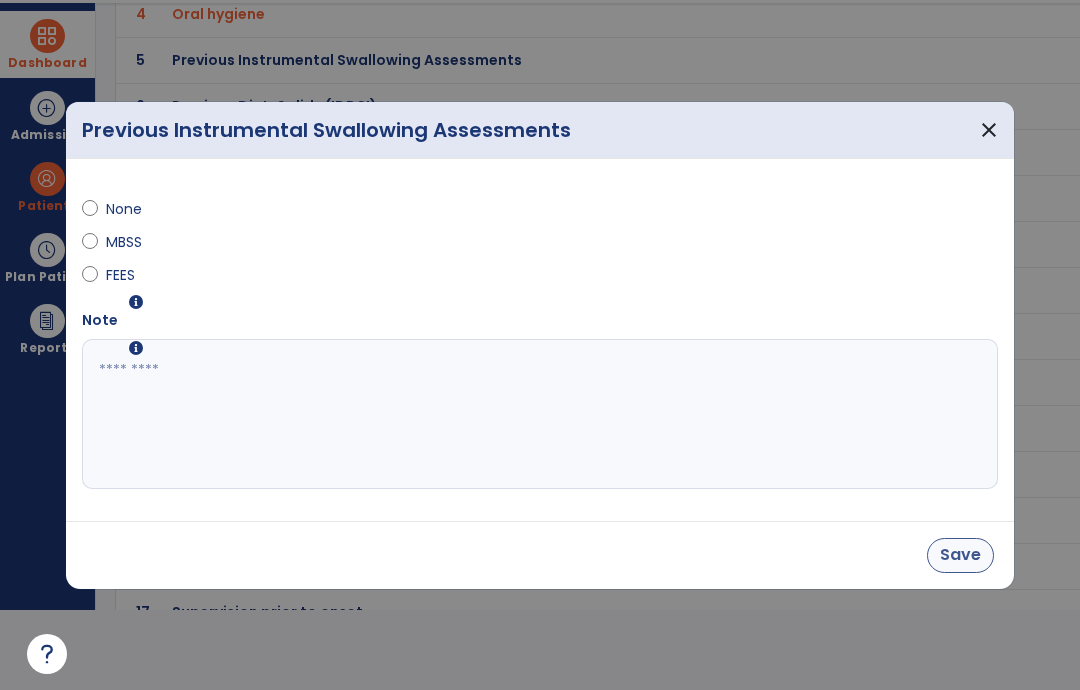 click on "Save" at bounding box center [960, 555] 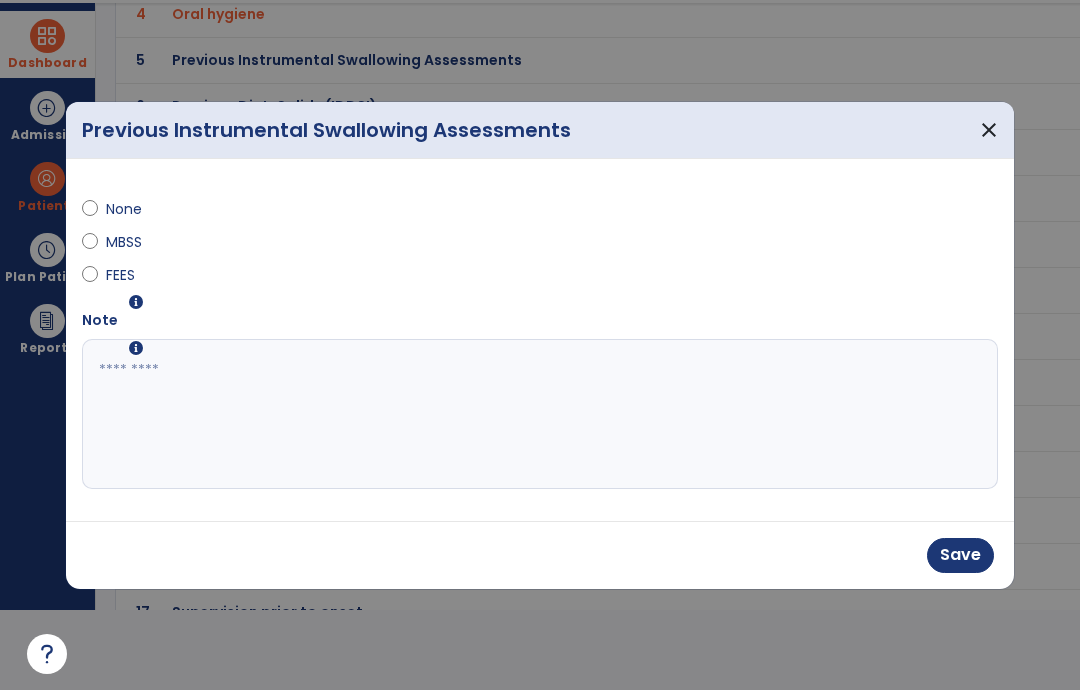 scroll, scrollTop: 80, scrollLeft: 0, axis: vertical 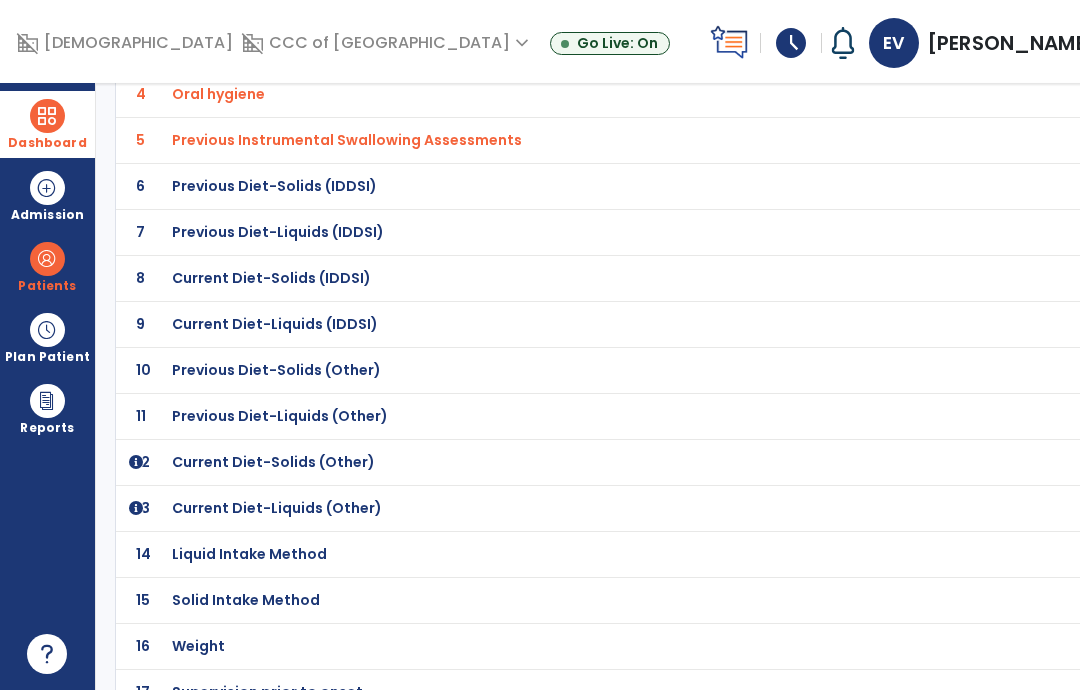 click on "Previous Diet-Solids (IDDSI)" at bounding box center (292, -44) 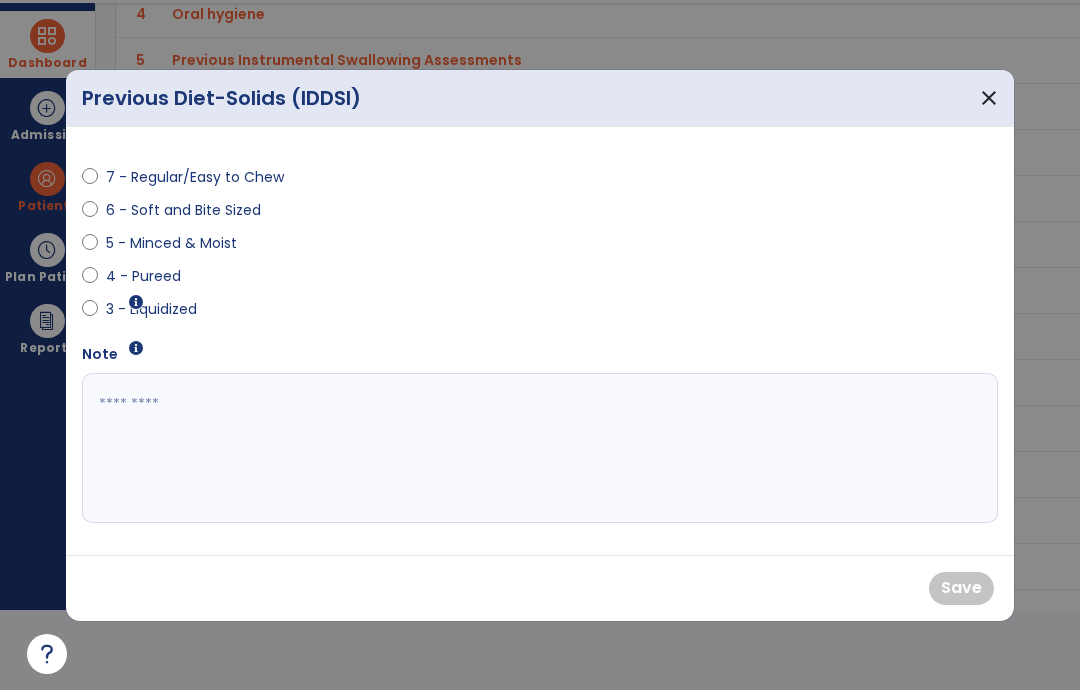 scroll, scrollTop: 0, scrollLeft: 0, axis: both 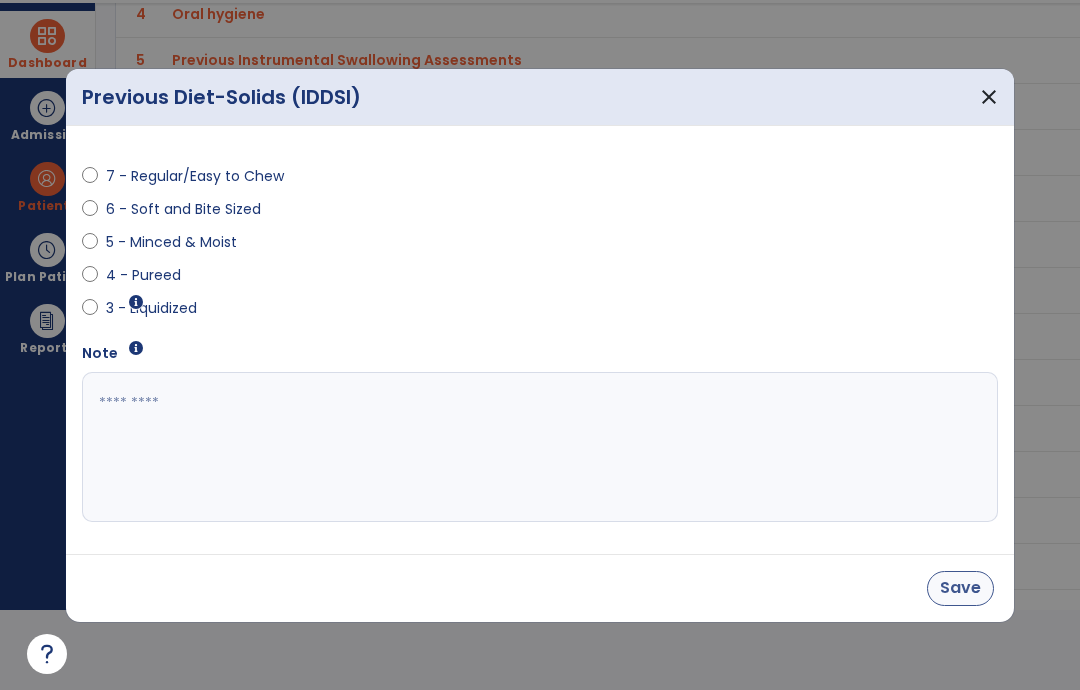 click on "Save" at bounding box center (960, 588) 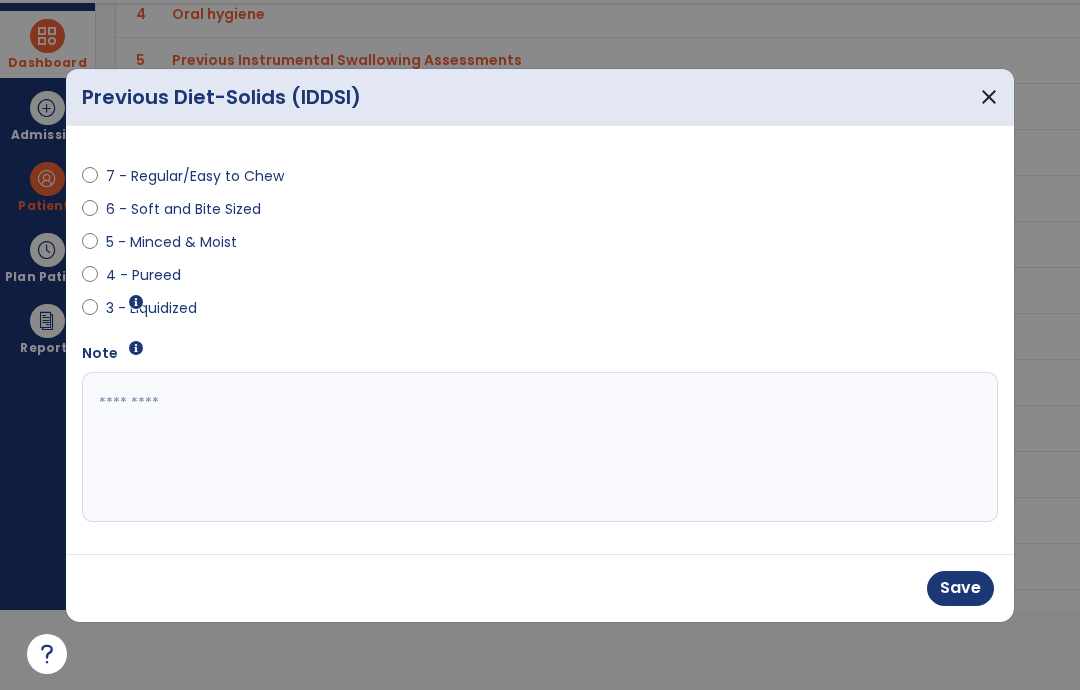scroll, scrollTop: 80, scrollLeft: 0, axis: vertical 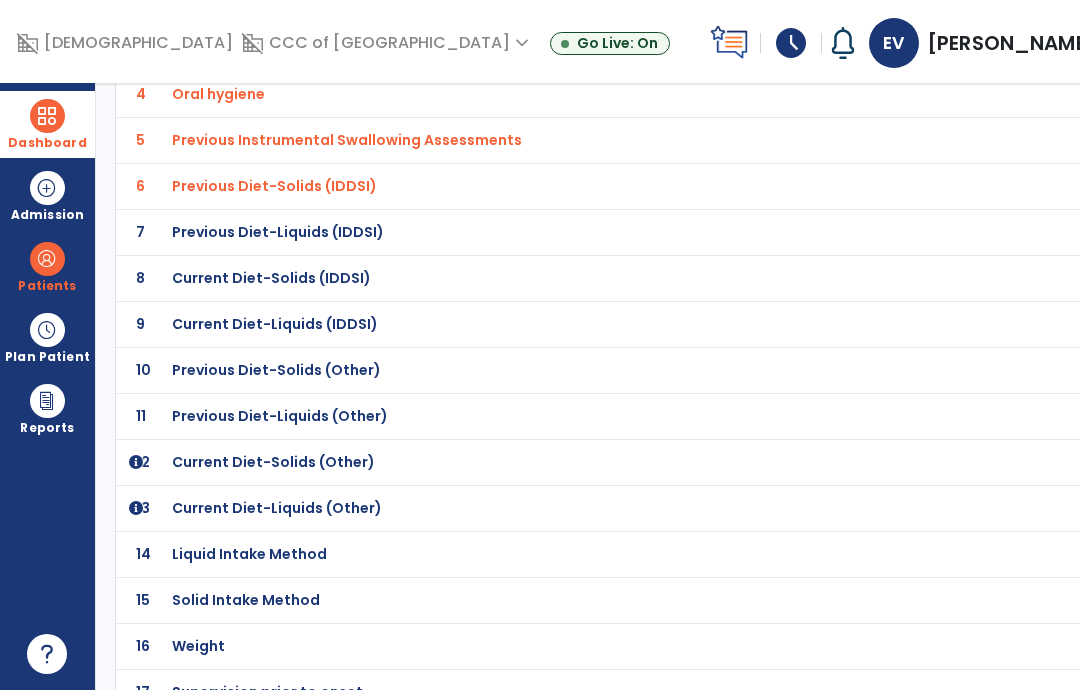 click on "Previous Diet-Liquids (IDDSI)" at bounding box center (292, -44) 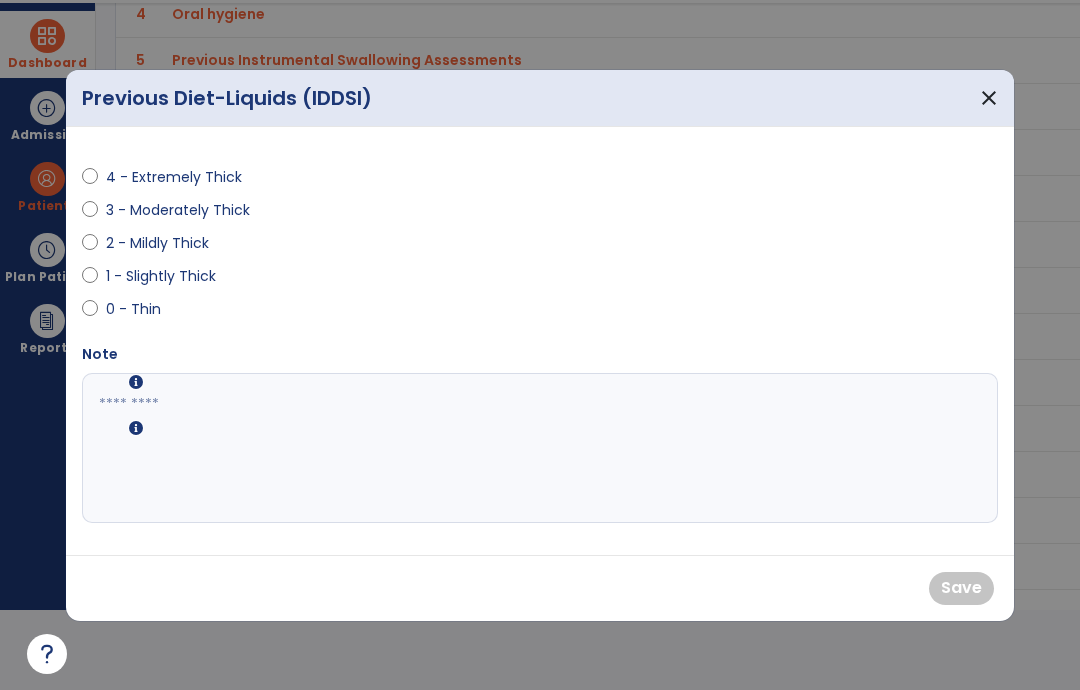 scroll, scrollTop: 0, scrollLeft: 0, axis: both 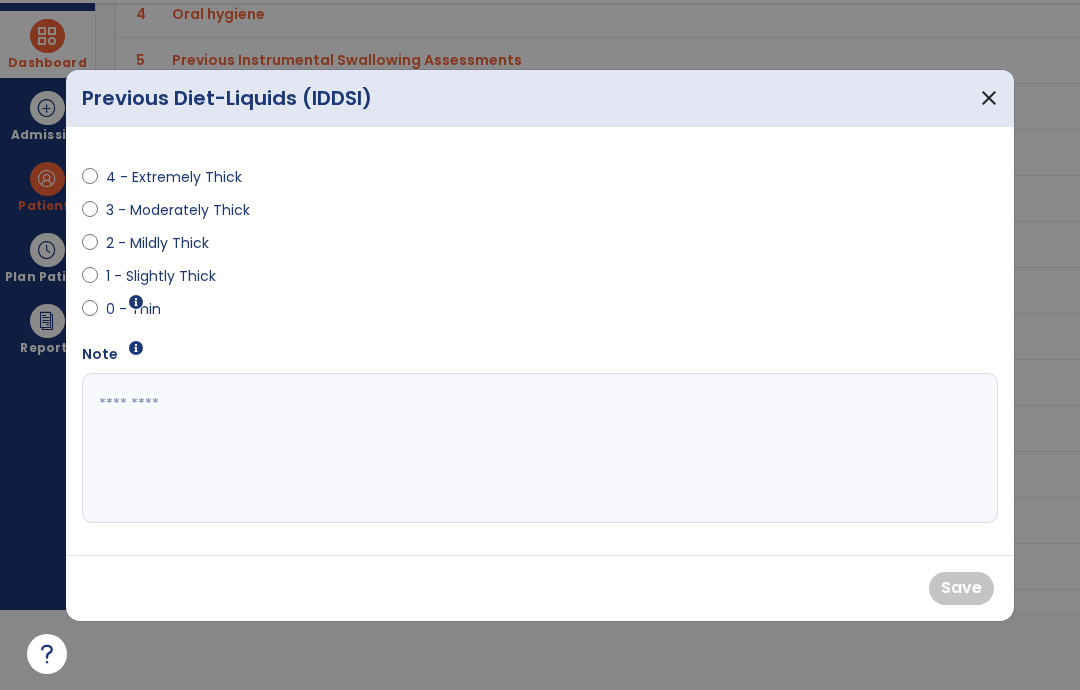 click on "0 - Thin" at bounding box center [305, 313] 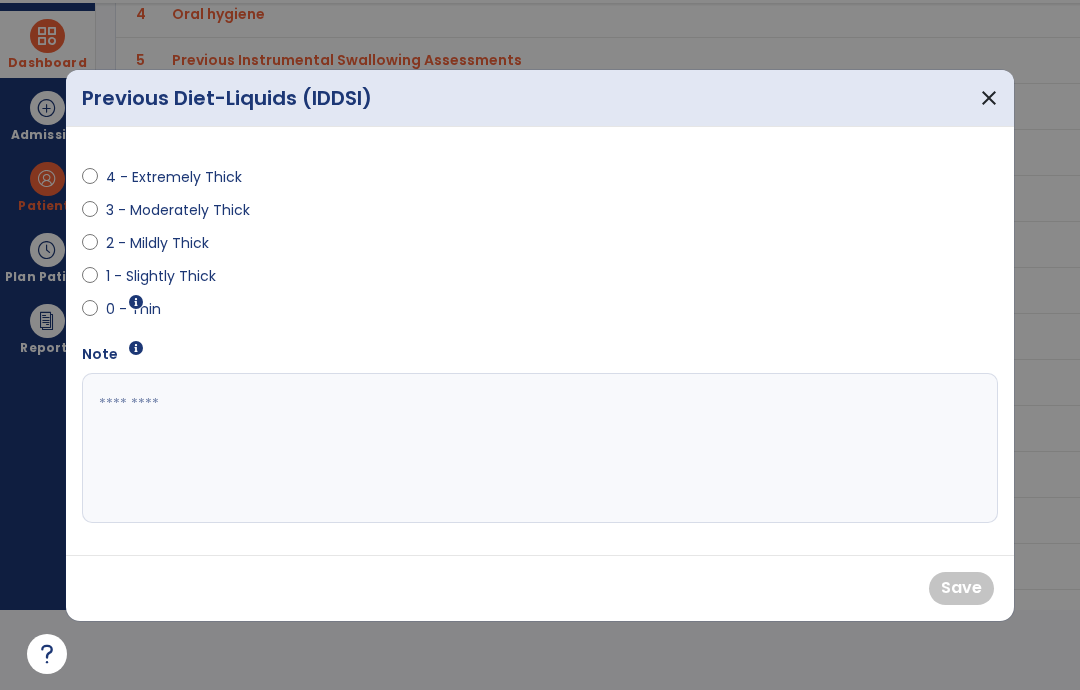 click on "0 - Thin" at bounding box center (141, 309) 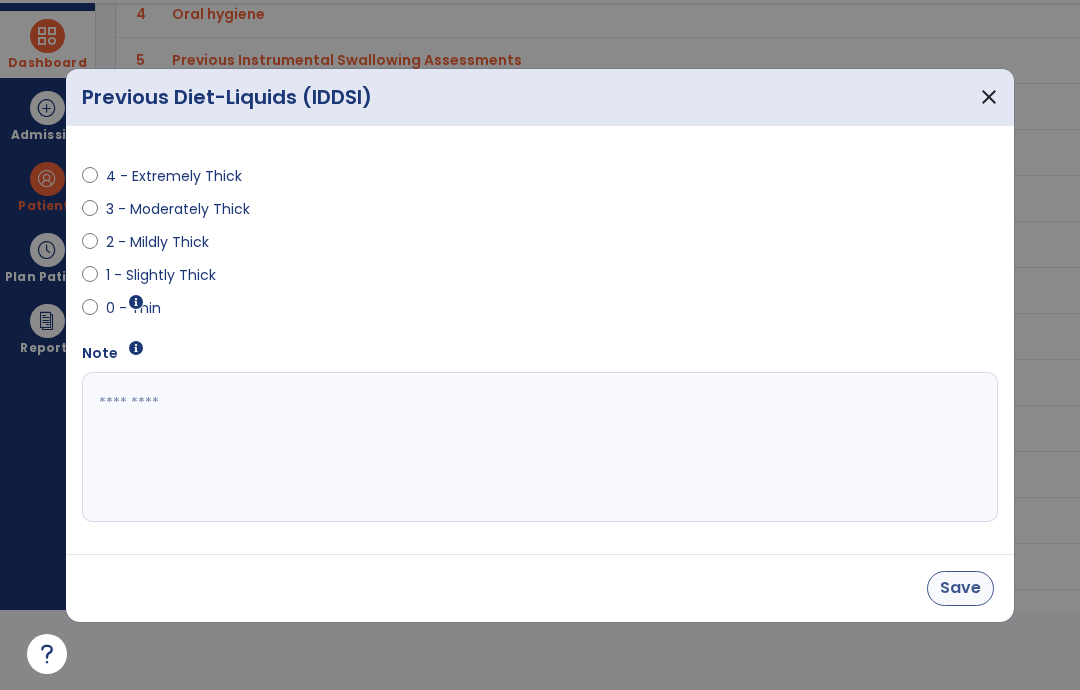 click on "Save" at bounding box center (960, 588) 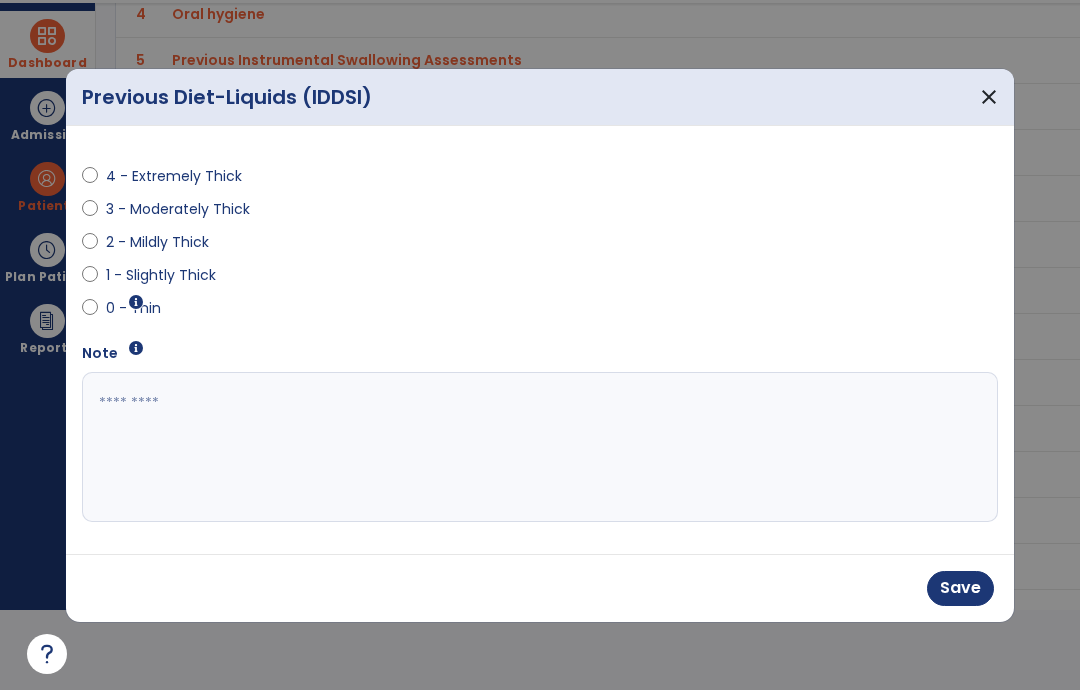 scroll, scrollTop: 80, scrollLeft: 0, axis: vertical 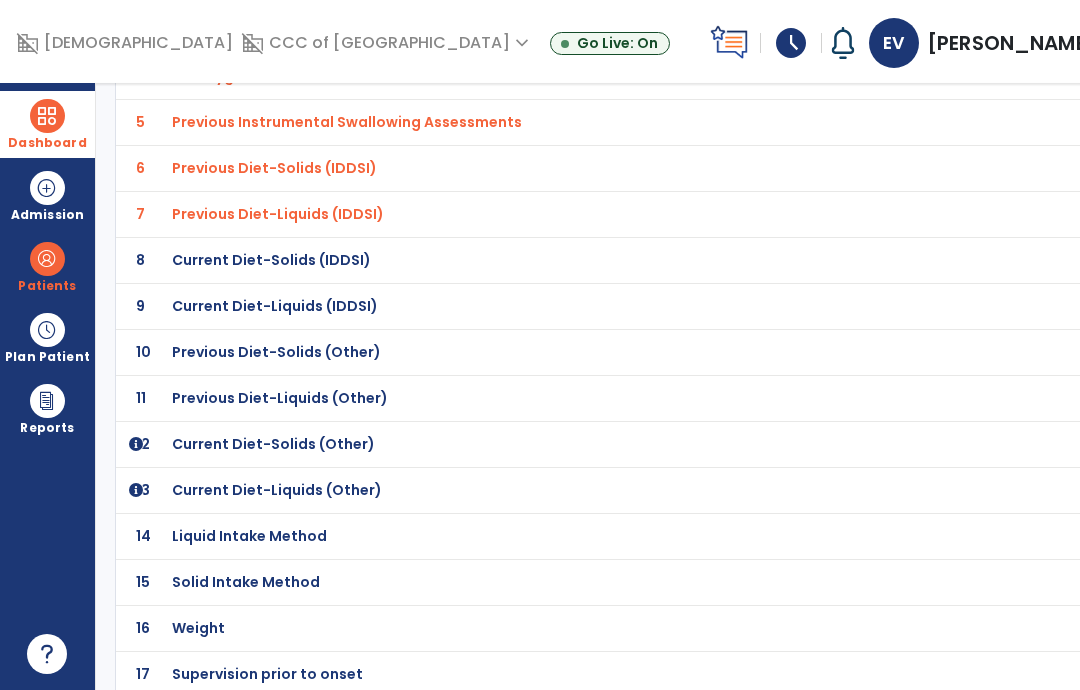 click on "8 Current Diet-Solids (IDDSI)" 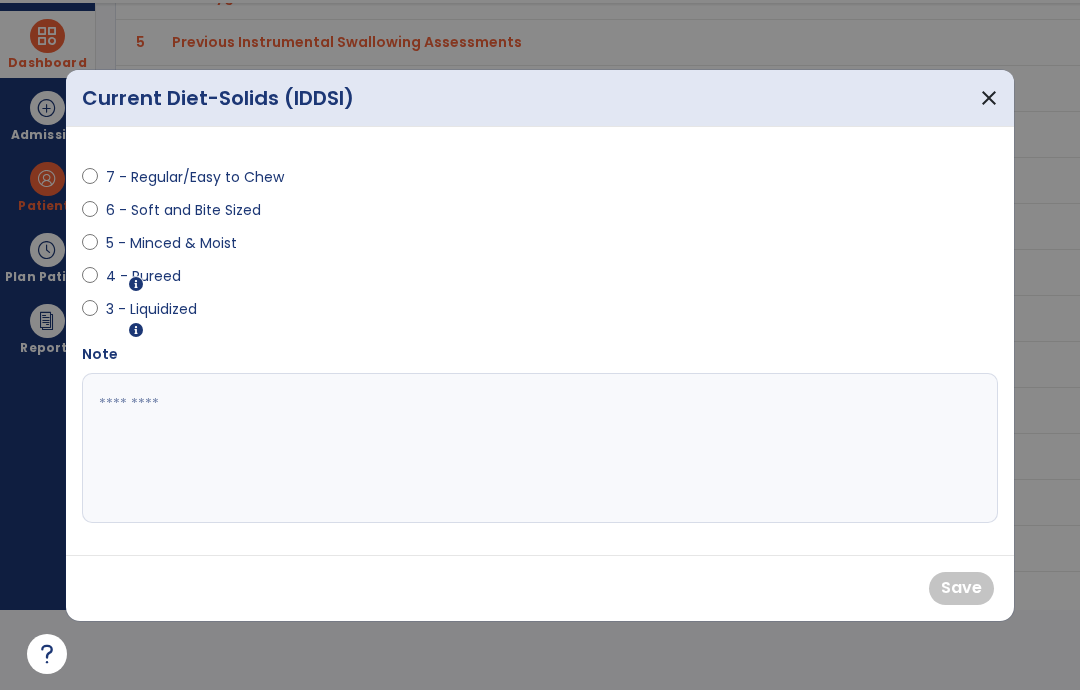 click on "7 - Regular/Easy to Chew" at bounding box center [195, 177] 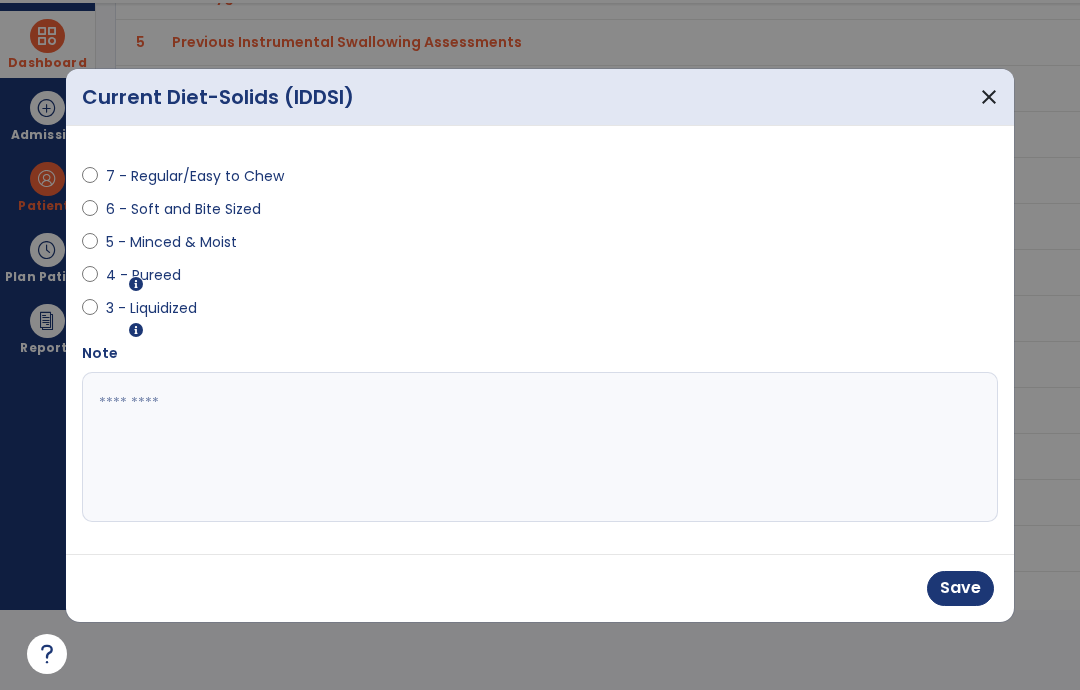 click on "Save" at bounding box center (960, 588) 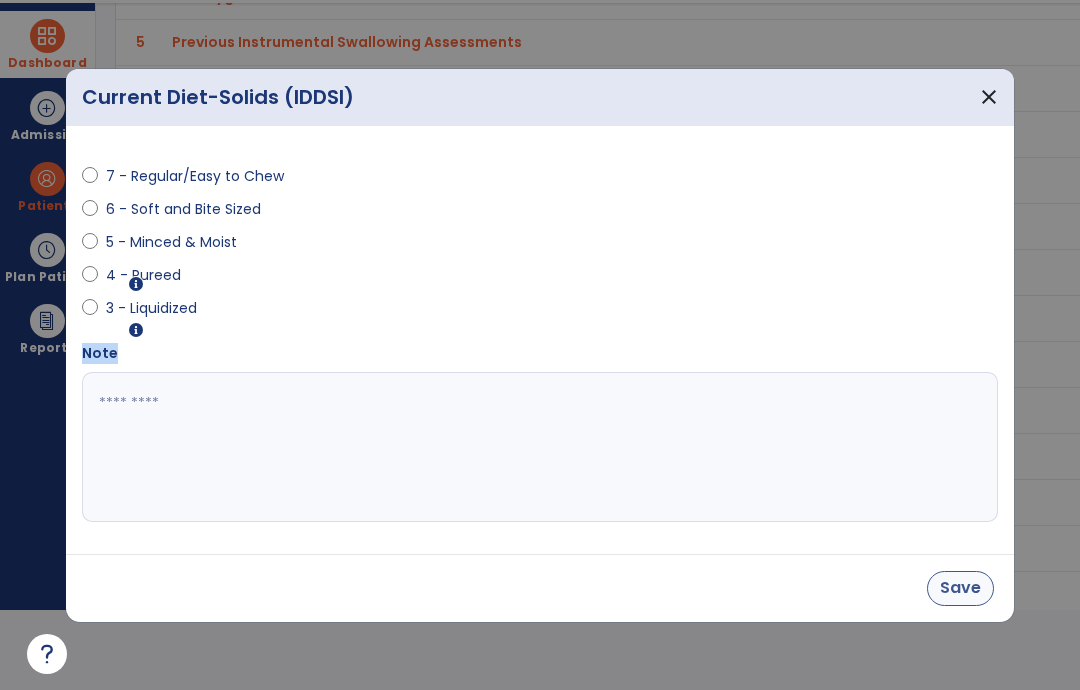 click on "Save" at bounding box center (960, 588) 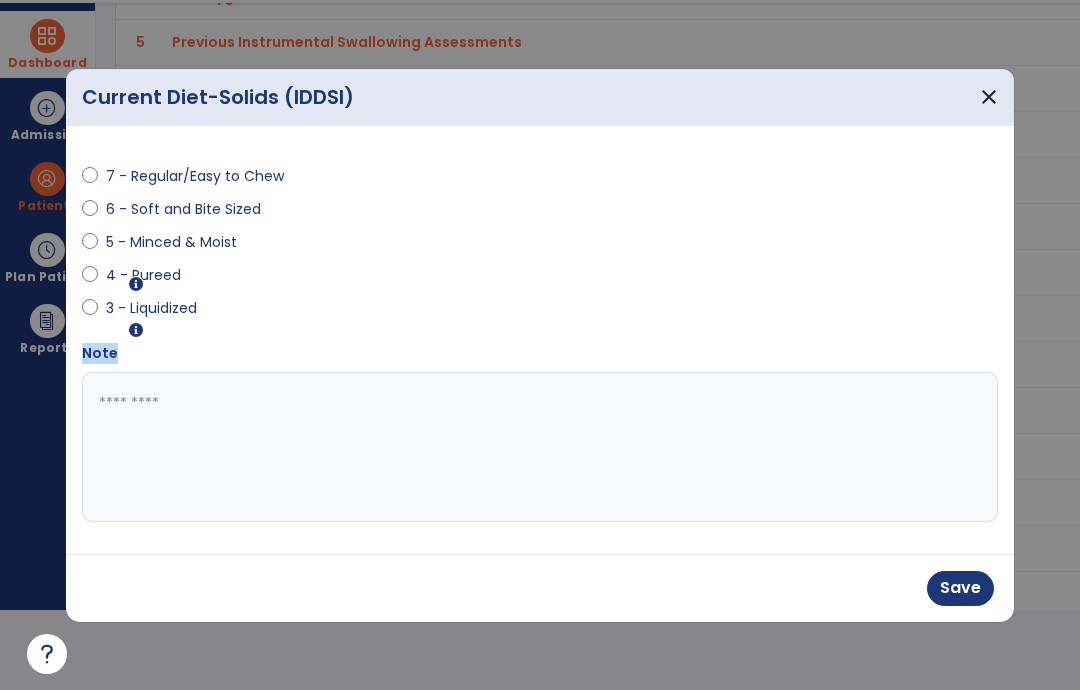 scroll, scrollTop: 80, scrollLeft: 0, axis: vertical 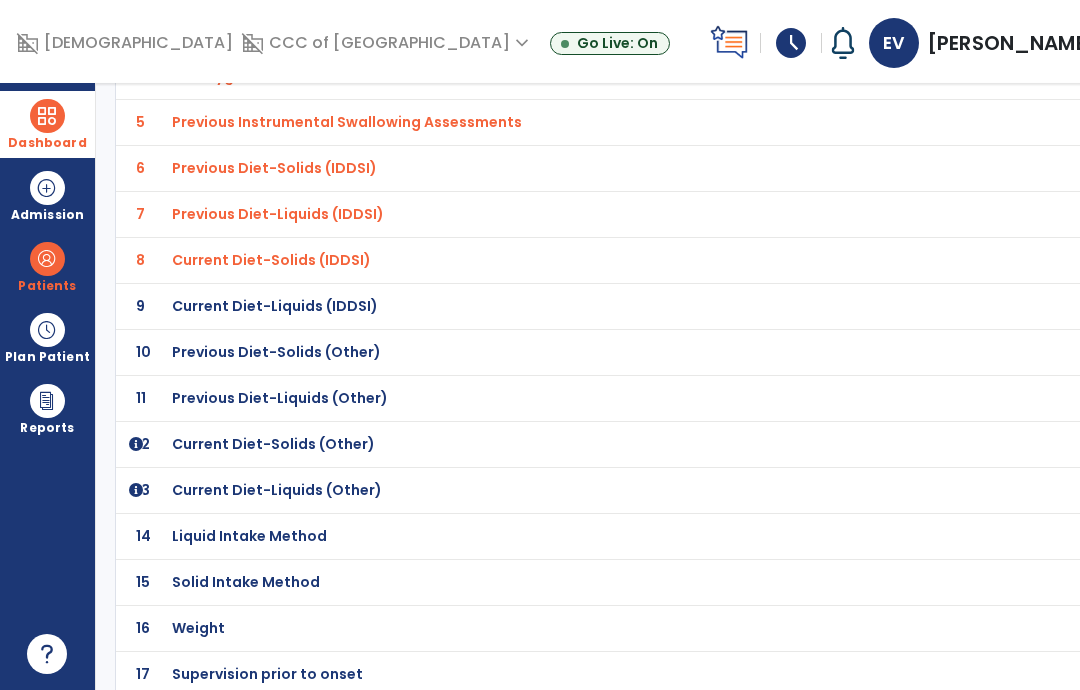 click on "9 Current Diet-Liquids (IDDSI)" 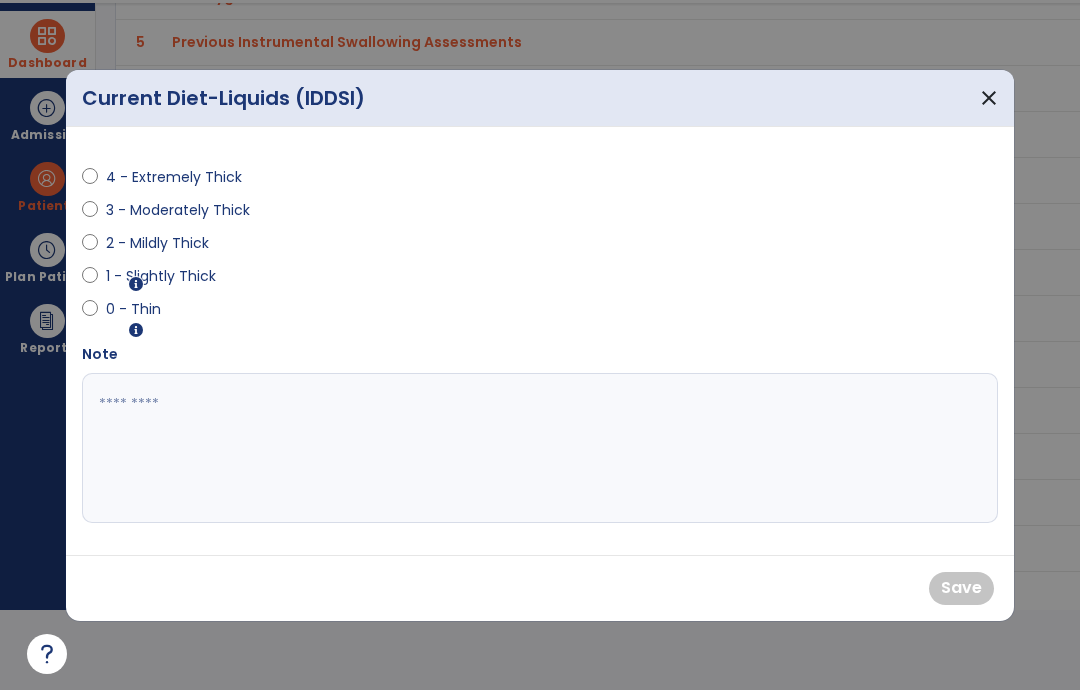 click on "0 - Thin" at bounding box center [141, 309] 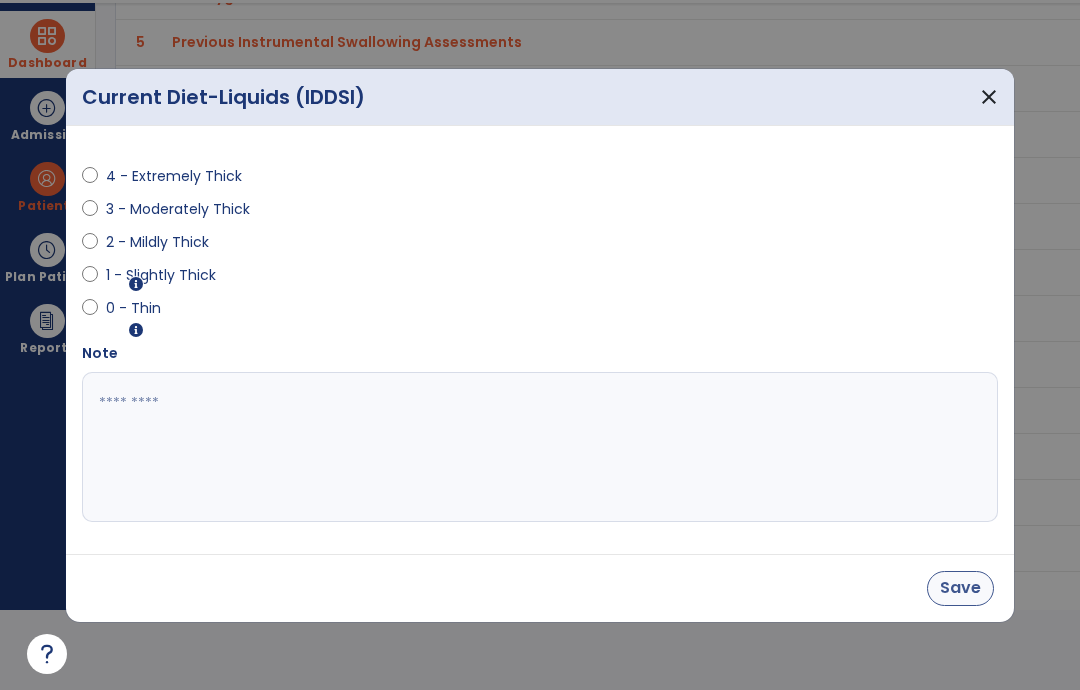 click on "Save" at bounding box center [960, 588] 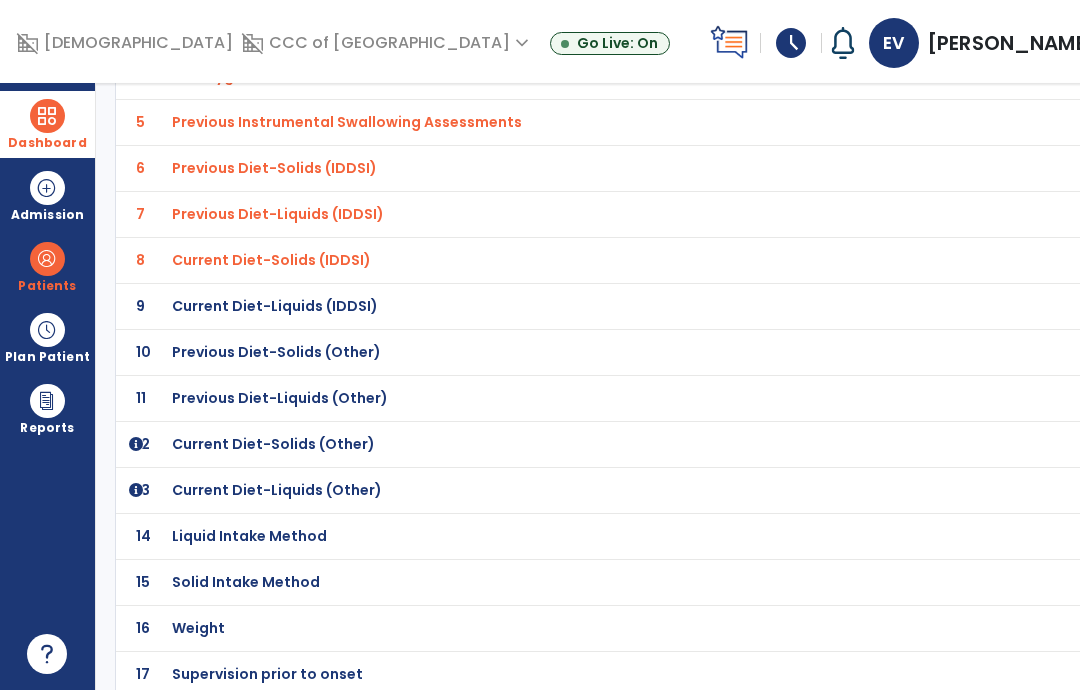 scroll, scrollTop: 80, scrollLeft: 0, axis: vertical 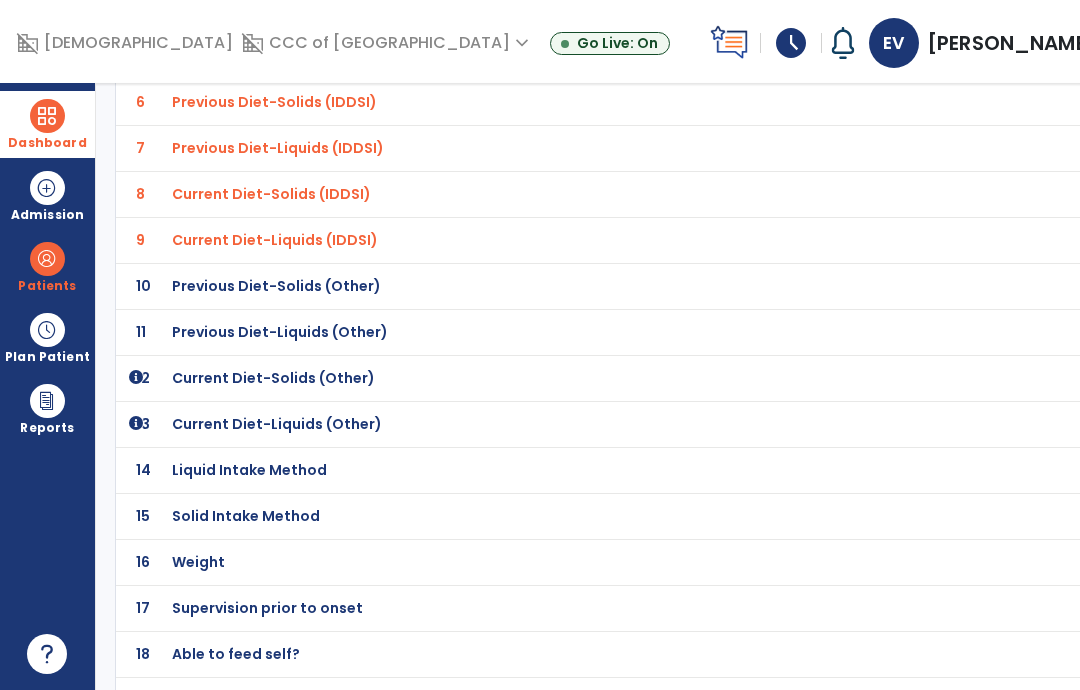 click on "Able to feed self?" at bounding box center (579, -128) 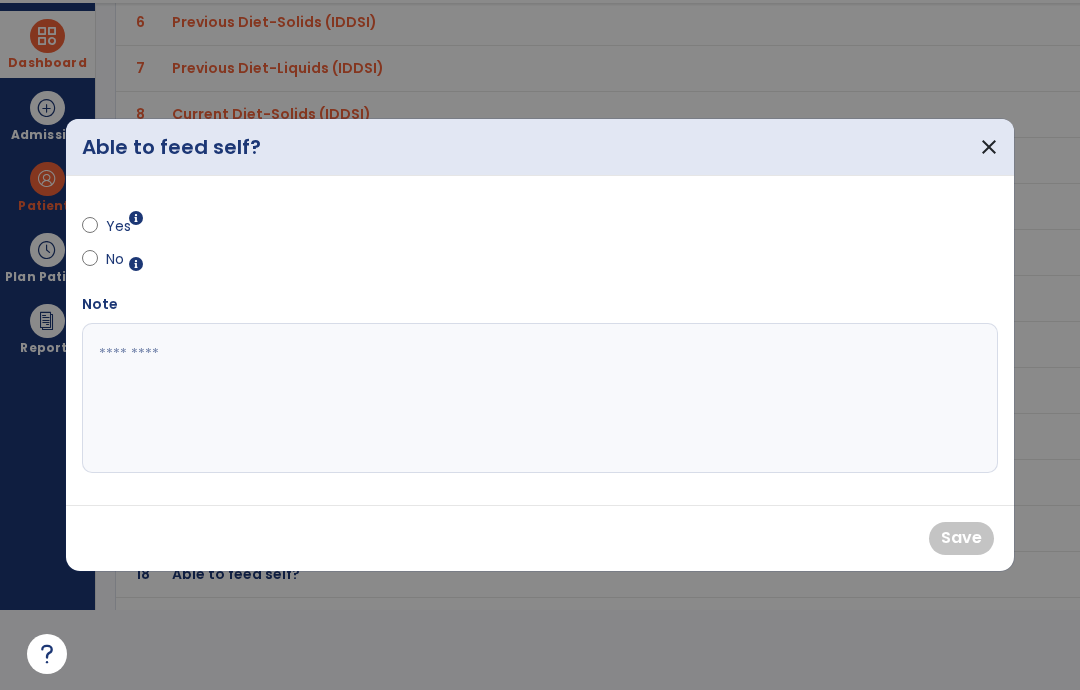 scroll, scrollTop: 0, scrollLeft: 0, axis: both 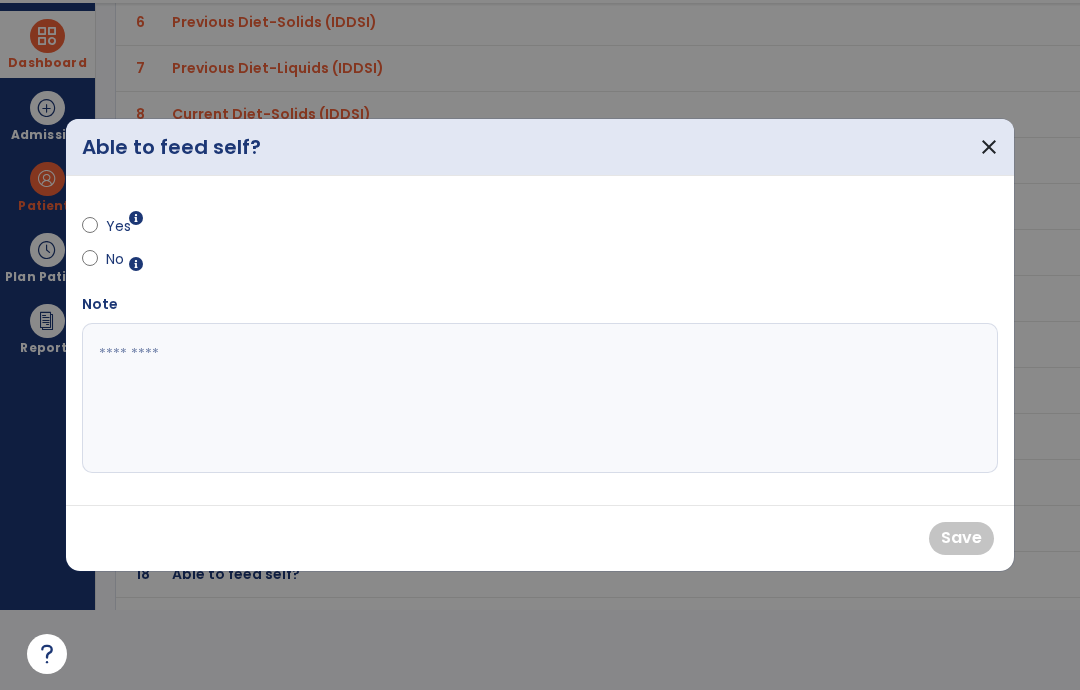 click on "Yes" at bounding box center (141, 226) 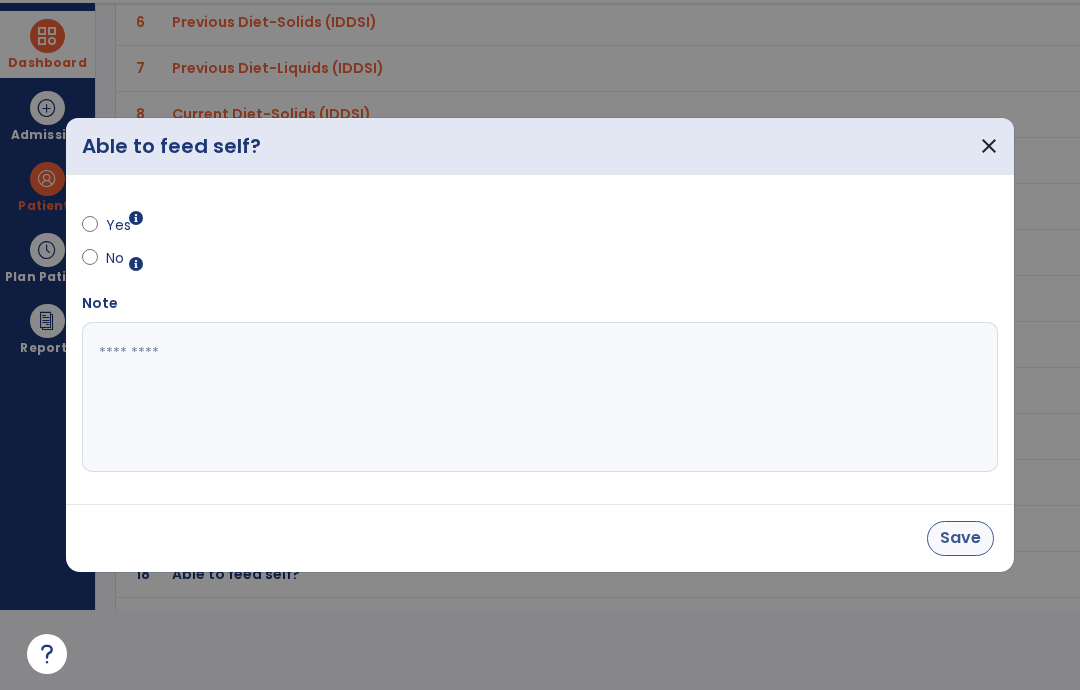 click on "Save" at bounding box center (960, 538) 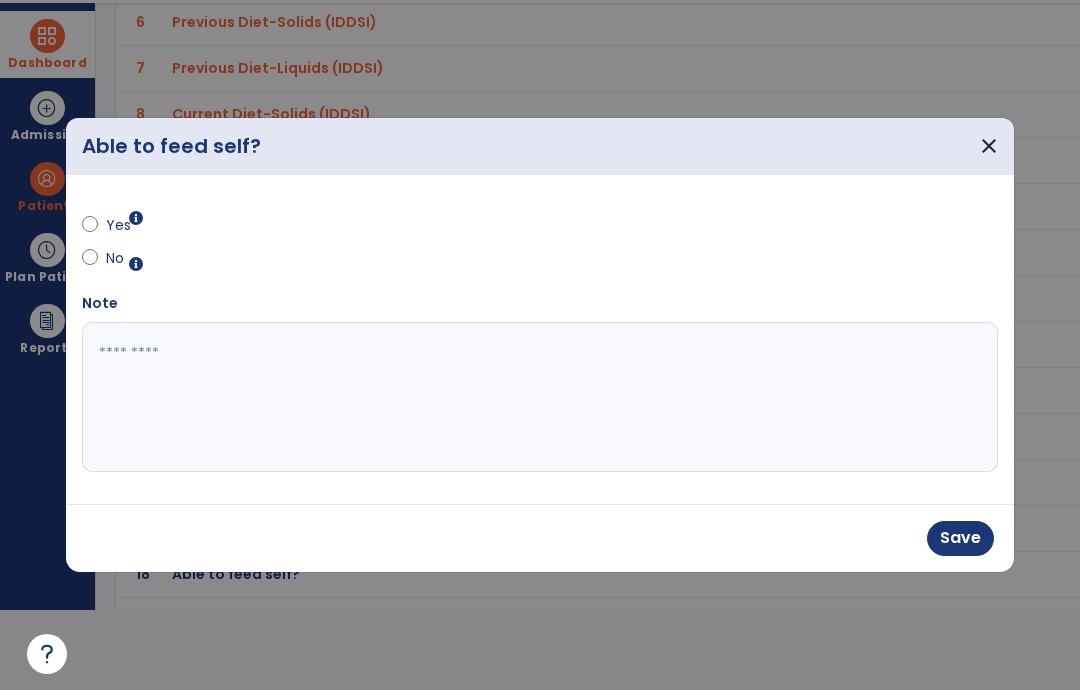 scroll, scrollTop: 80, scrollLeft: 0, axis: vertical 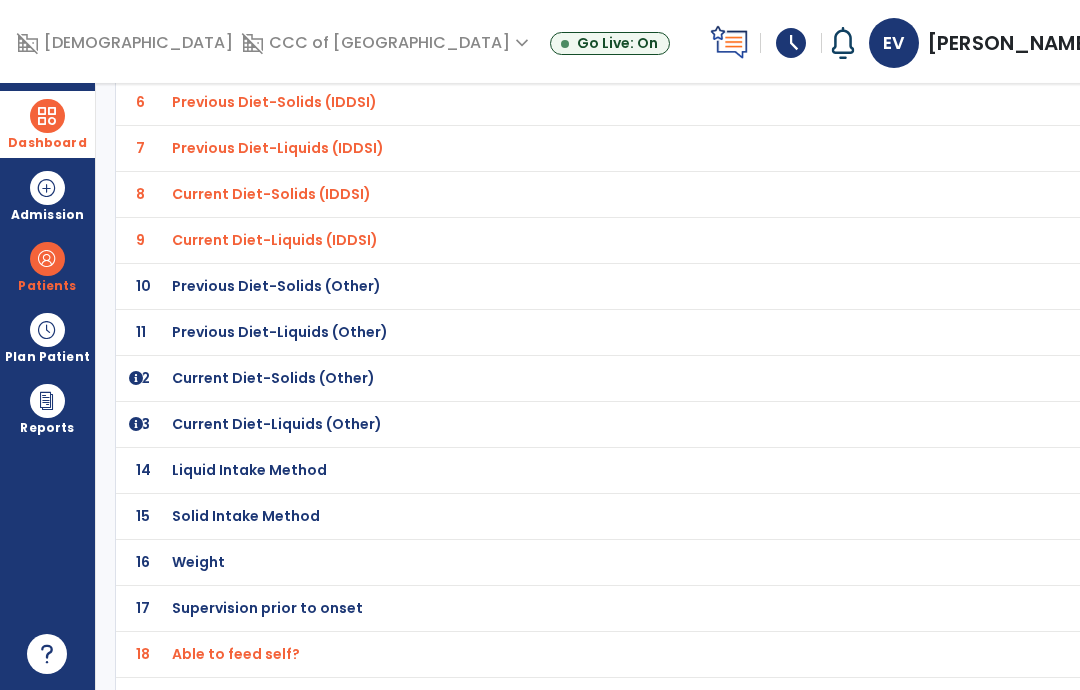 click on "Laryngeal/Pharyngeal Examination" at bounding box center [292, -128] 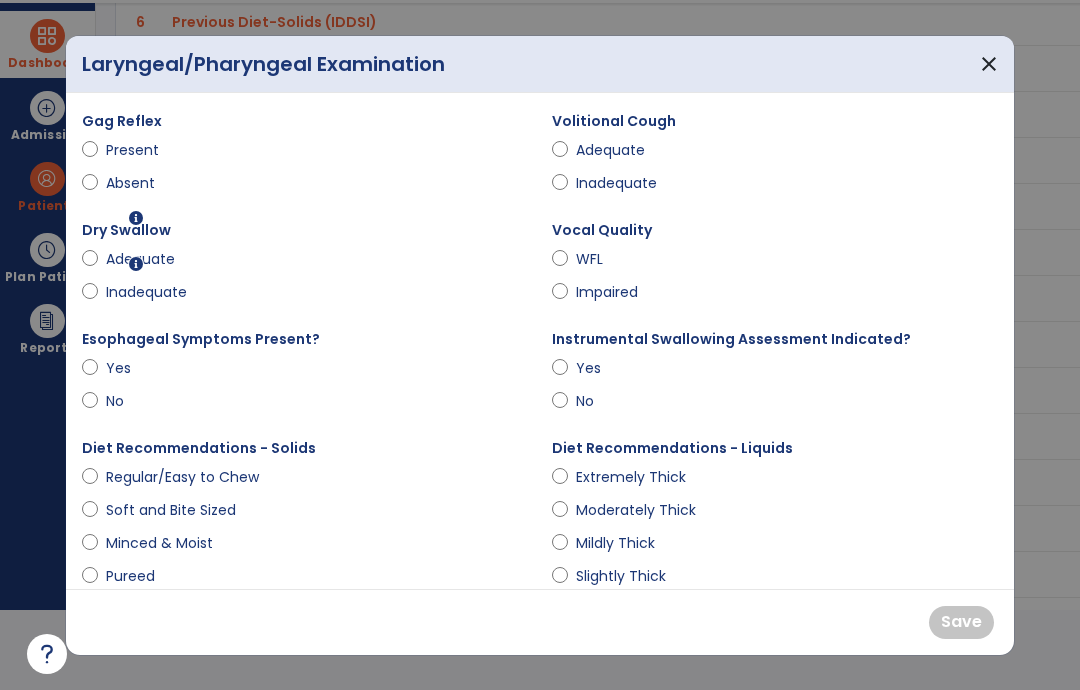 scroll, scrollTop: 0, scrollLeft: 0, axis: both 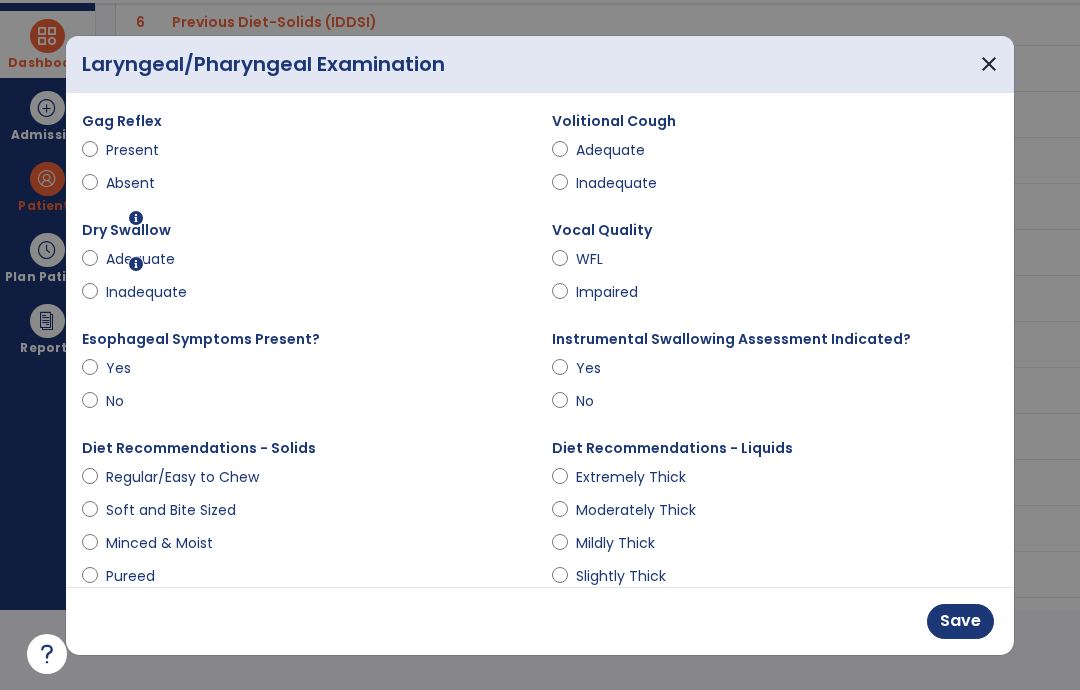 click on "Adequate" at bounding box center (141, 259) 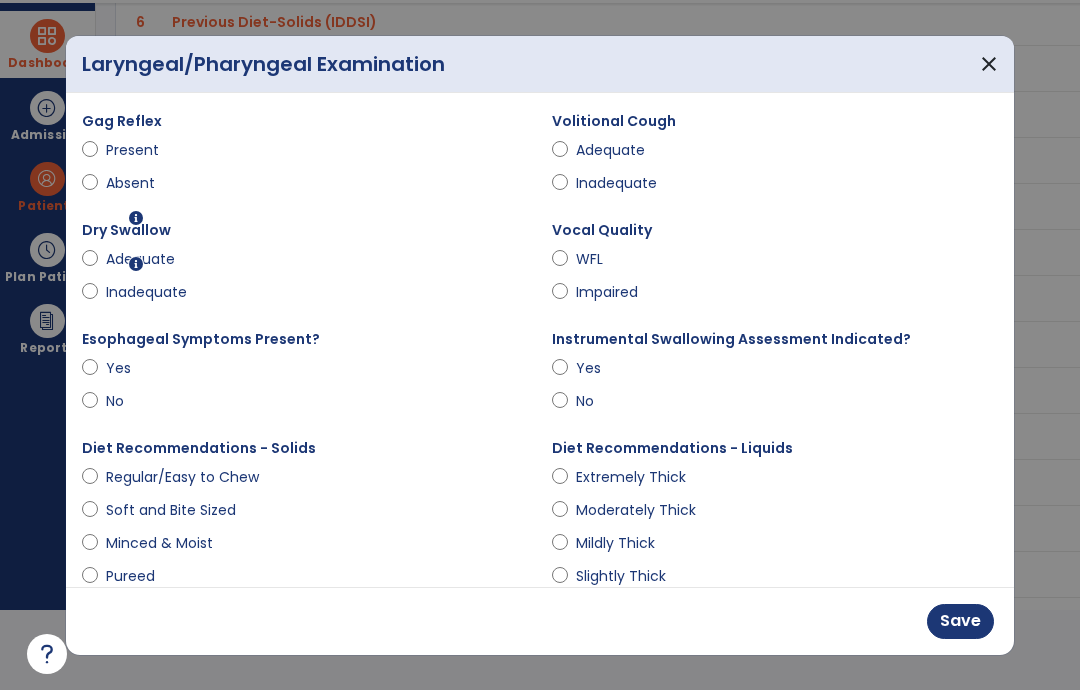 click on "No" at bounding box center (611, 401) 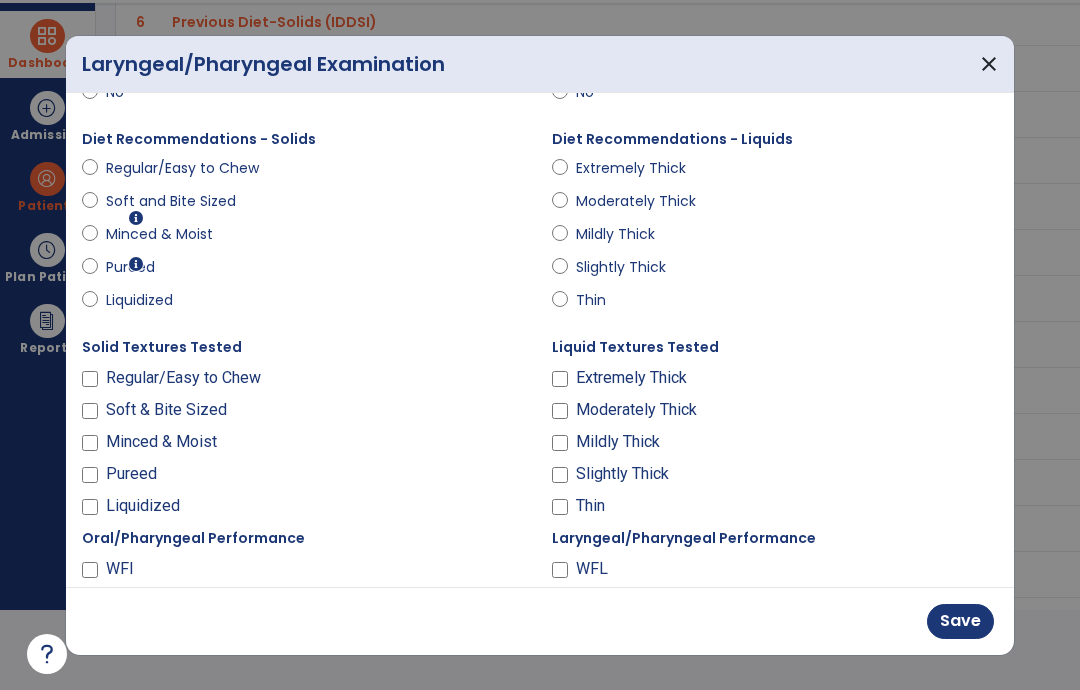 click on "Thin" at bounding box center [611, 300] 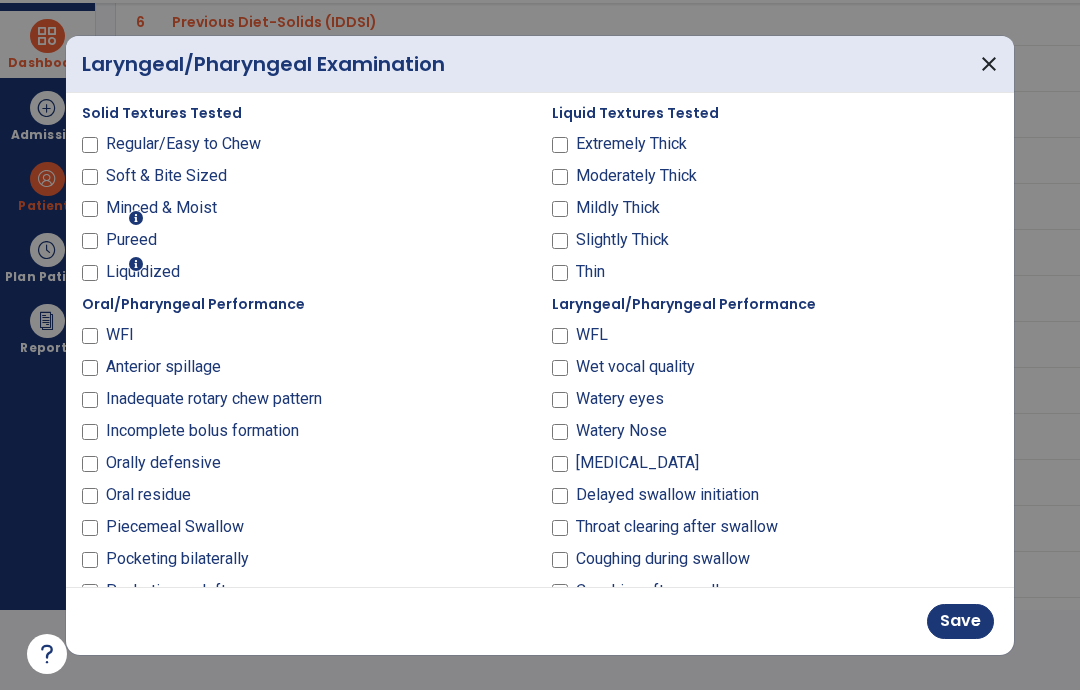 click on "Regular/Easy to Chew" at bounding box center (183, 144) 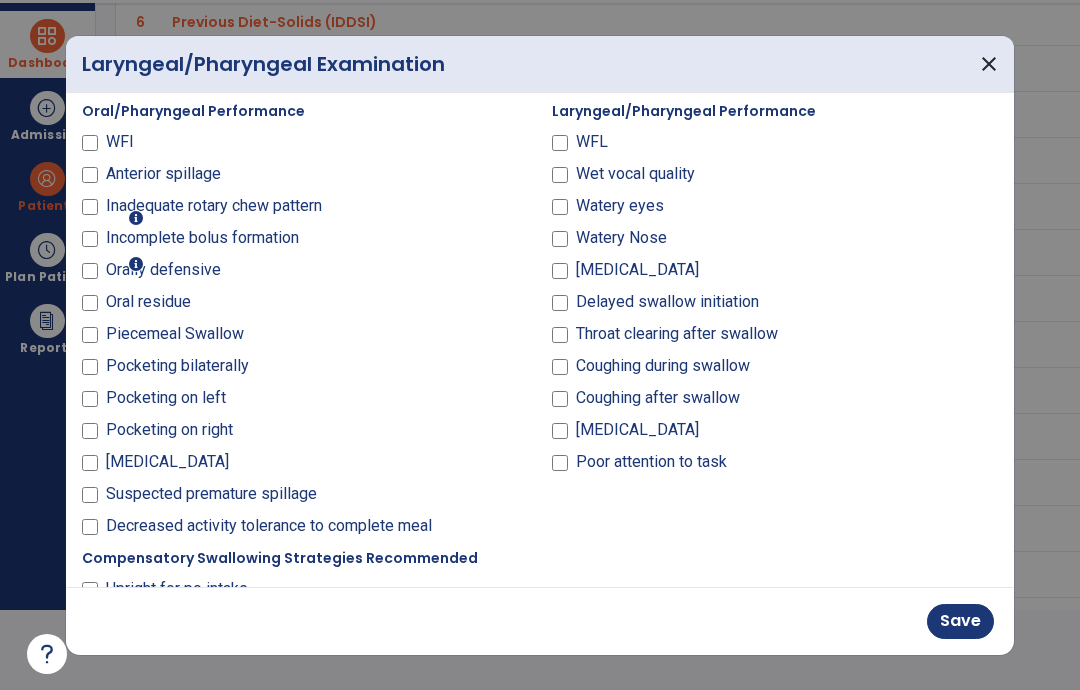 click on "WFl" at bounding box center (119, 142) 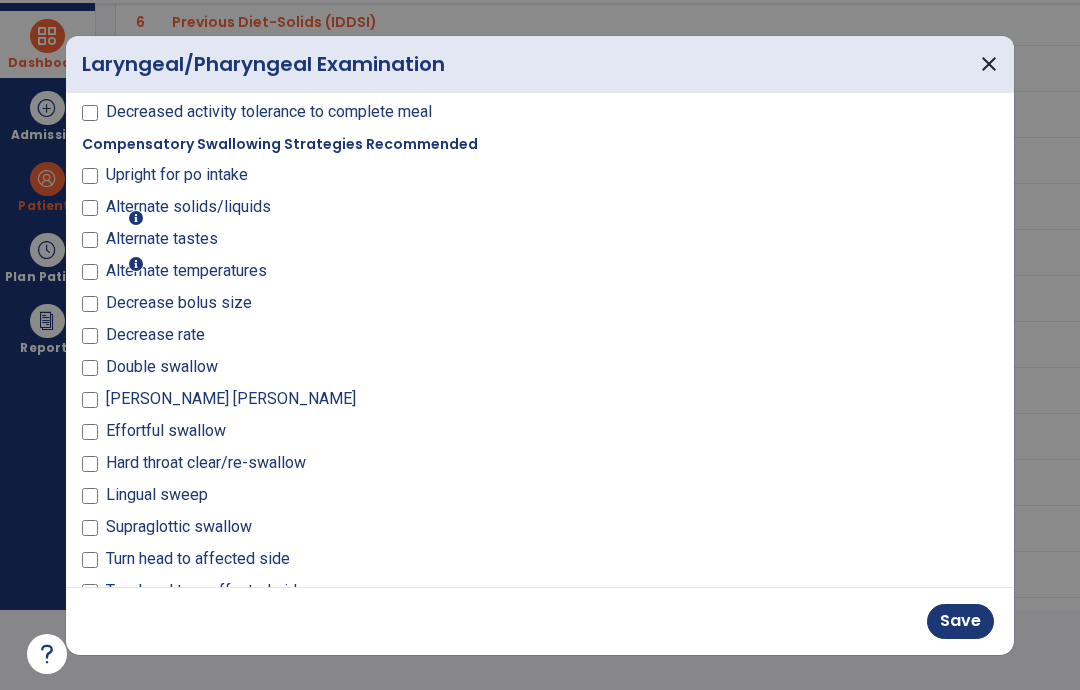 scroll, scrollTop: 1158, scrollLeft: 0, axis: vertical 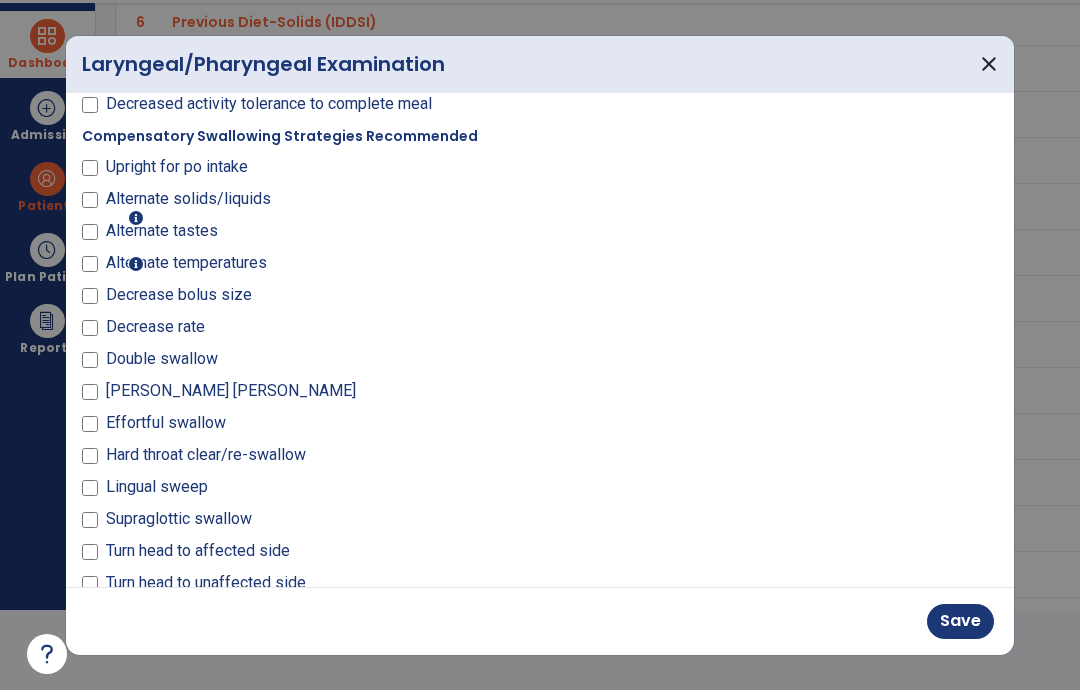 click on "domain_disabled   Benedictine    domain_disabled   CCC of White Bear Lake   expand_more   BHC Minneapolis   BLC New Brighton   BLC Regina   BLC Shakopee  Show All Go Live: On schedule My Time:   Thursday, Jul 10    ***** stop  Stop   Open your timecard  arrow_right Notifications  No Notifications yet   EV   Vogelgesang, Emma   expand_more   home   Home   person   Profile   help   Help   logout   Log out  Dashboard  dashboard  Therapist Dashboard Admission Patients  format_list_bulleted  Patient List  space_dashboard  Patient Board  insert_chart  PDPM Board Plan Patient  event_note  Planner  content_paste_go  Scheduler  content_paste_go  Whiteboard Reports  export_notes  Billing Exports  note_alt  EOM Report  event_note  Minutes By Payor  inbox_customize  Service Log  playlist_add_check  Triple Check Report  arrow_back   Impairments   chevron_left   Oral Motor Examination   Auditory Comprehension   Reading Comprehension   Written Language   Verbal Expression   Motor Speech   Voice Evaluation" at bounding box center (540, 265) 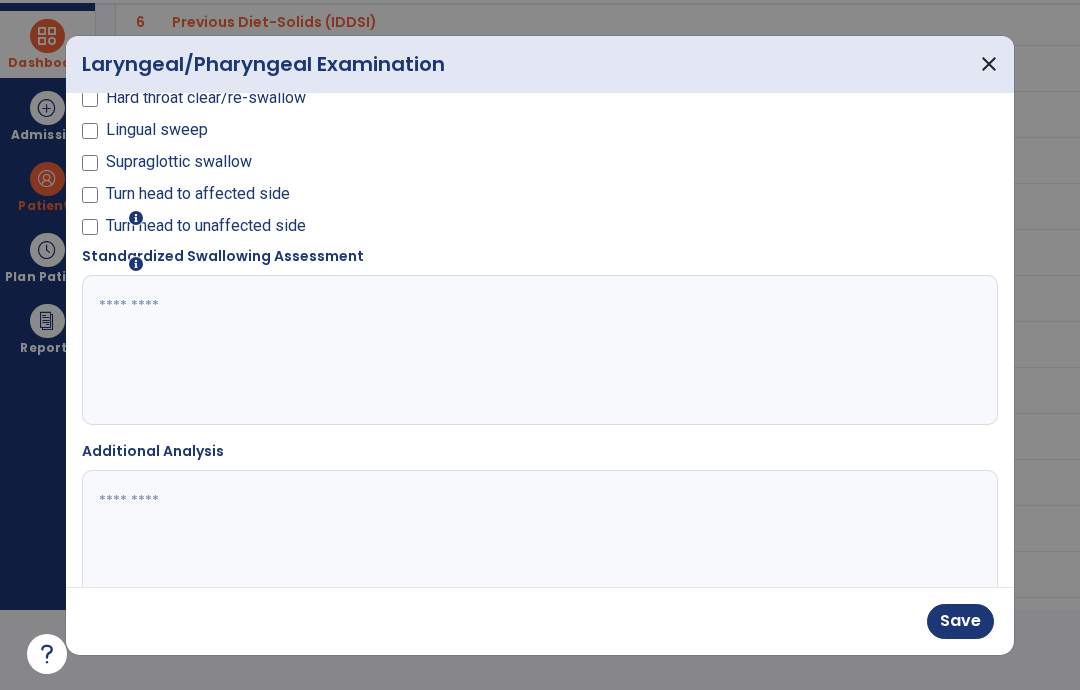 click at bounding box center [540, 350] 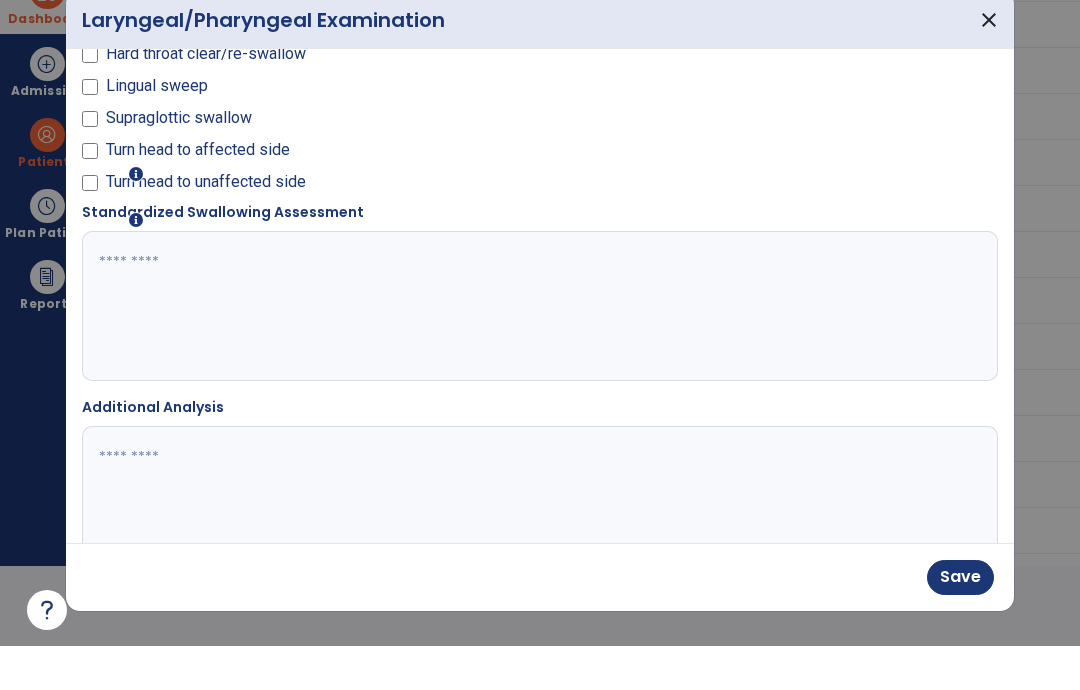 click at bounding box center [540, 350] 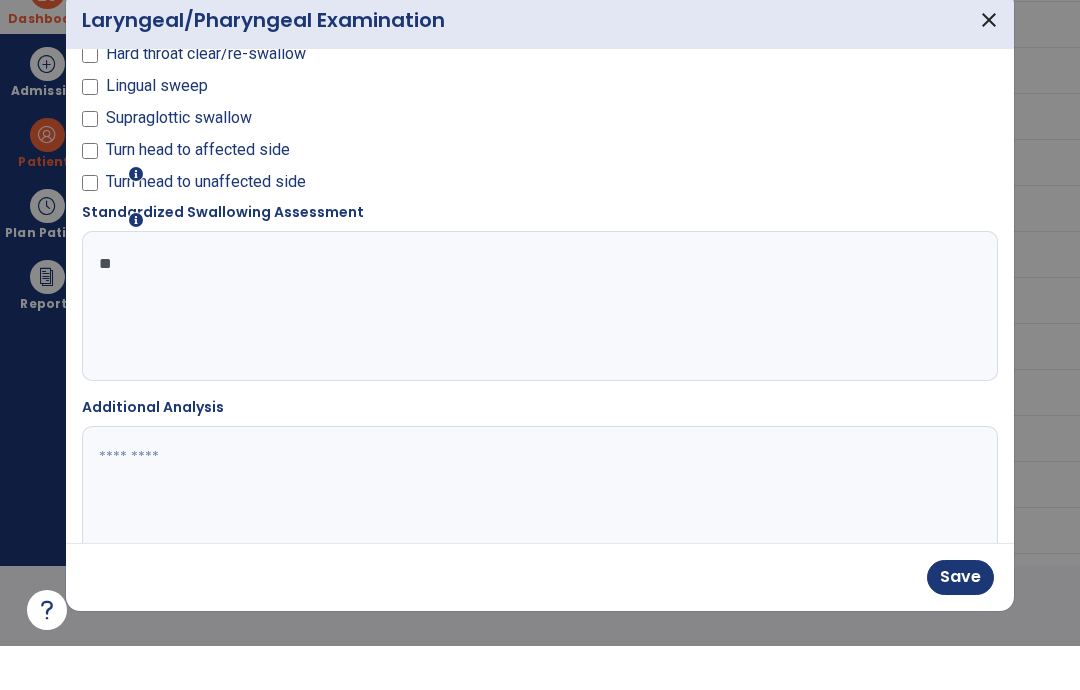 type on "*" 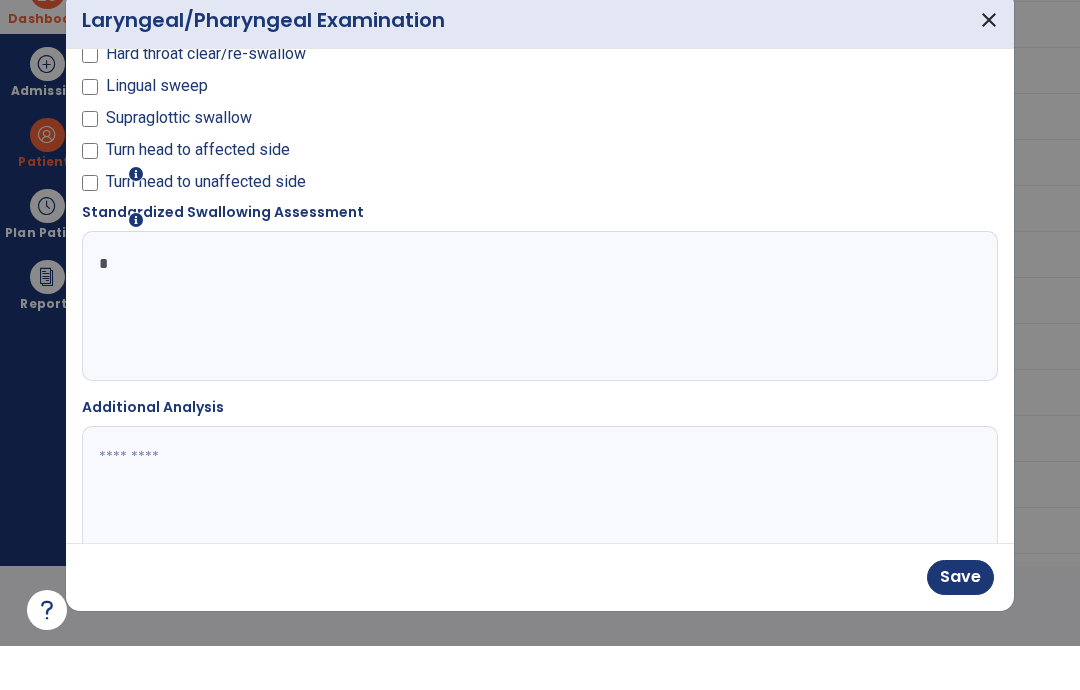 type 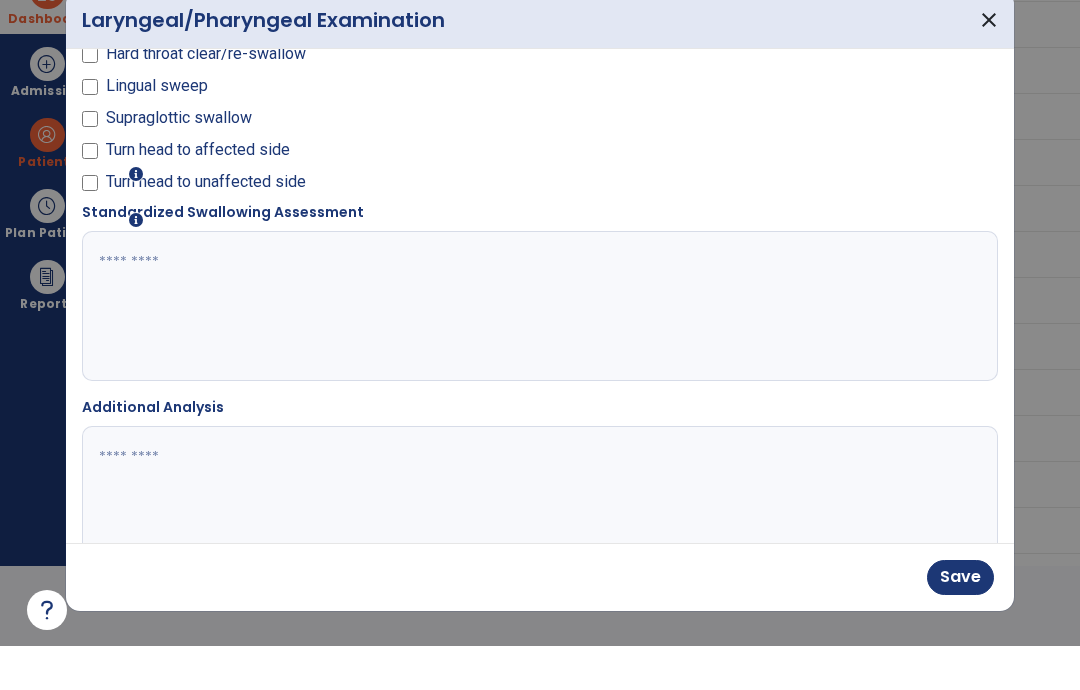 click at bounding box center (540, 545) 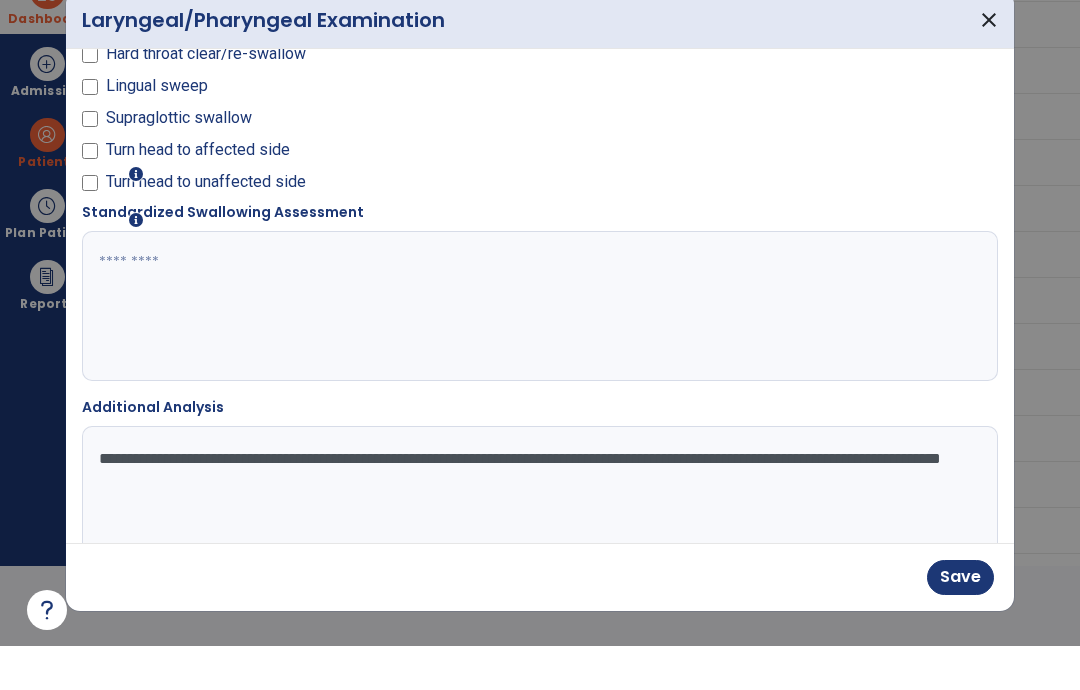 type on "**********" 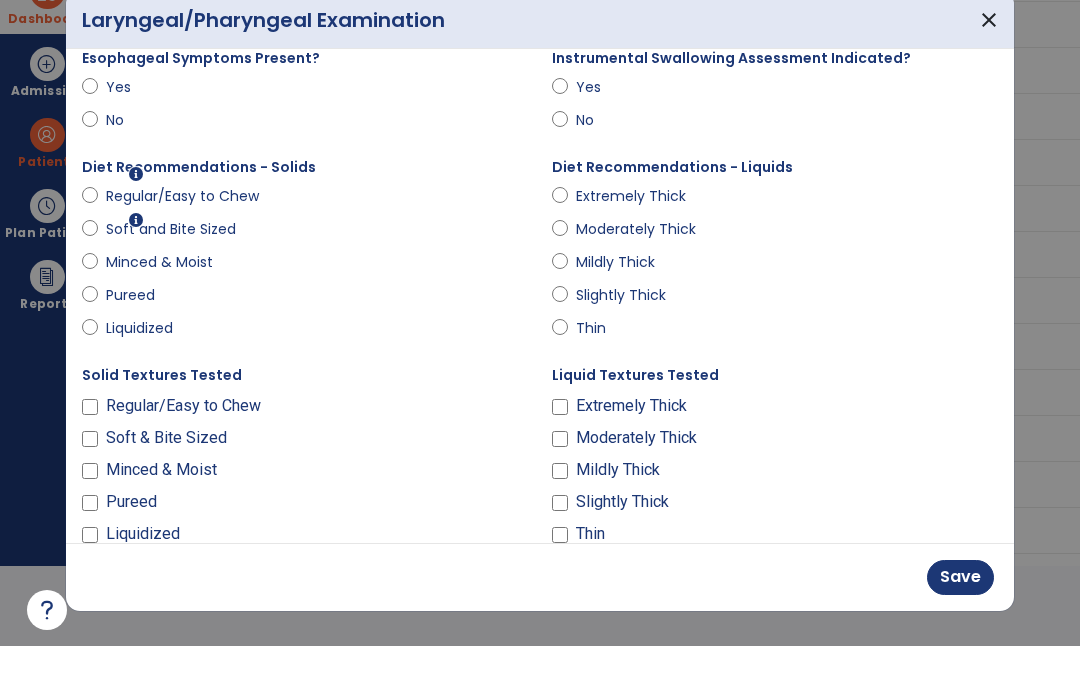 scroll, scrollTop: 260, scrollLeft: 0, axis: vertical 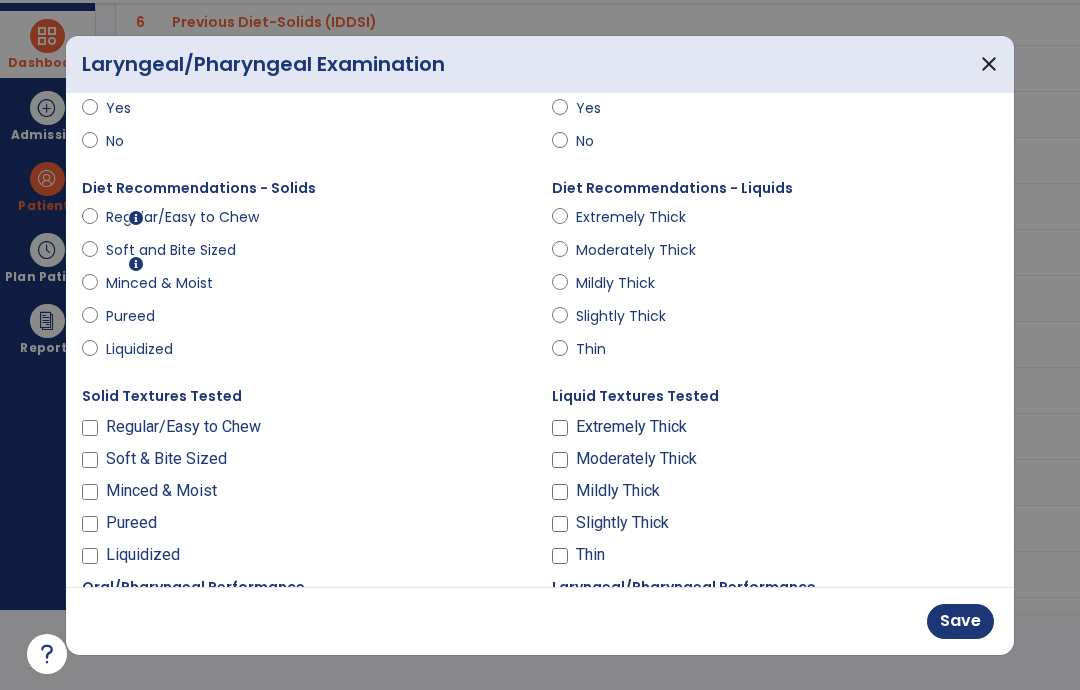 click on "domain_disabled   Benedictine    domain_disabled   CCC of White Bear Lake   expand_more   BHC Minneapolis   BLC New Brighton   BLC Regina   BLC Shakopee  Show All Go Live: On schedule My Time:   Thursday, Jul 10    ***** stop  Stop   Open your timecard  arrow_right Notifications  No Notifications yet   EV   Vogelgesang, Emma   expand_more   home   Home   person   Profile   help   Help   logout   Log out  Dashboard  dashboard  Therapist Dashboard Admission Patients  format_list_bulleted  Patient List  space_dashboard  Patient Board  insert_chart  PDPM Board Plan Patient  event_note  Planner  content_paste_go  Scheduler  content_paste_go  Whiteboard Reports  export_notes  Billing Exports  note_alt  EOM Report  event_note  Minutes By Payor  inbox_customize  Service Log  playlist_add_check  Triple Check Report  arrow_back   Impairments   chevron_left   Oral Motor Examination   Auditory Comprehension   Reading Comprehension   Written Language   Verbal Expression   Motor Speech   Voice Evaluation" at bounding box center (540, 265) 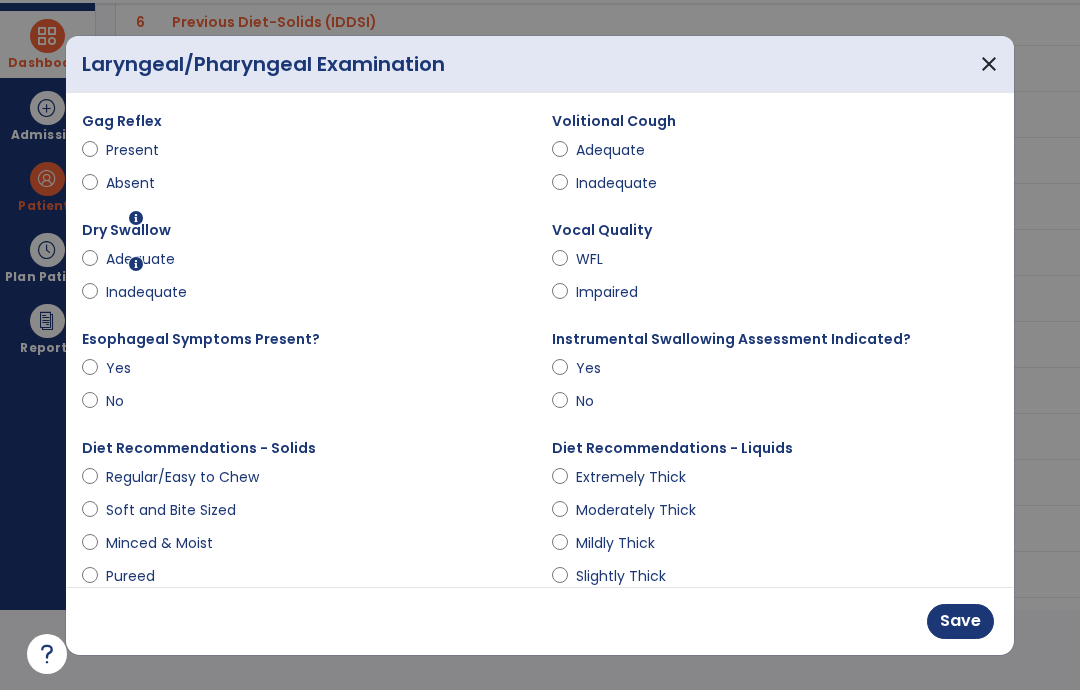 scroll, scrollTop: 0, scrollLeft: 0, axis: both 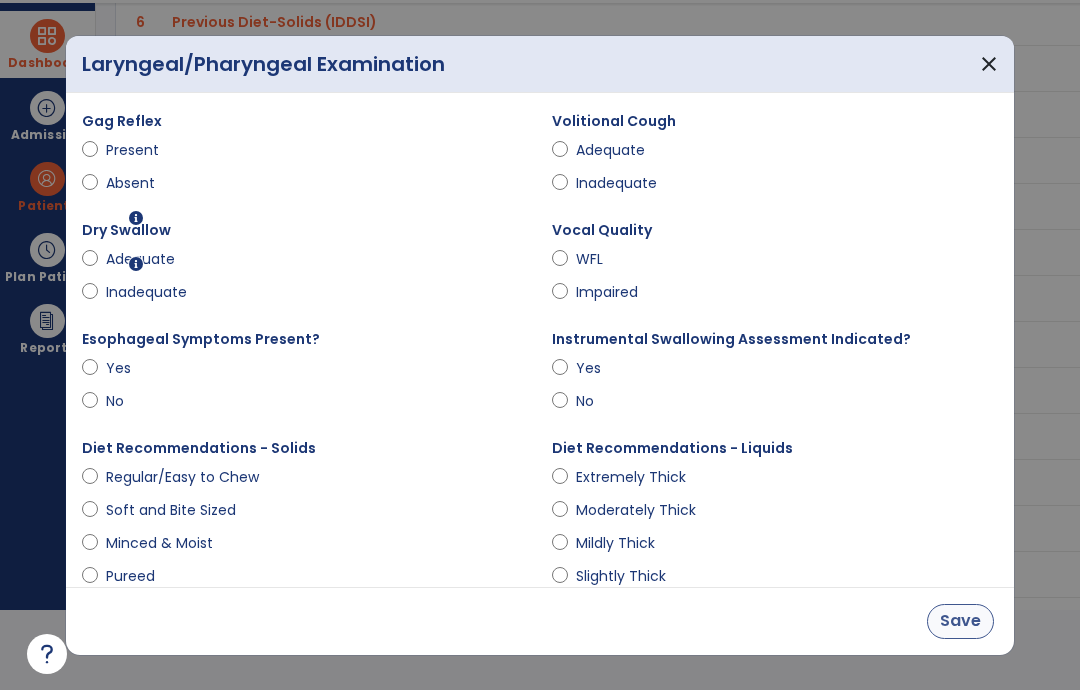 click on "Save" at bounding box center [960, 621] 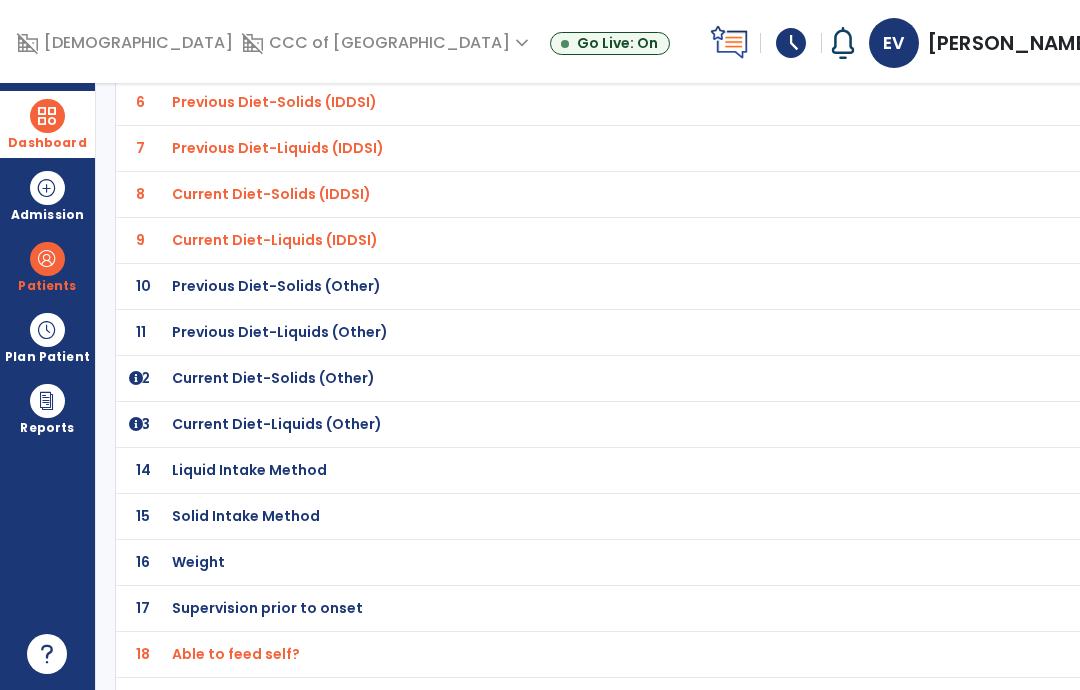 scroll, scrollTop: 80, scrollLeft: 0, axis: vertical 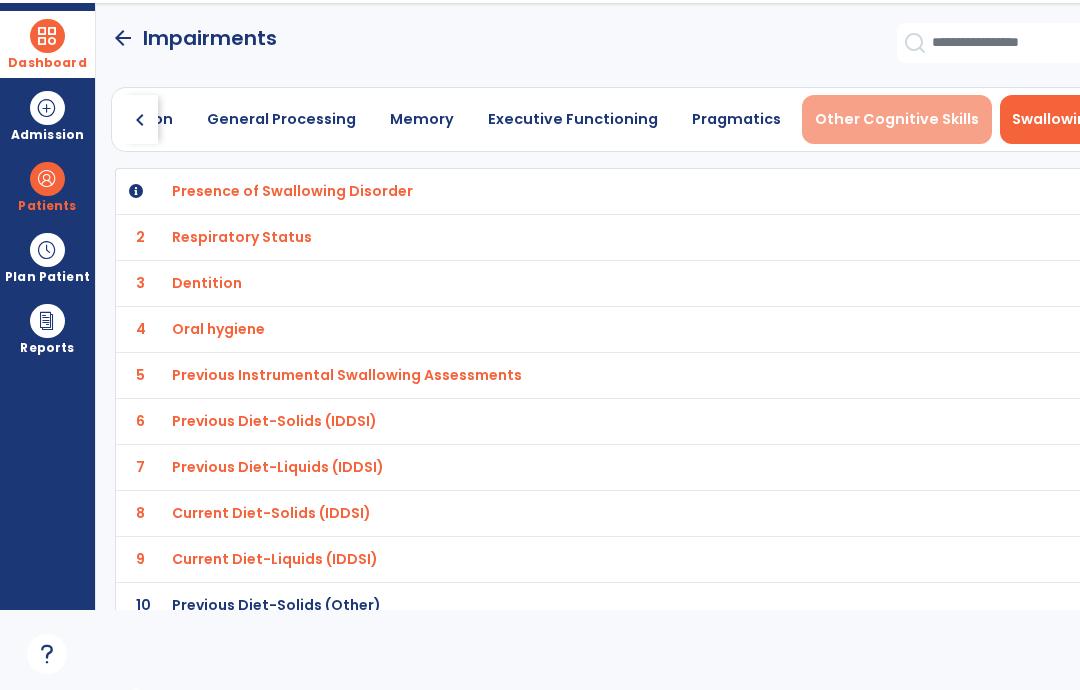 click on "Other Cognitive Skills" at bounding box center [897, 119] 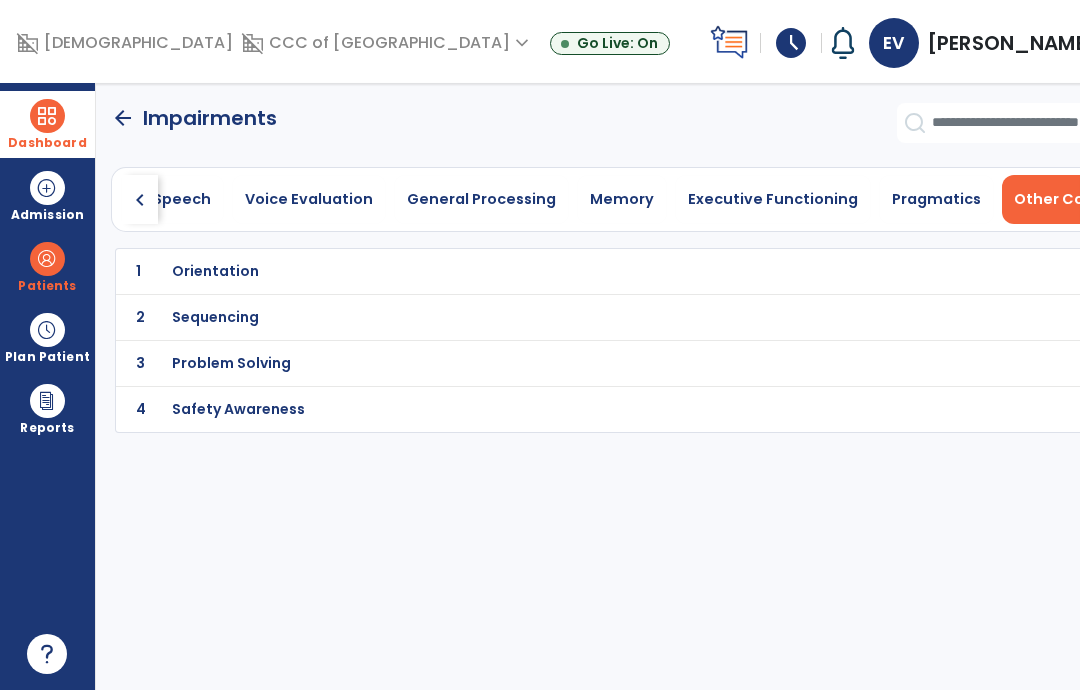 scroll, scrollTop: 0, scrollLeft: 1017, axis: horizontal 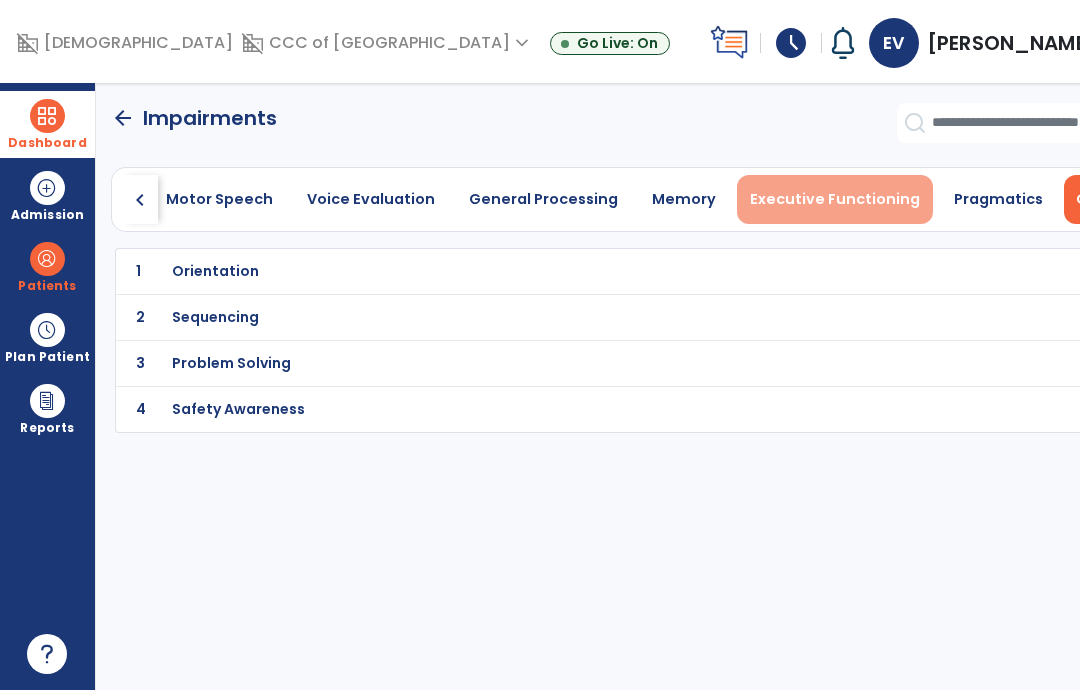 click on "Executive Functioning" at bounding box center [835, 199] 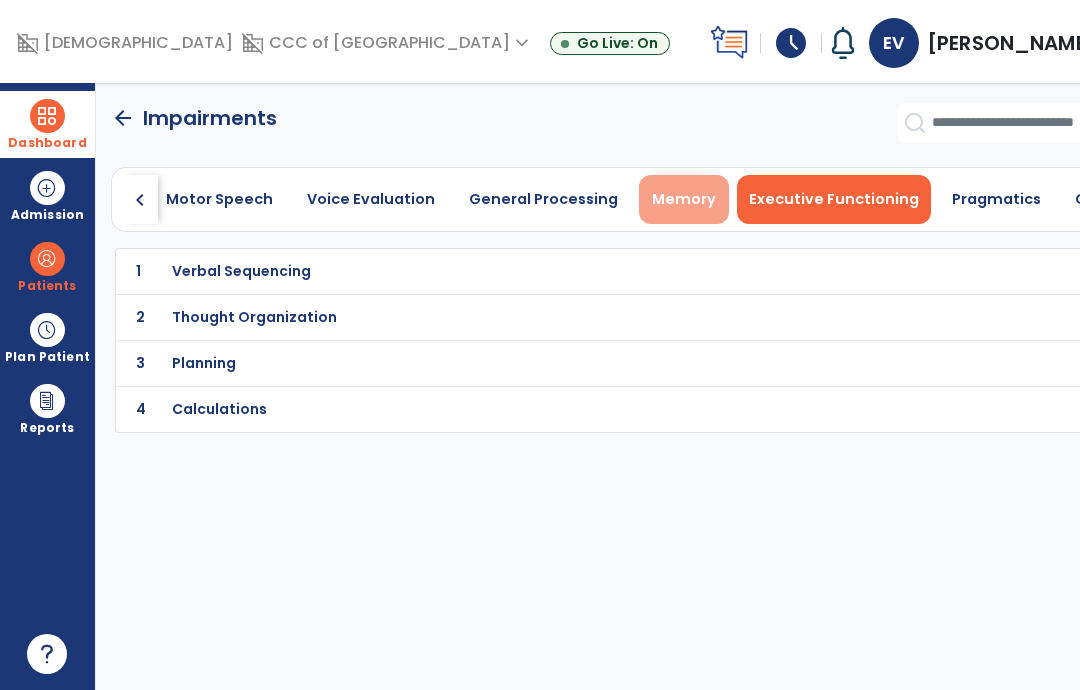 click on "Memory" at bounding box center [684, 199] 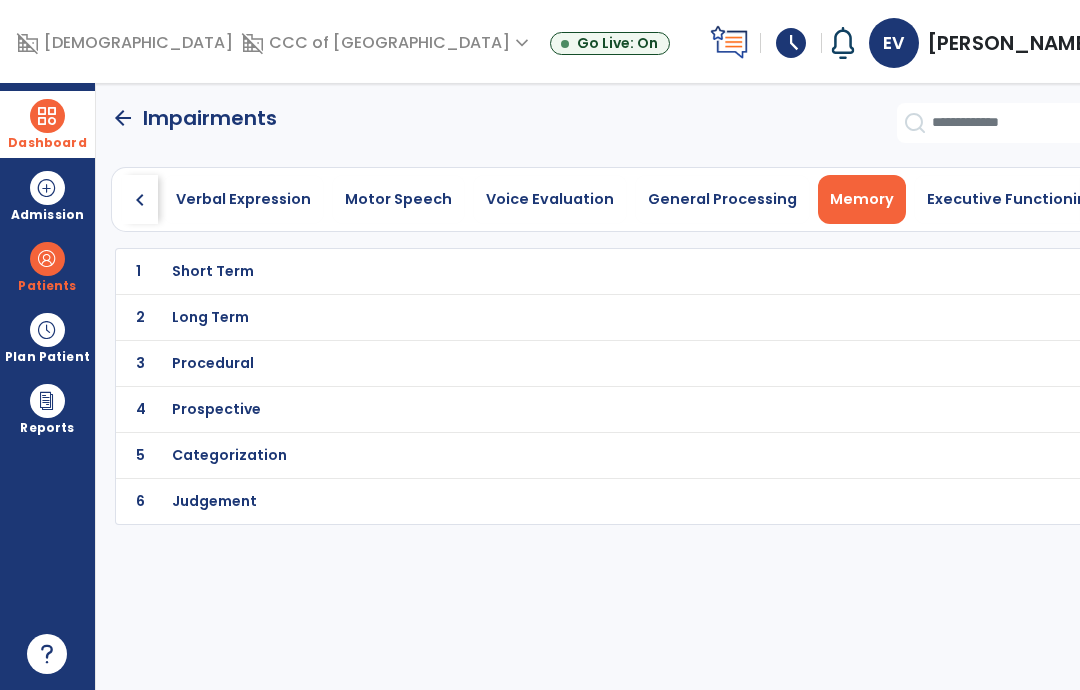 scroll, scrollTop: 0, scrollLeft: 779, axis: horizontal 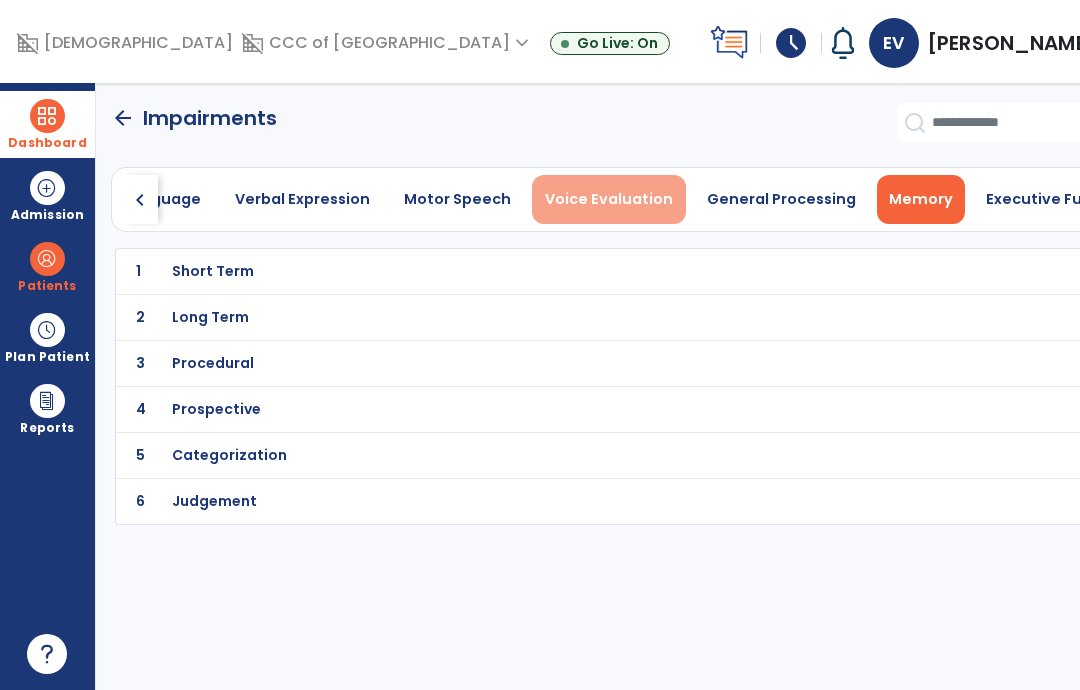 click on "Voice Evaluation" at bounding box center [609, 199] 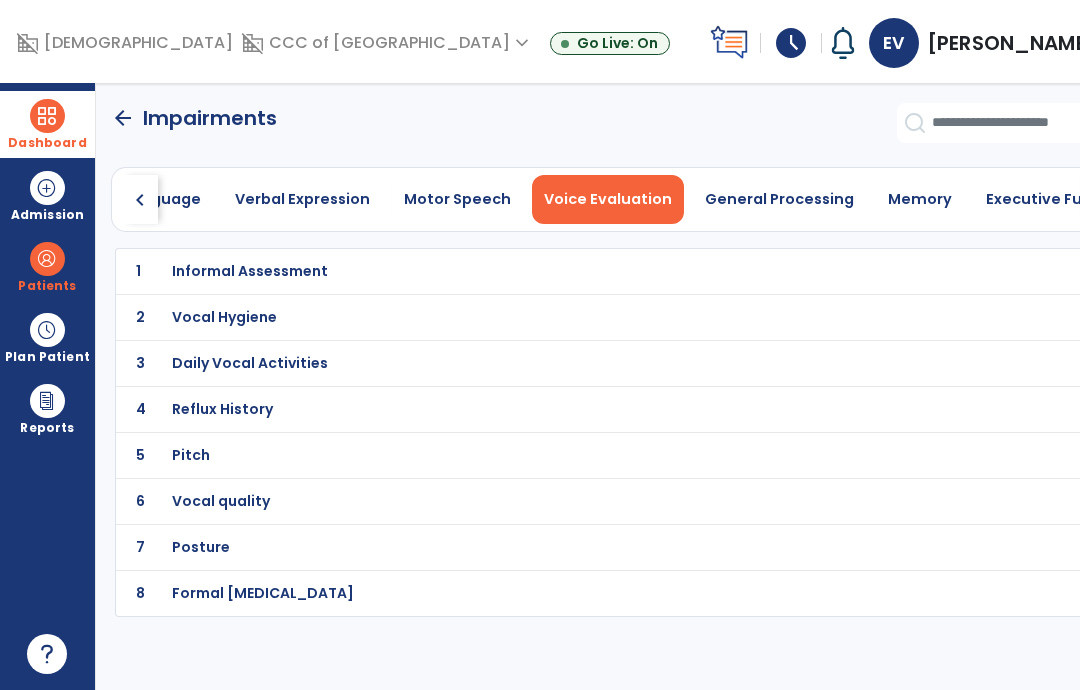 click on "Vocal Hygiene" at bounding box center [579, 271] 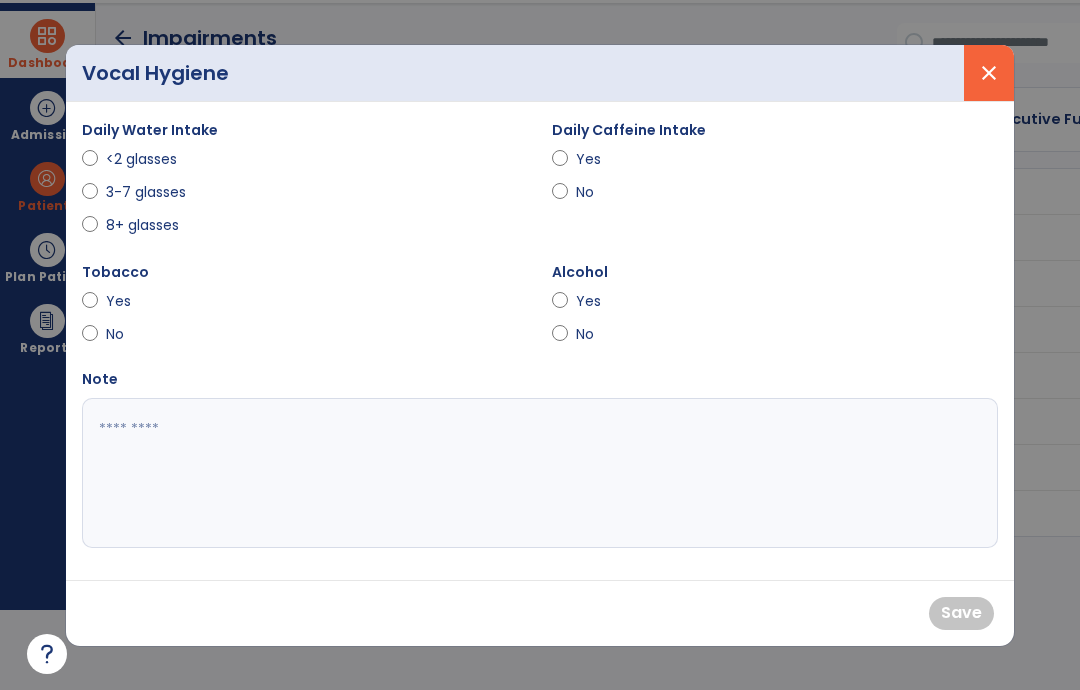 click on "close" at bounding box center (989, 73) 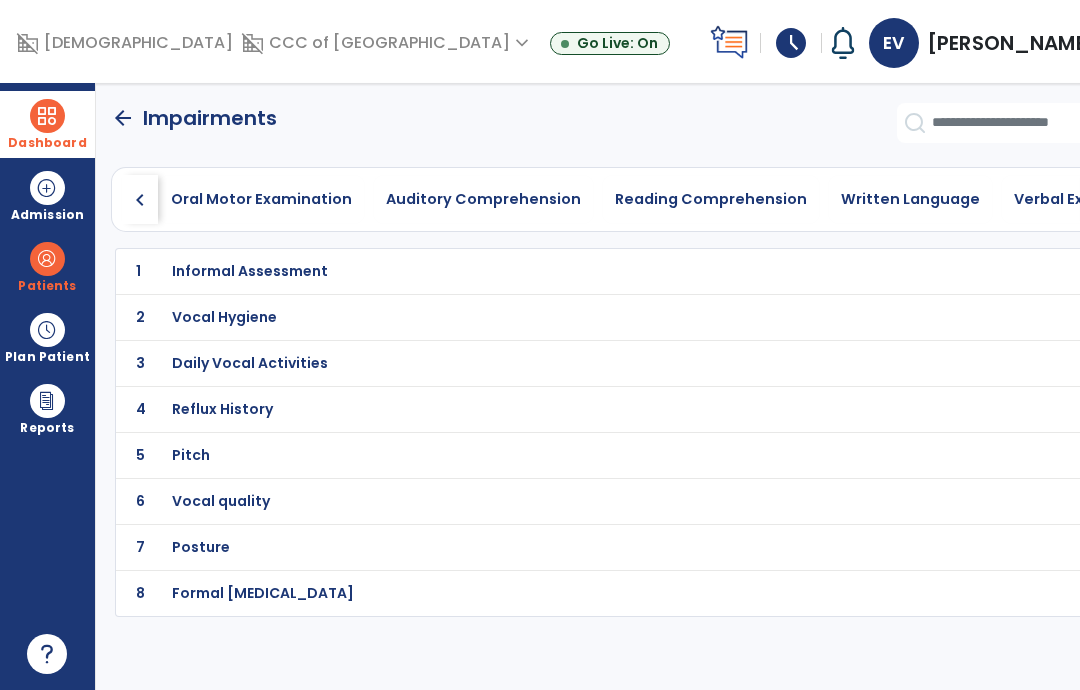 scroll, scrollTop: 0, scrollLeft: 0, axis: both 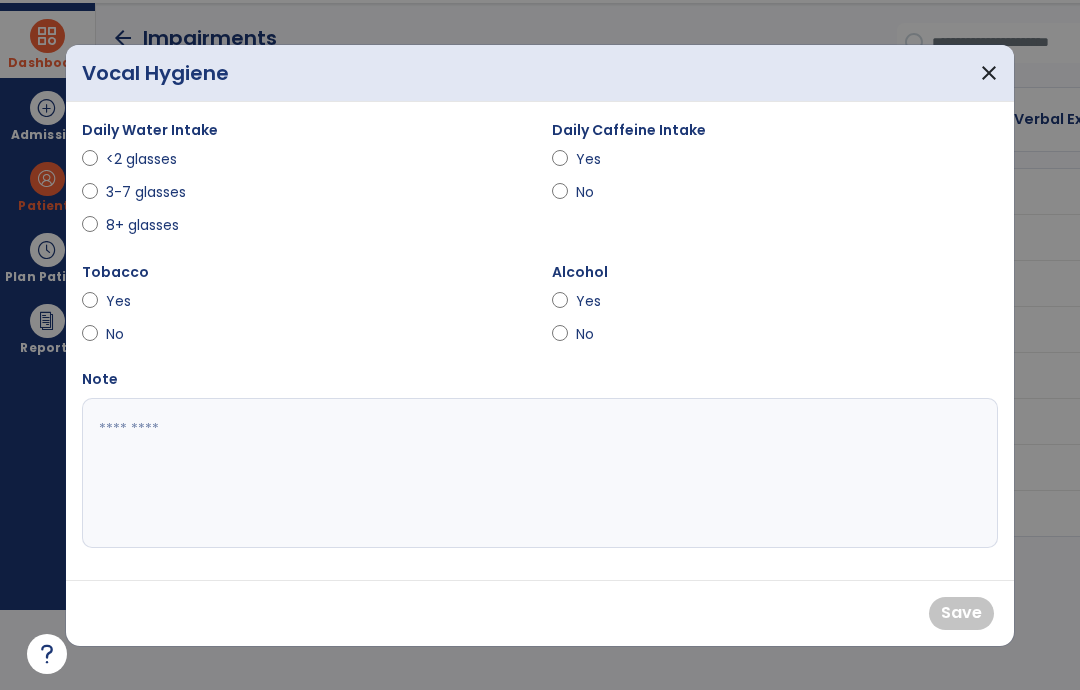 click at bounding box center (90, 338) 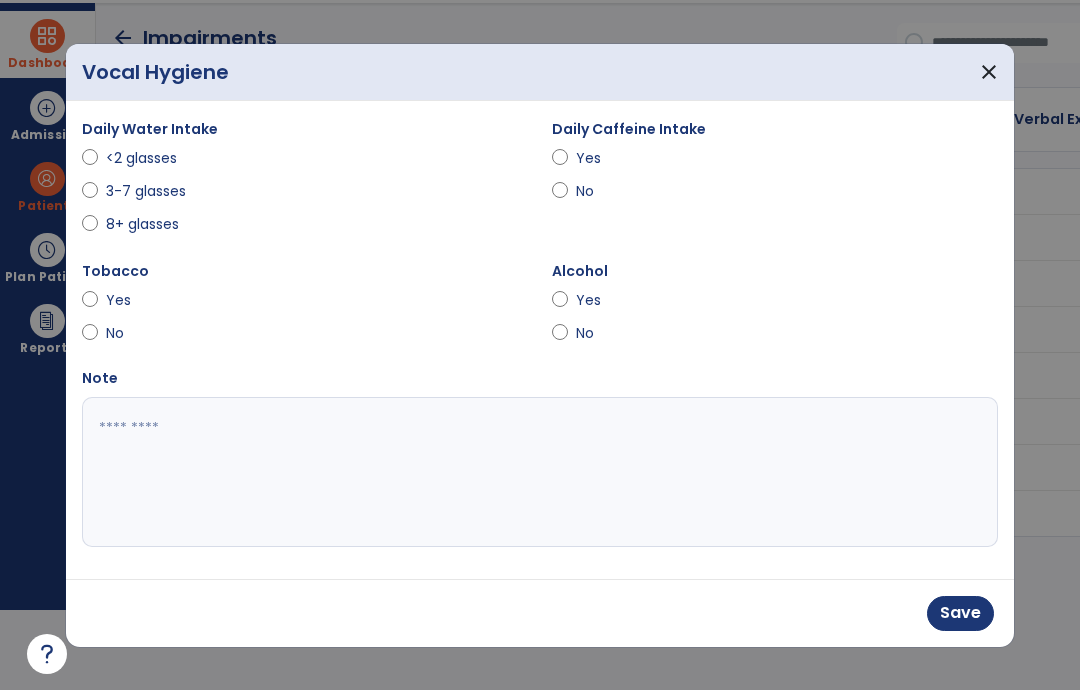 click on "Alcohol Yes No" at bounding box center (775, 313) 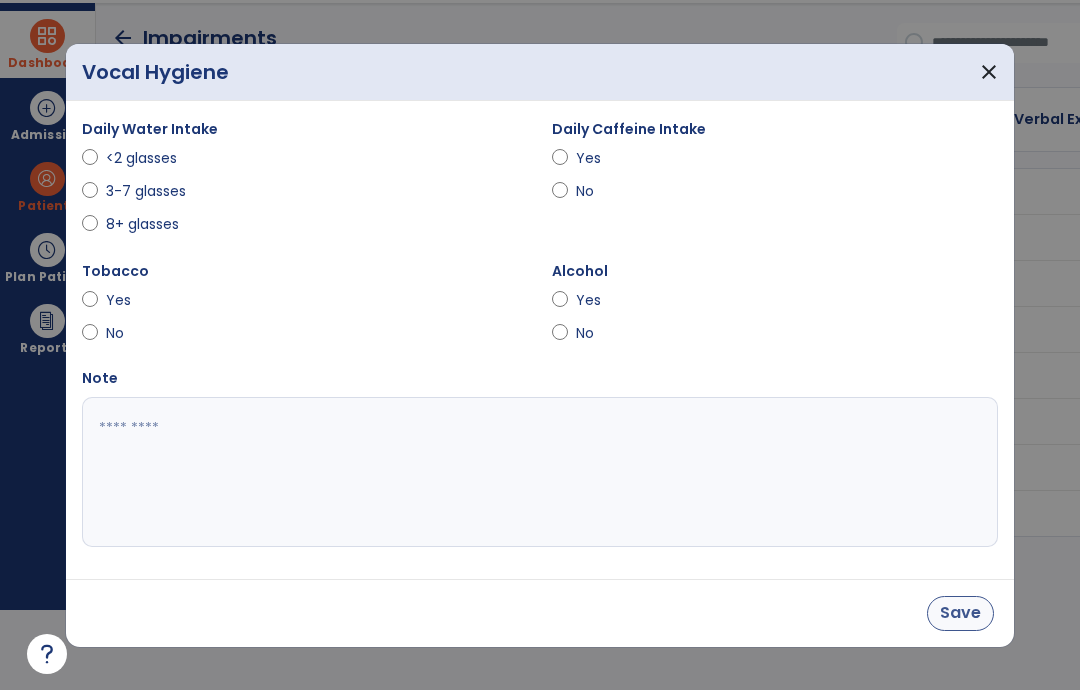 click on "Save" at bounding box center (960, 613) 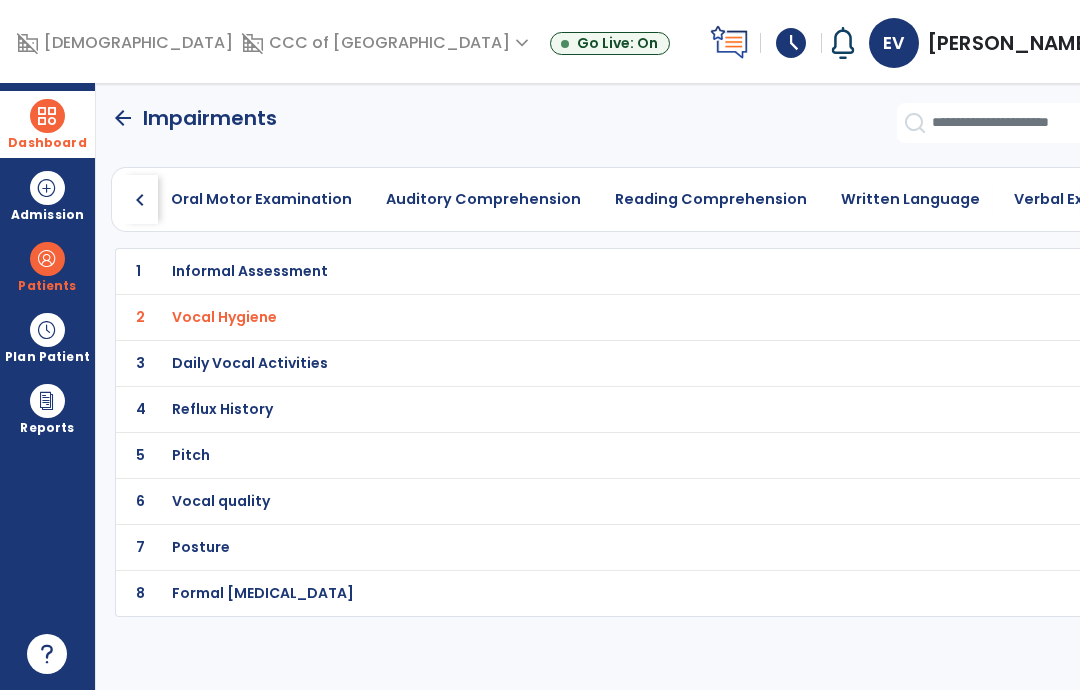 click on "Daily Vocal Activities" at bounding box center [579, 271] 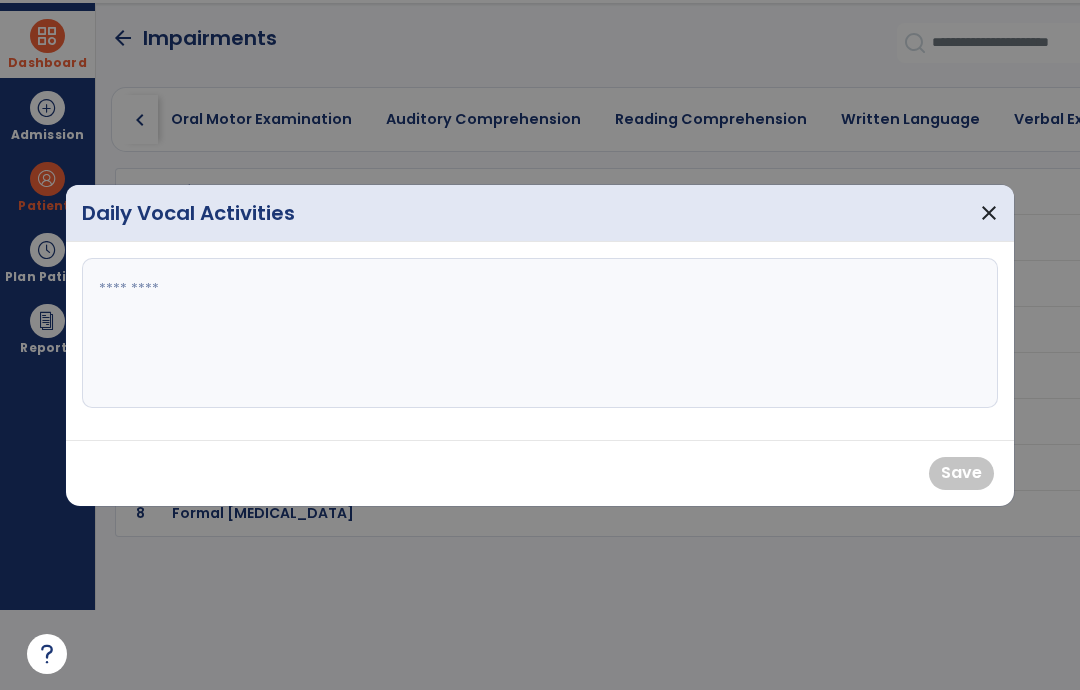 click at bounding box center (540, 333) 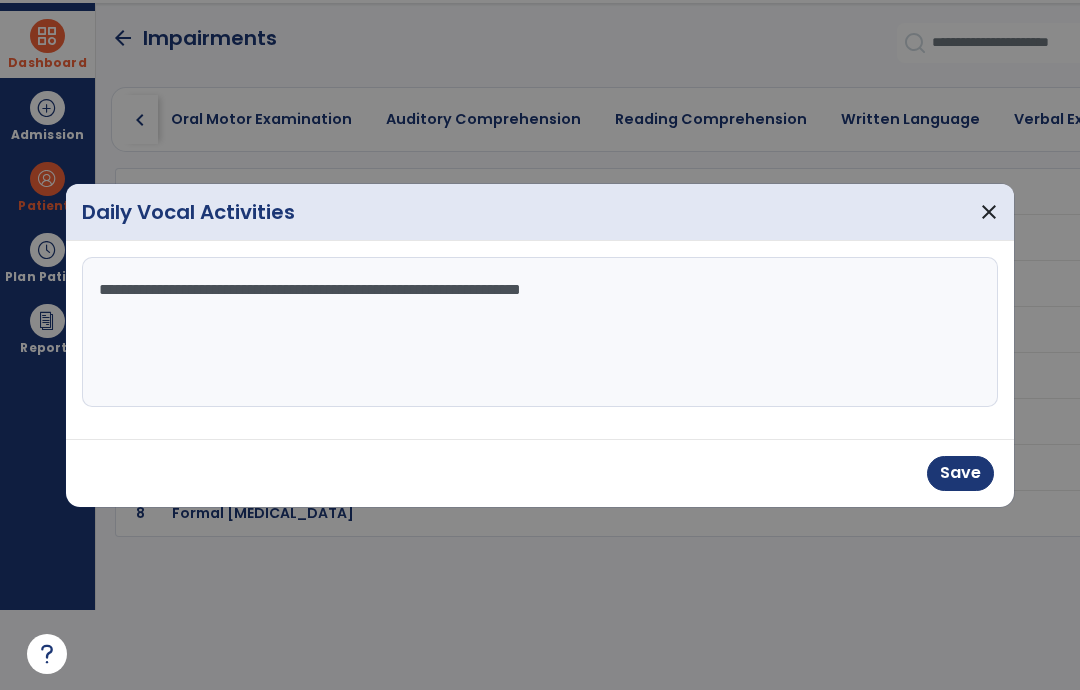 type on "**********" 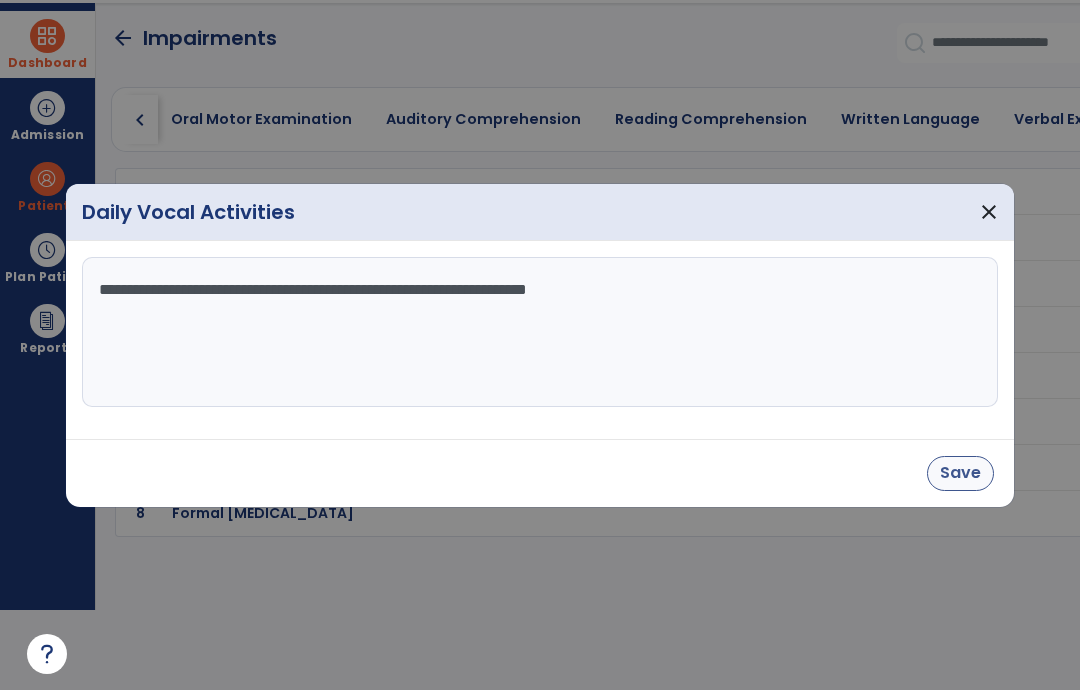 click on "Save" at bounding box center (960, 473) 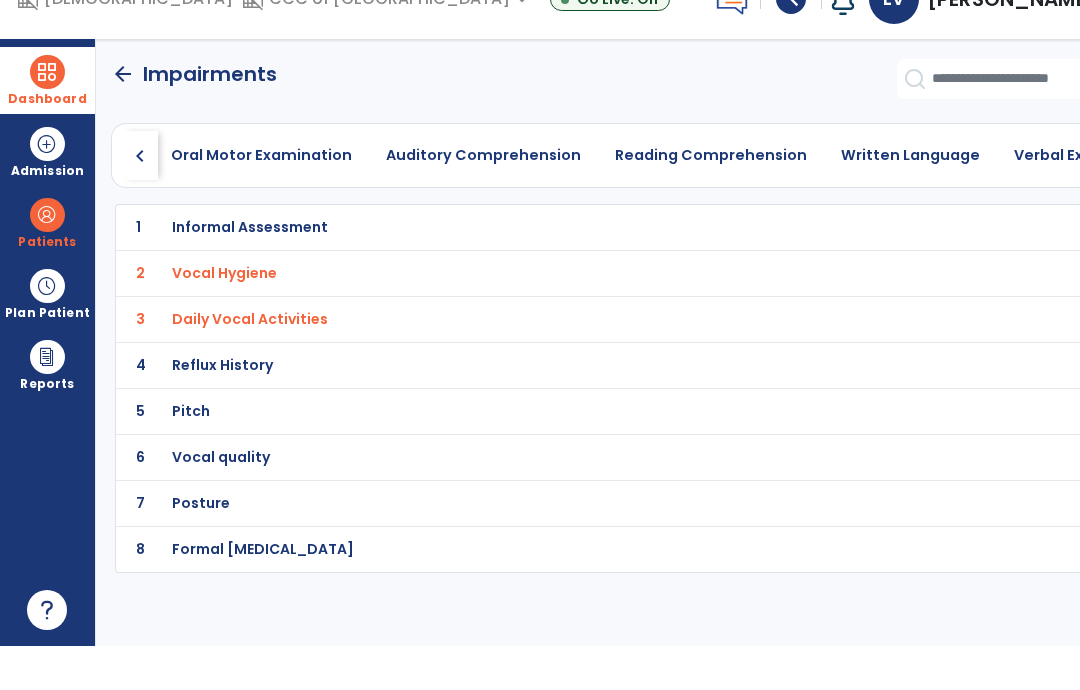 scroll, scrollTop: 80, scrollLeft: 0, axis: vertical 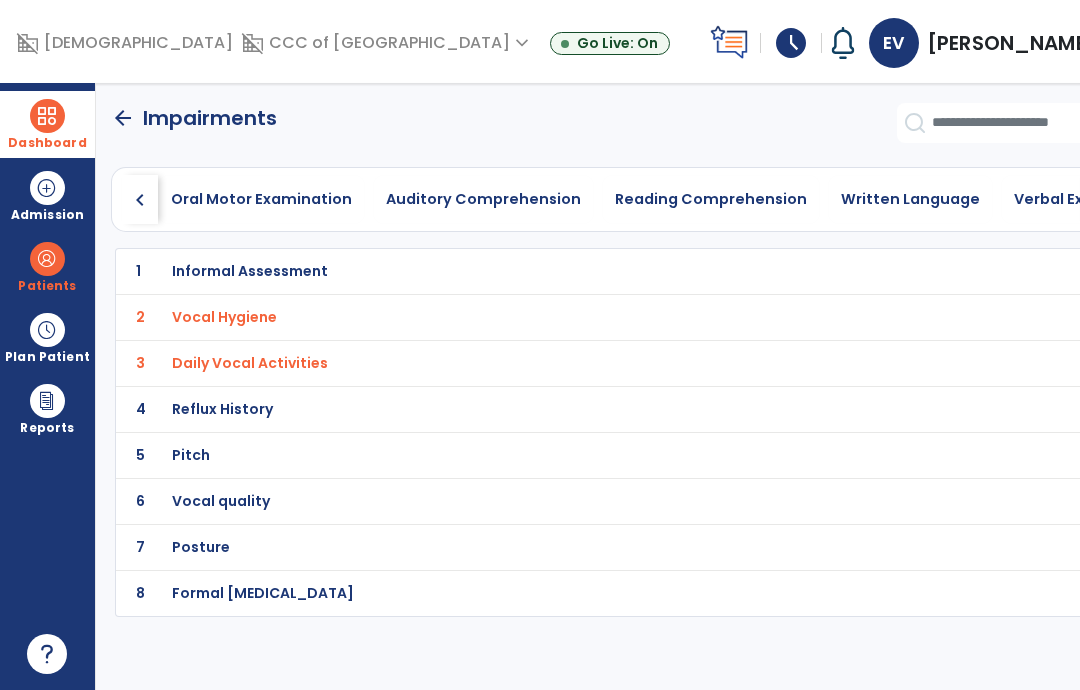 click on "Reflux History" at bounding box center (579, 271) 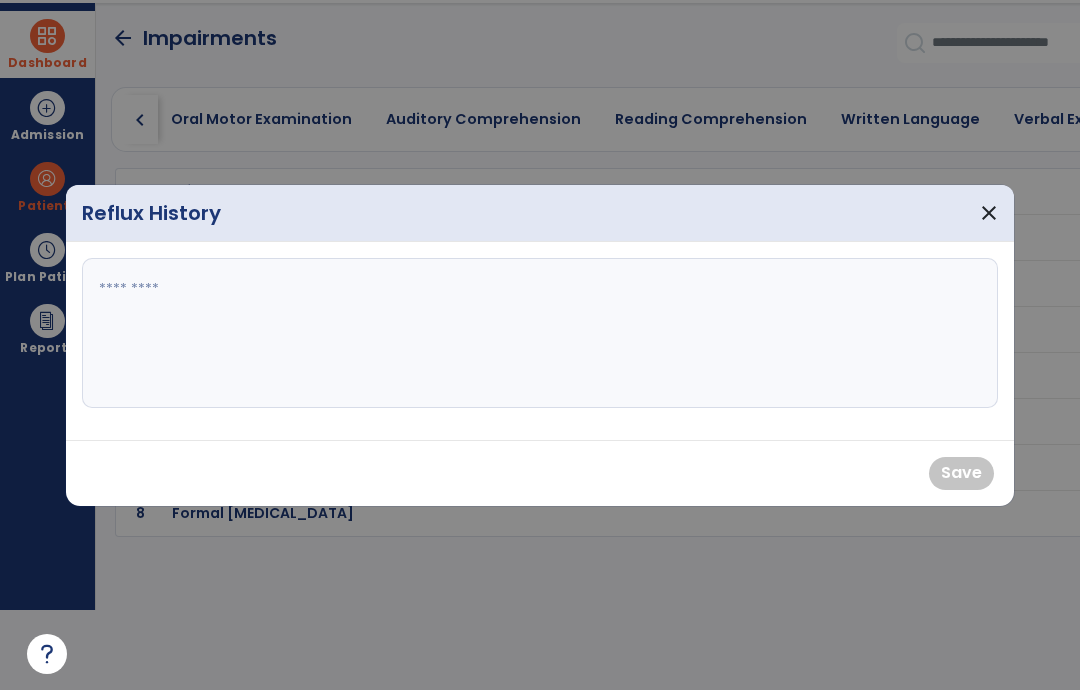 click at bounding box center (540, 333) 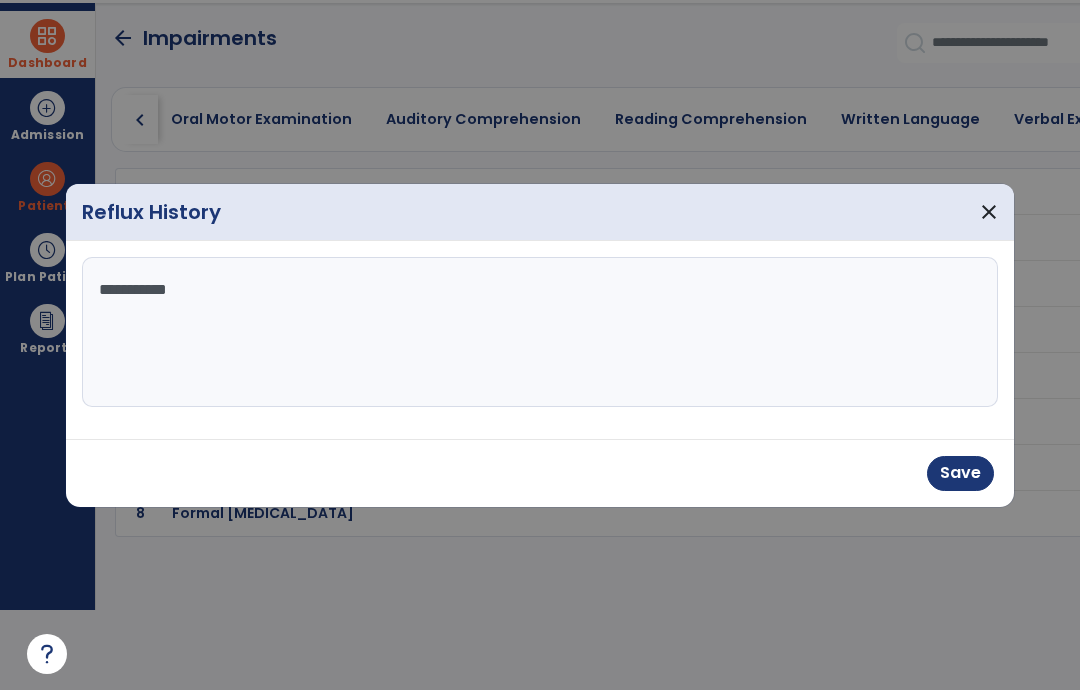 type on "**********" 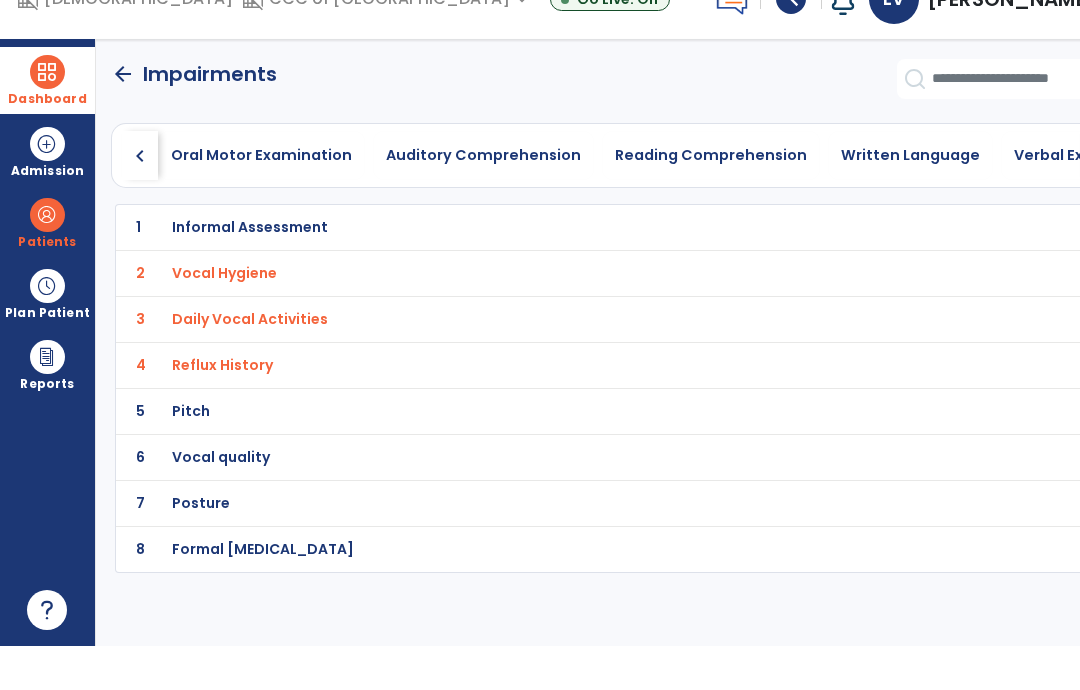 scroll, scrollTop: 80, scrollLeft: 0, axis: vertical 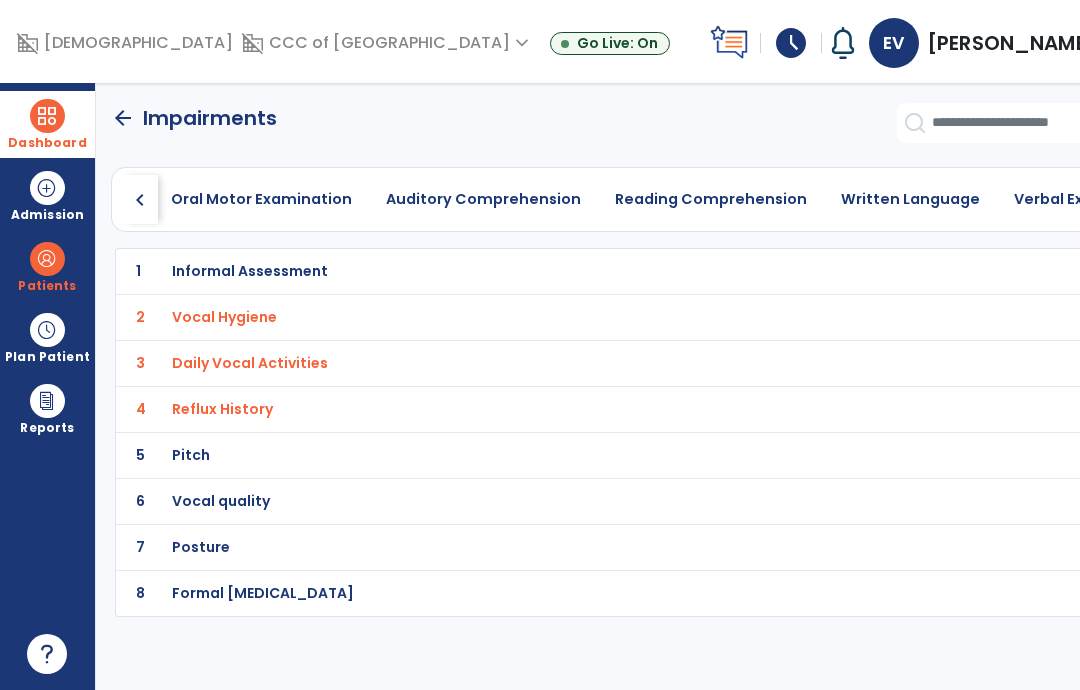 click on "Pitch" at bounding box center [579, 271] 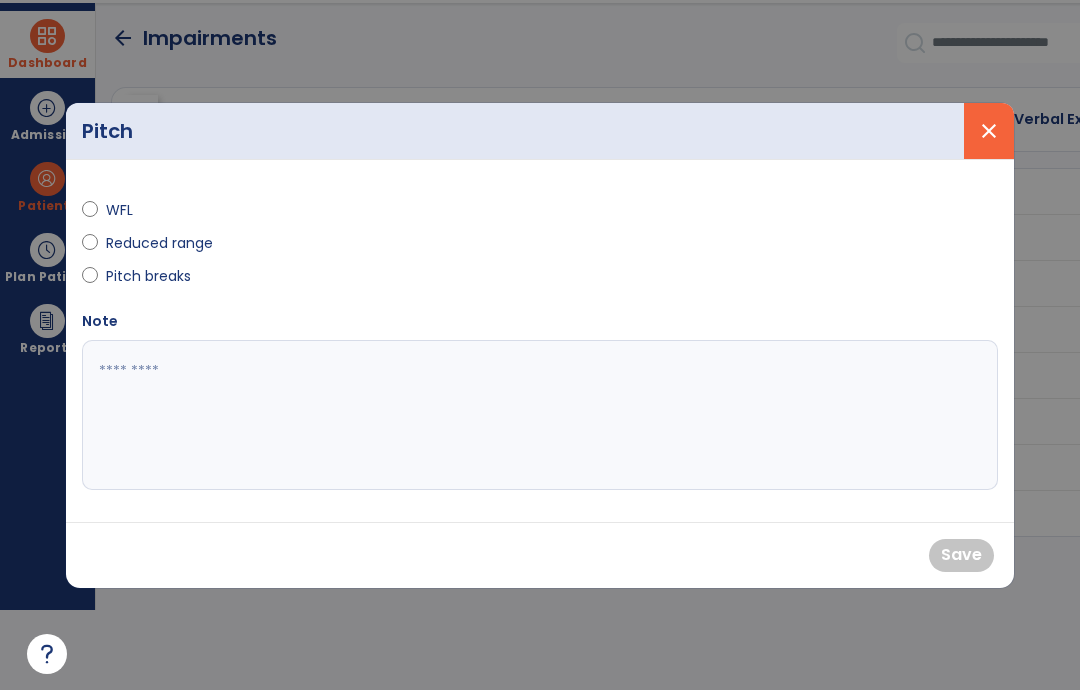 click on "close" at bounding box center (989, 131) 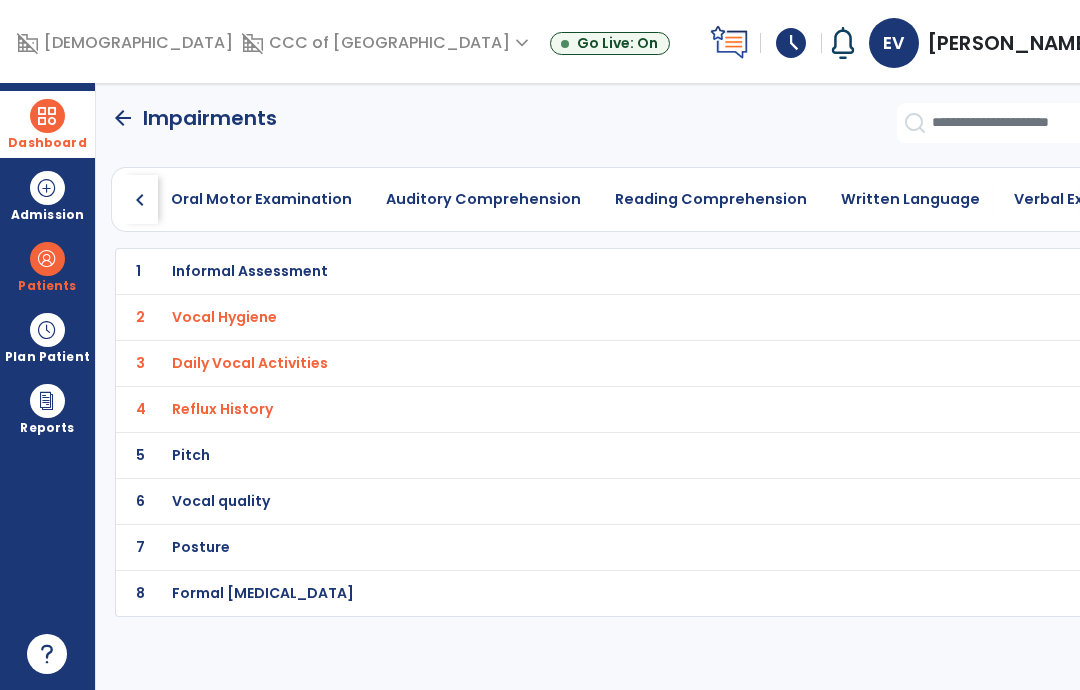 click on "Vocal quality" at bounding box center (579, 271) 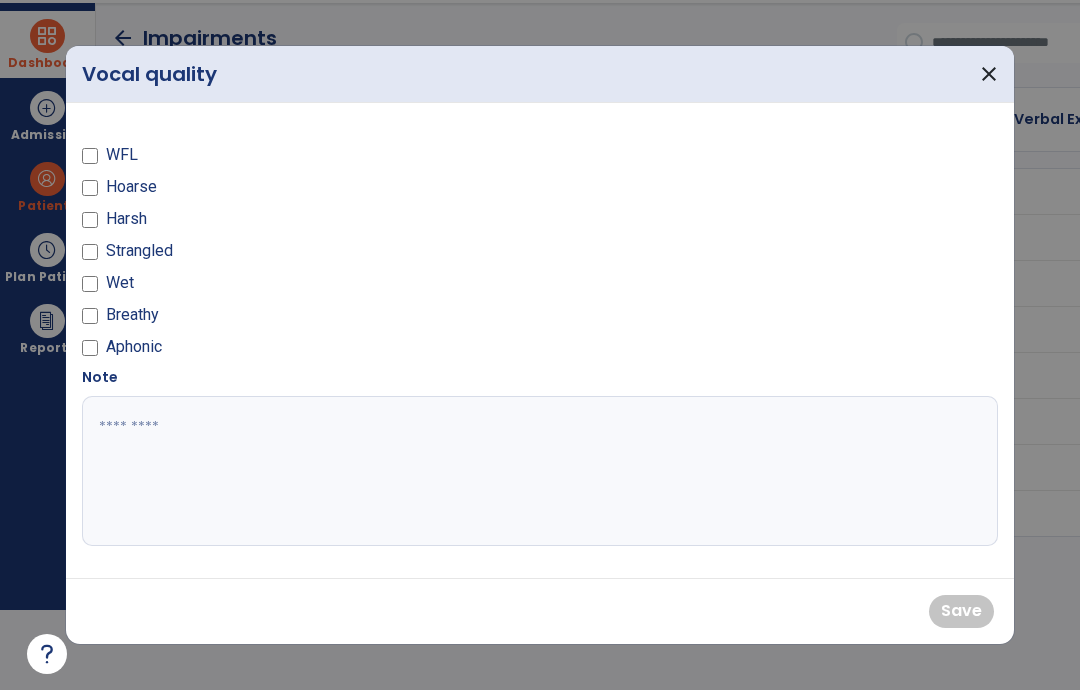 scroll, scrollTop: 0, scrollLeft: 0, axis: both 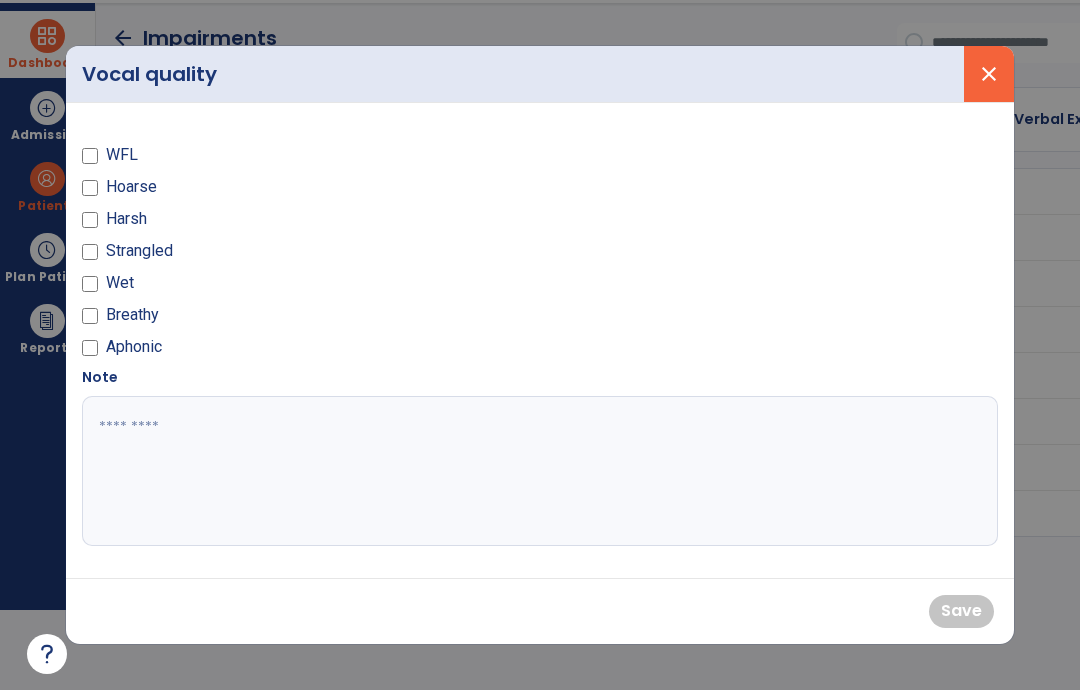 click on "close" at bounding box center (989, 74) 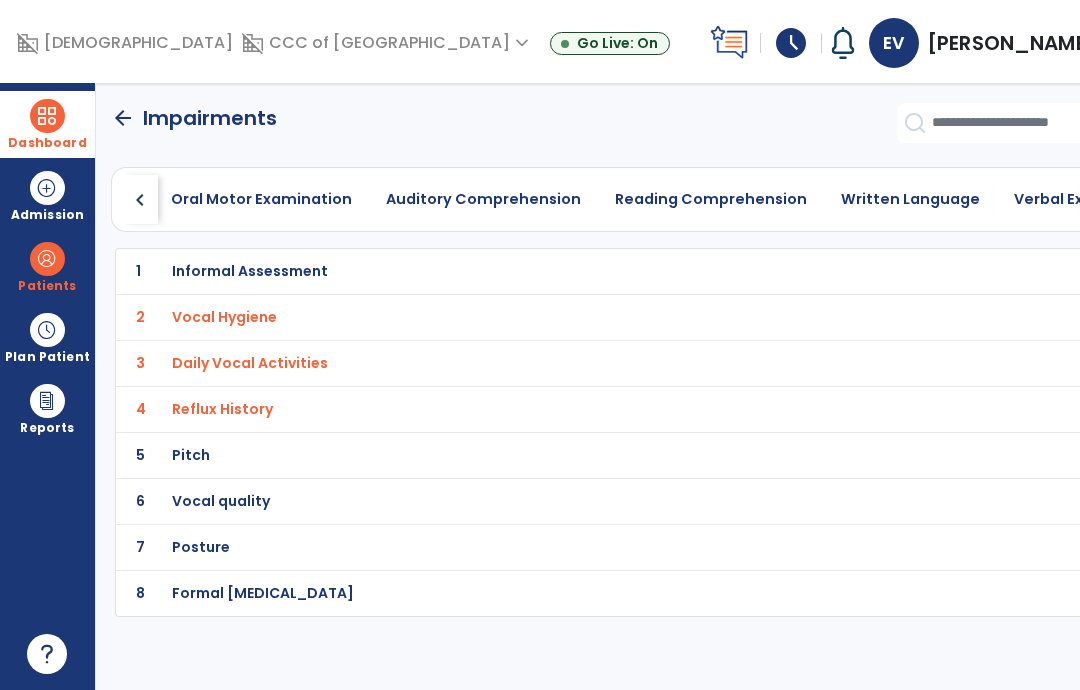 click on "Posture" at bounding box center [579, 271] 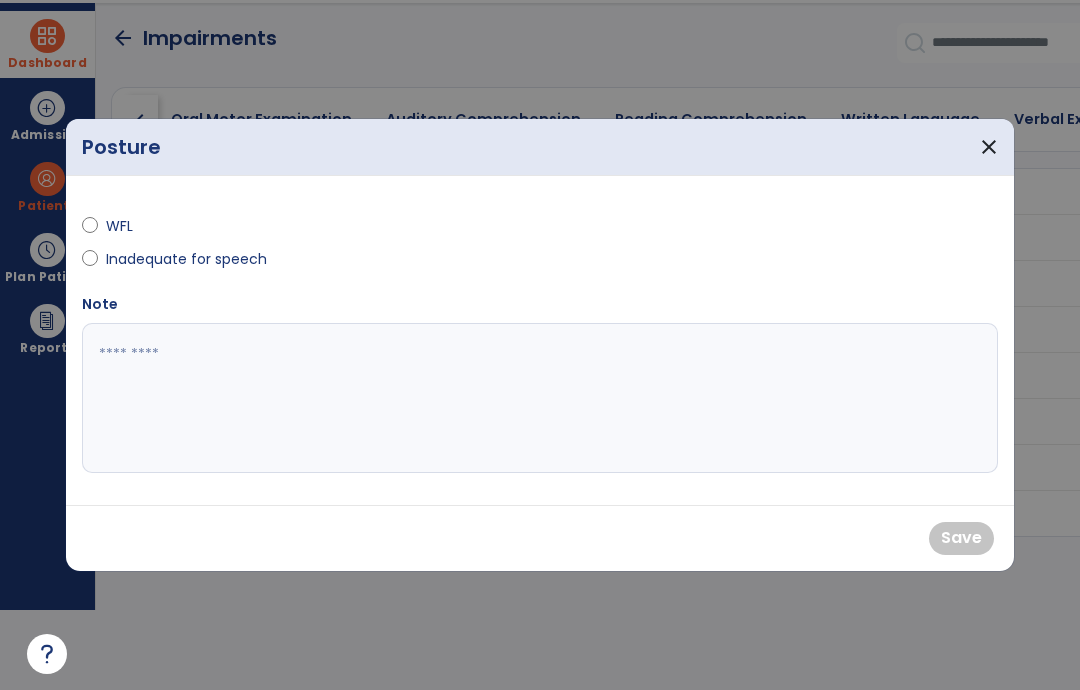 scroll, scrollTop: 0, scrollLeft: 0, axis: both 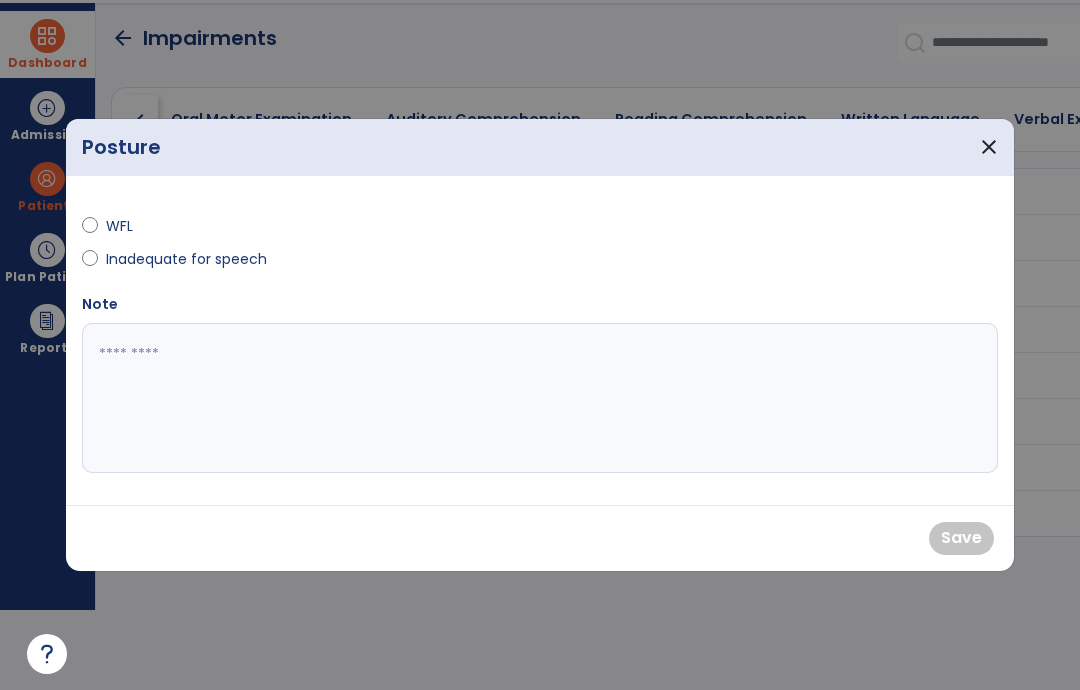 click on "WFL" at bounding box center (141, 226) 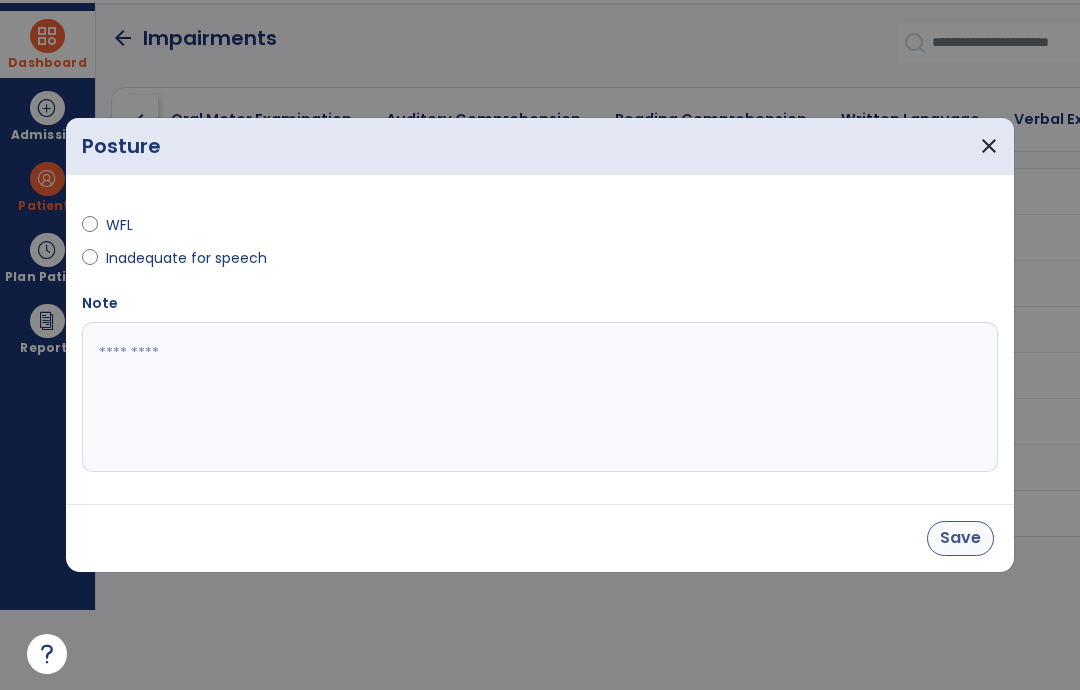 click on "Save" at bounding box center [960, 538] 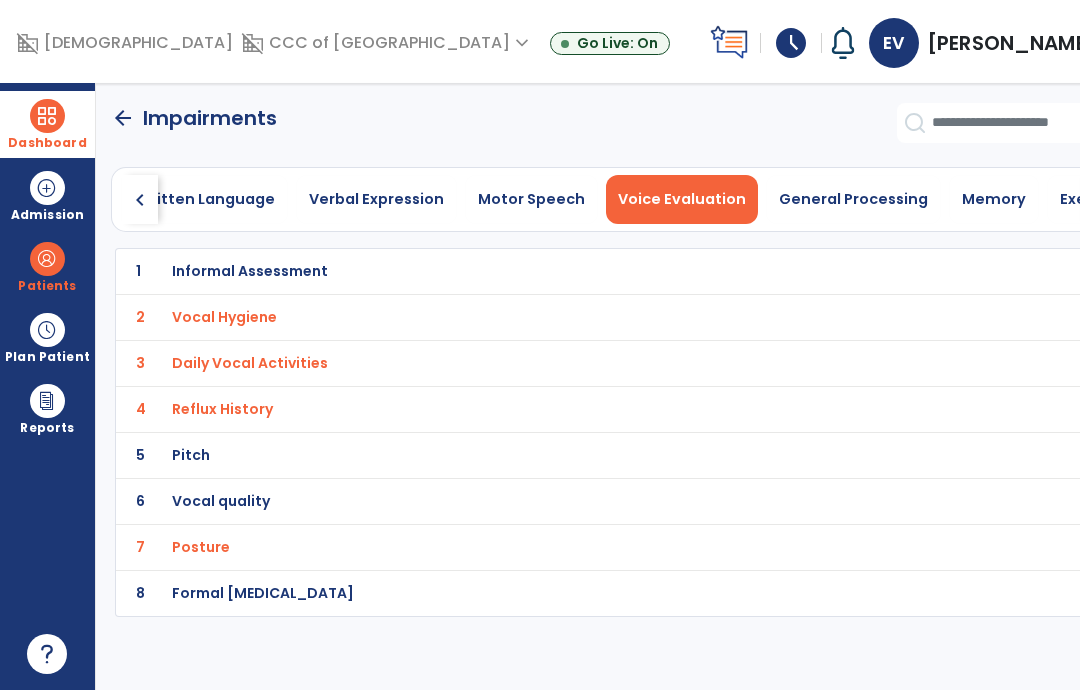 scroll, scrollTop: 0, scrollLeft: 713, axis: horizontal 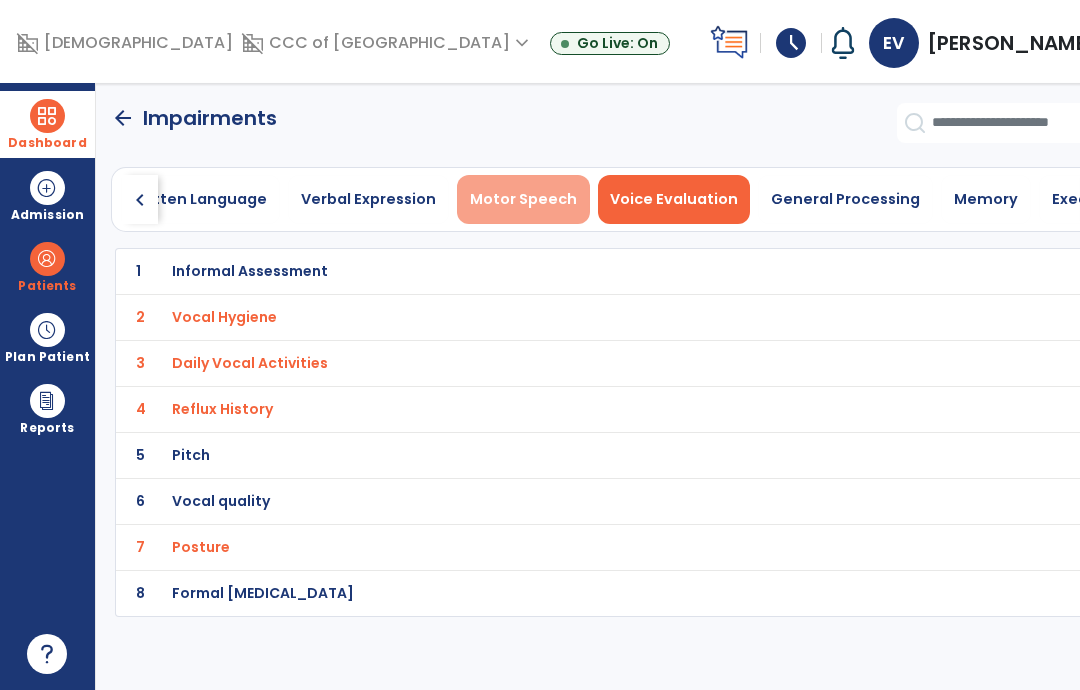 click on "Motor Speech" at bounding box center (523, 199) 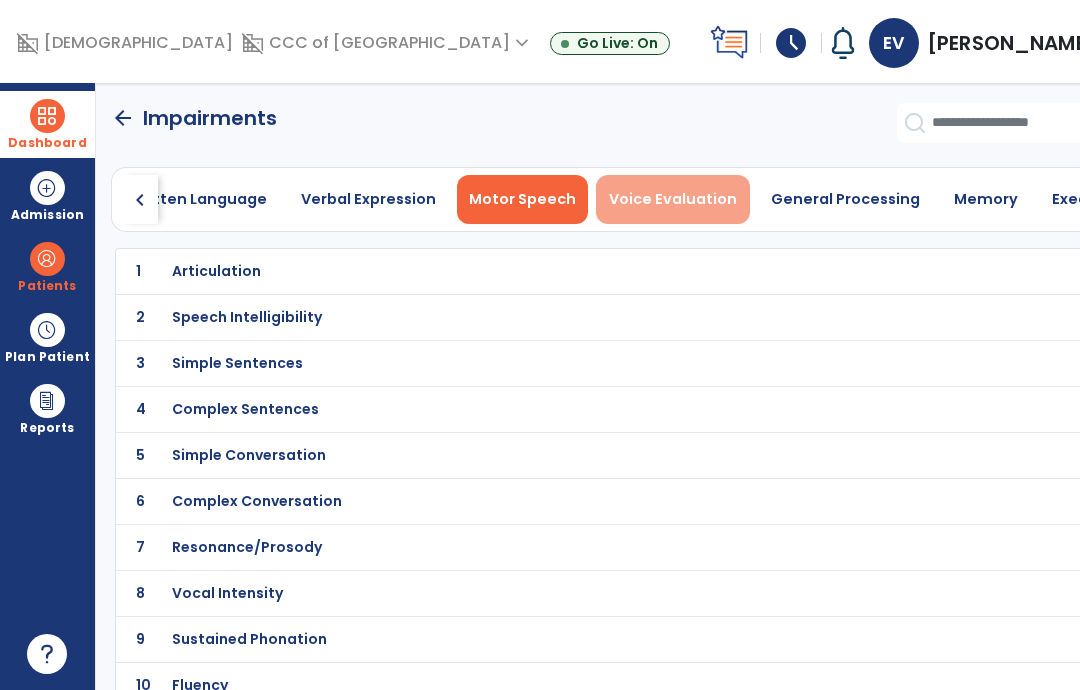 click on "Voice Evaluation" at bounding box center [673, 199] 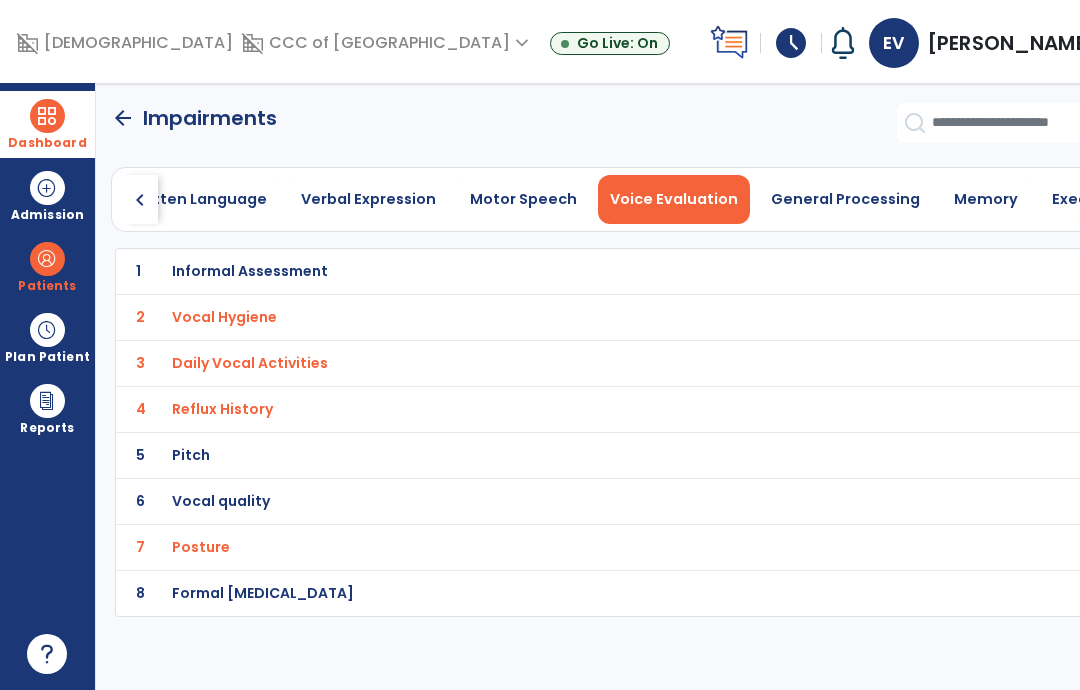 click on "7 Posture" 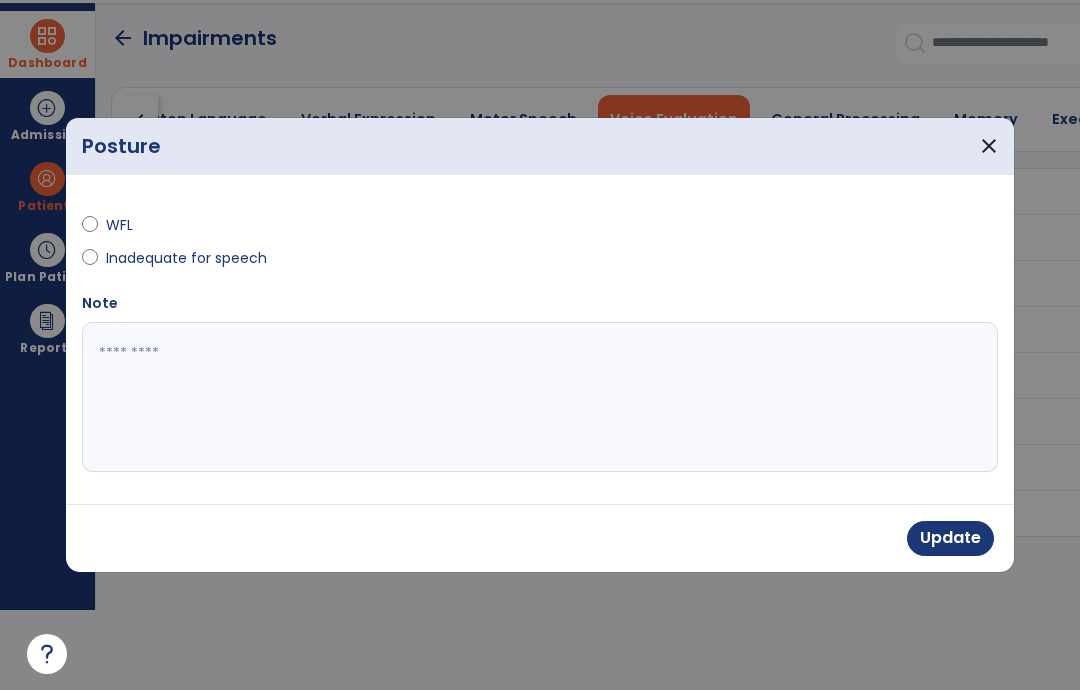 scroll, scrollTop: 0, scrollLeft: 0, axis: both 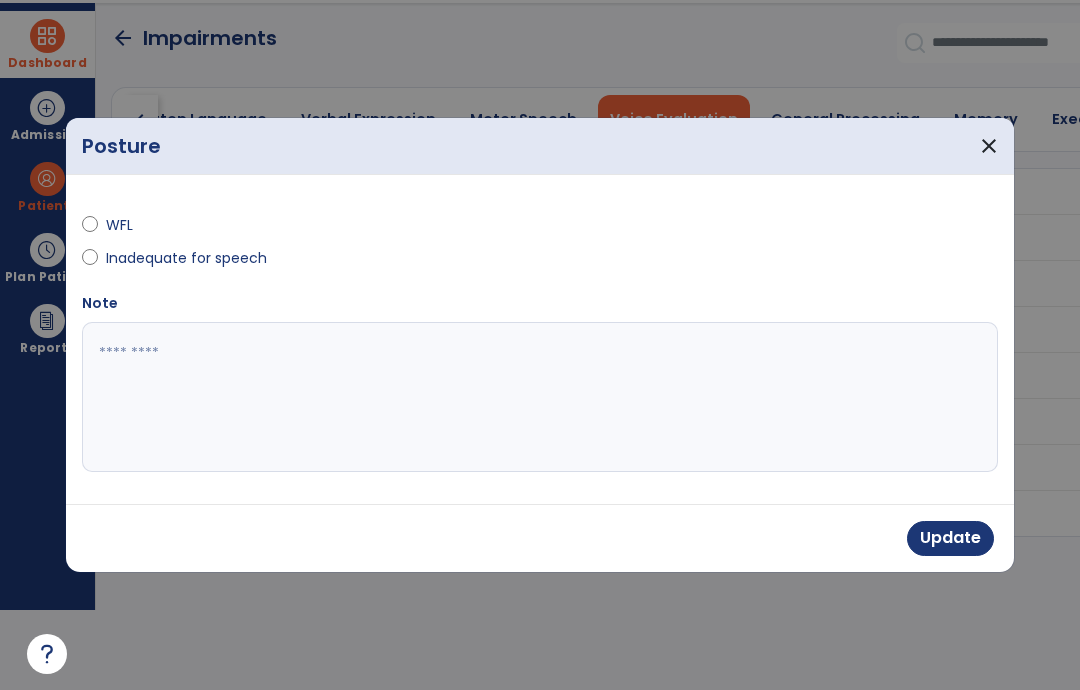 click at bounding box center (540, 397) 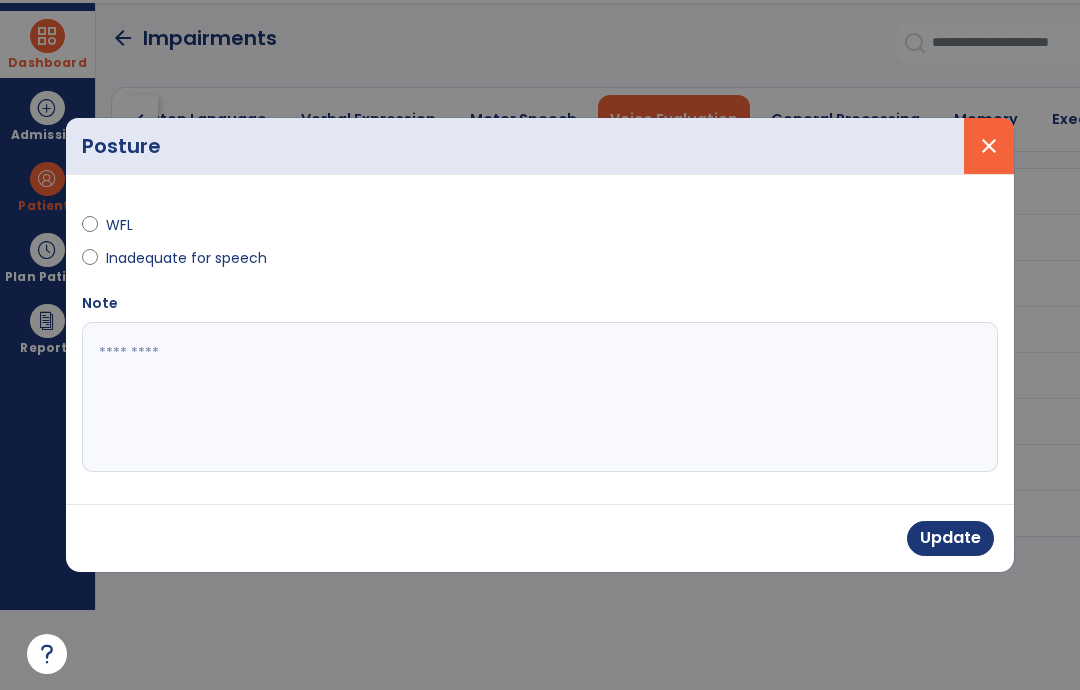 click on "close" at bounding box center [989, 146] 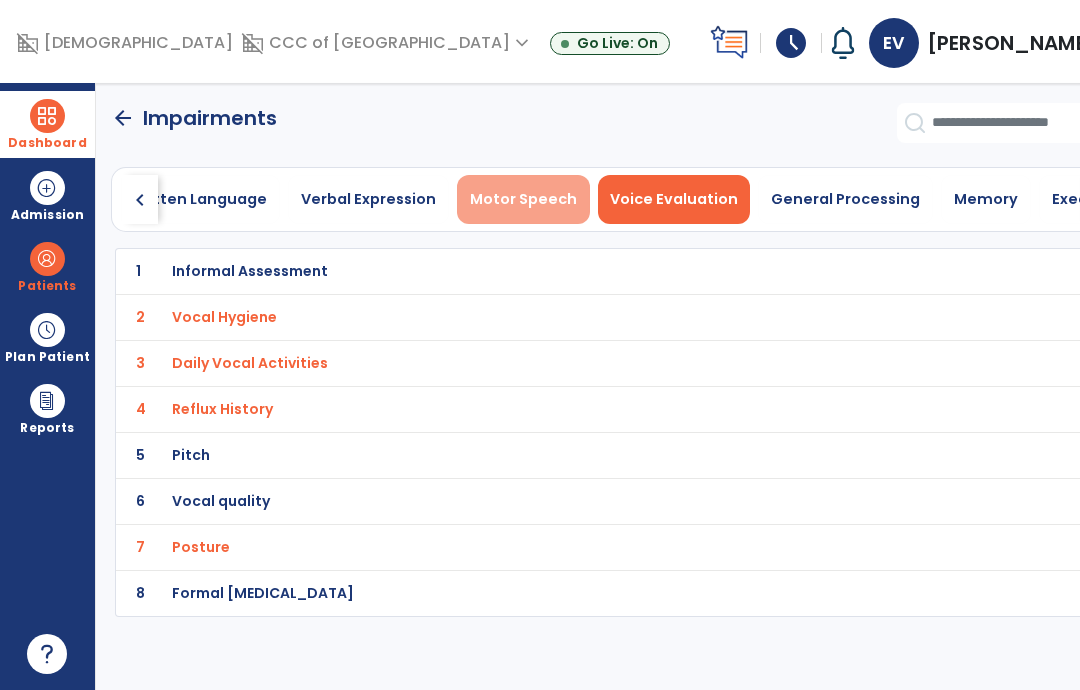 click on "Motor Speech" at bounding box center [523, 199] 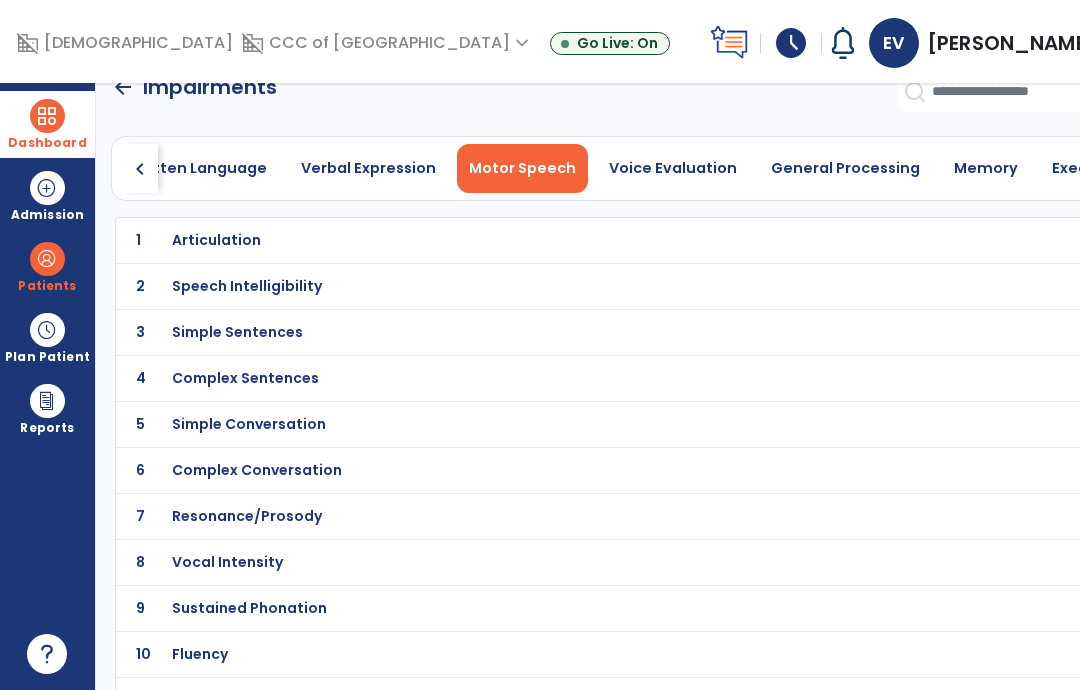 scroll, scrollTop: 31, scrollLeft: 0, axis: vertical 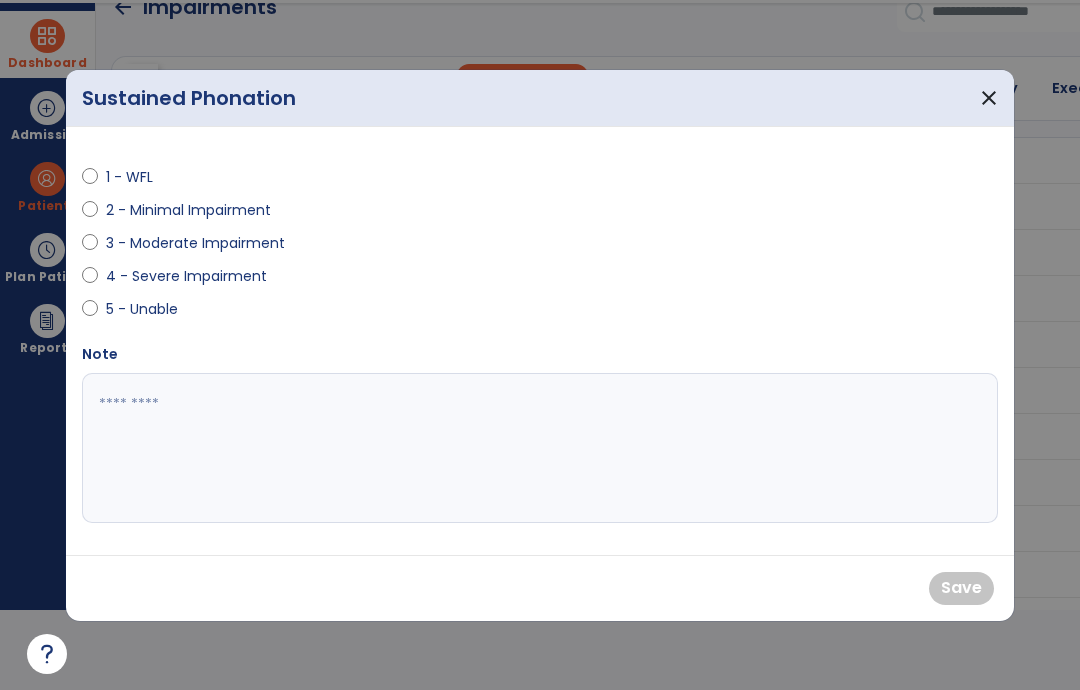 click at bounding box center [540, 448] 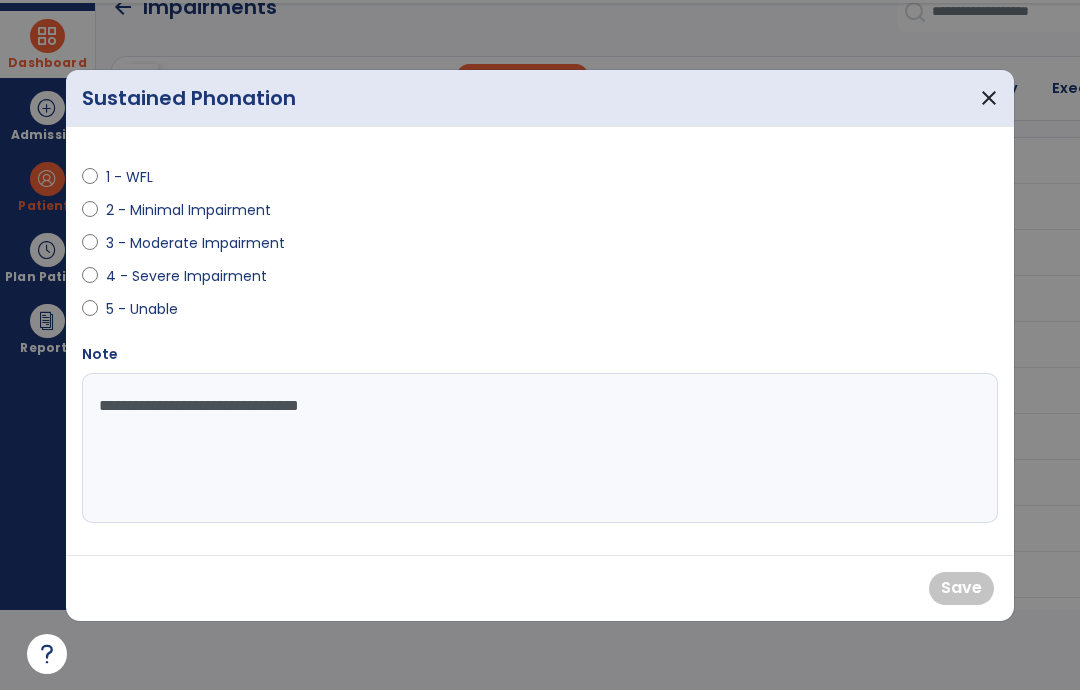 click on "**********" at bounding box center (540, 448) 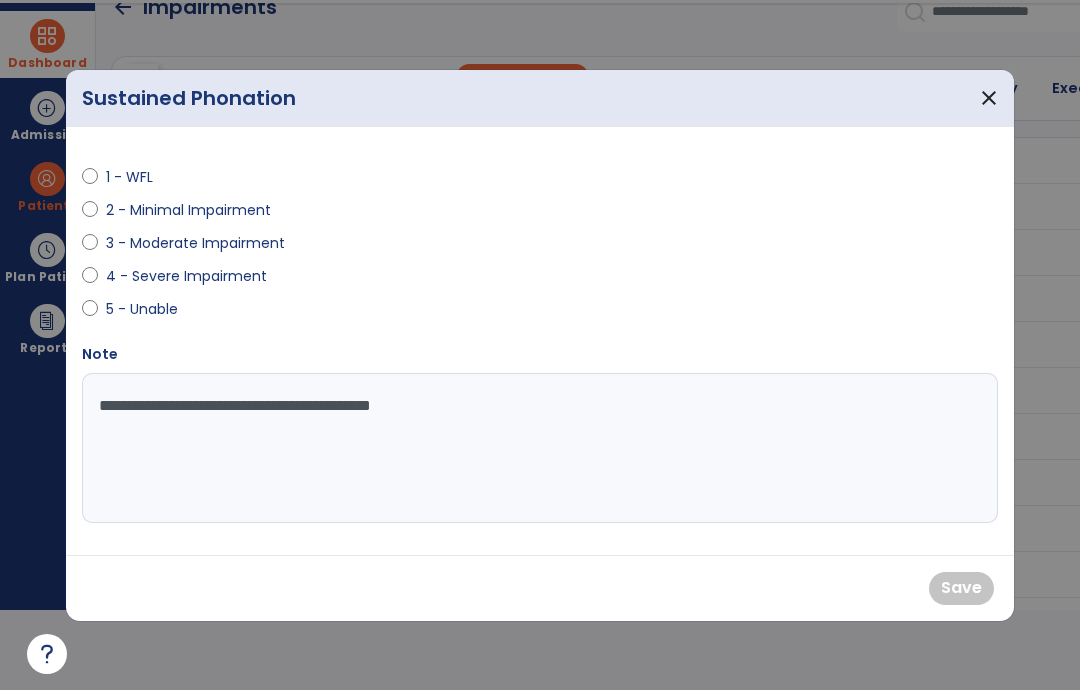 type on "**********" 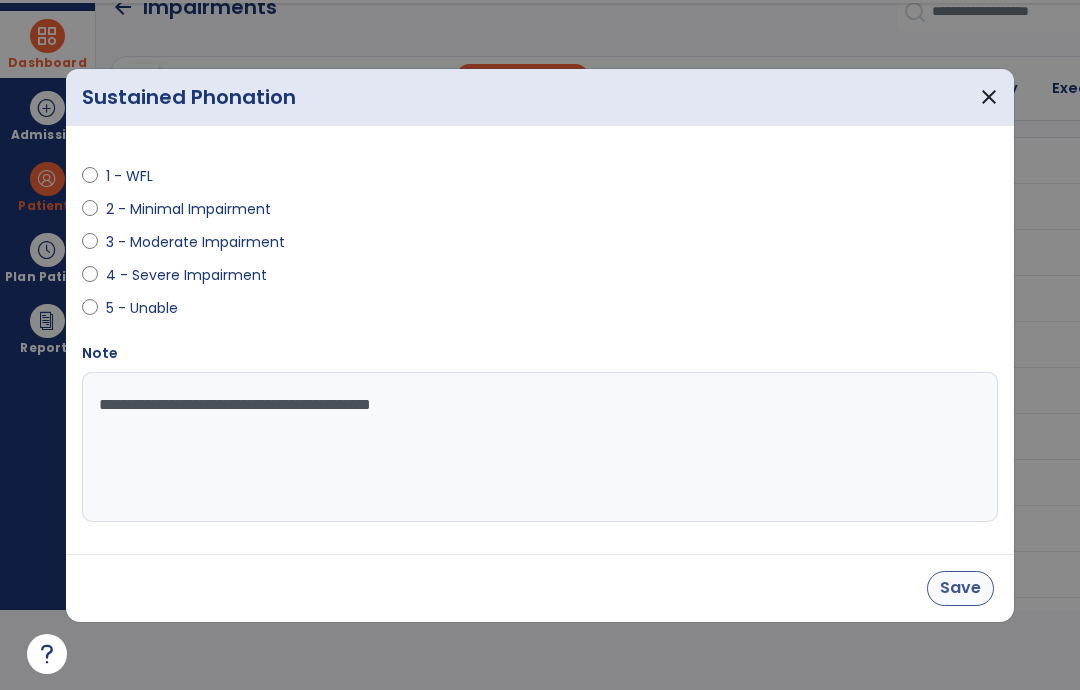 click on "Save" at bounding box center [960, 588] 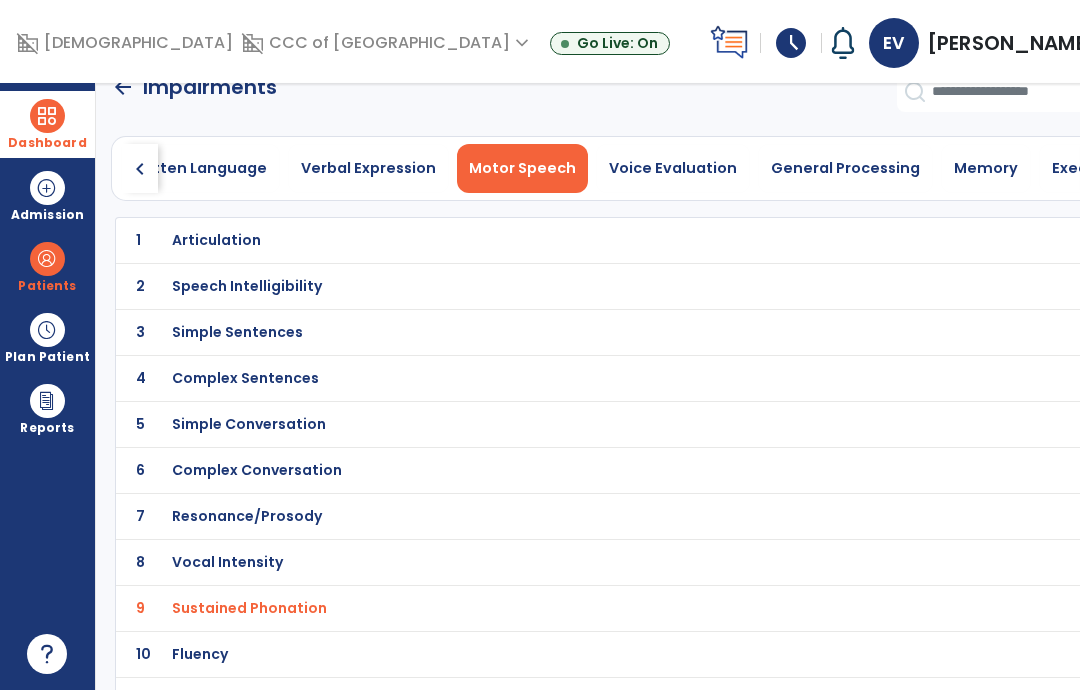 scroll, scrollTop: 31, scrollLeft: 0, axis: vertical 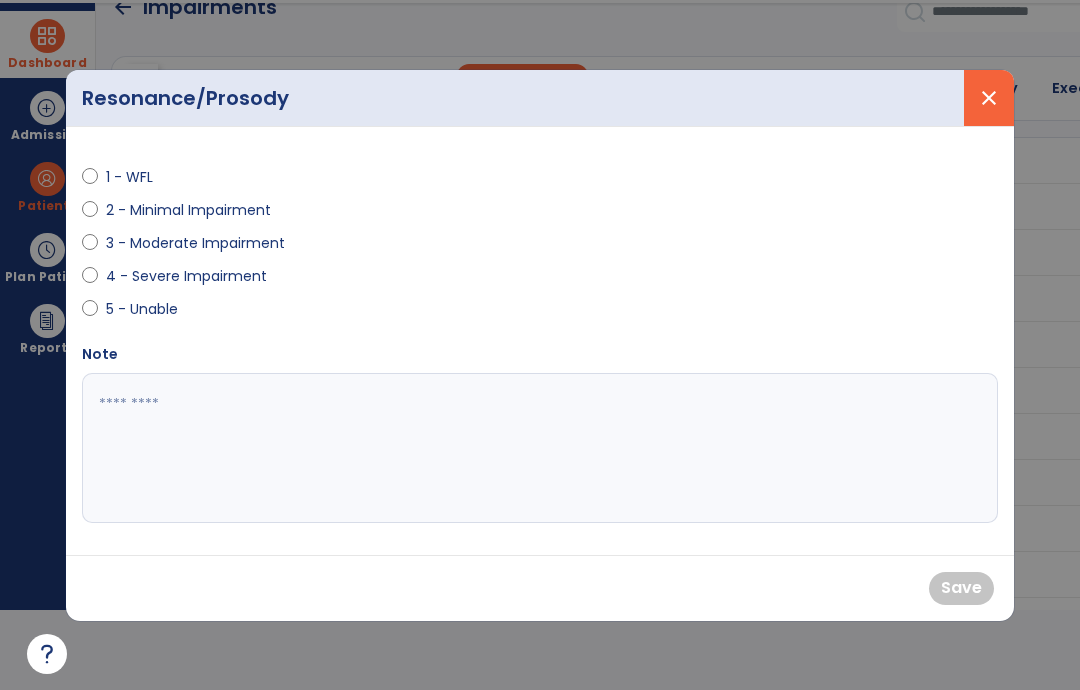 click on "close" at bounding box center [989, 98] 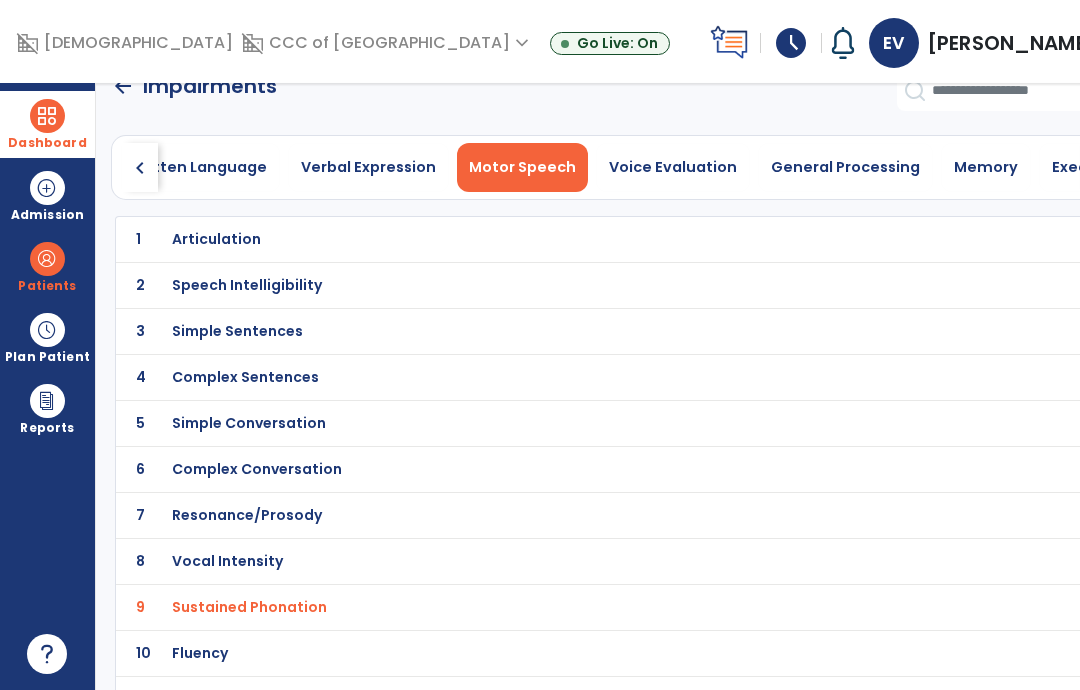 scroll, scrollTop: 31, scrollLeft: 0, axis: vertical 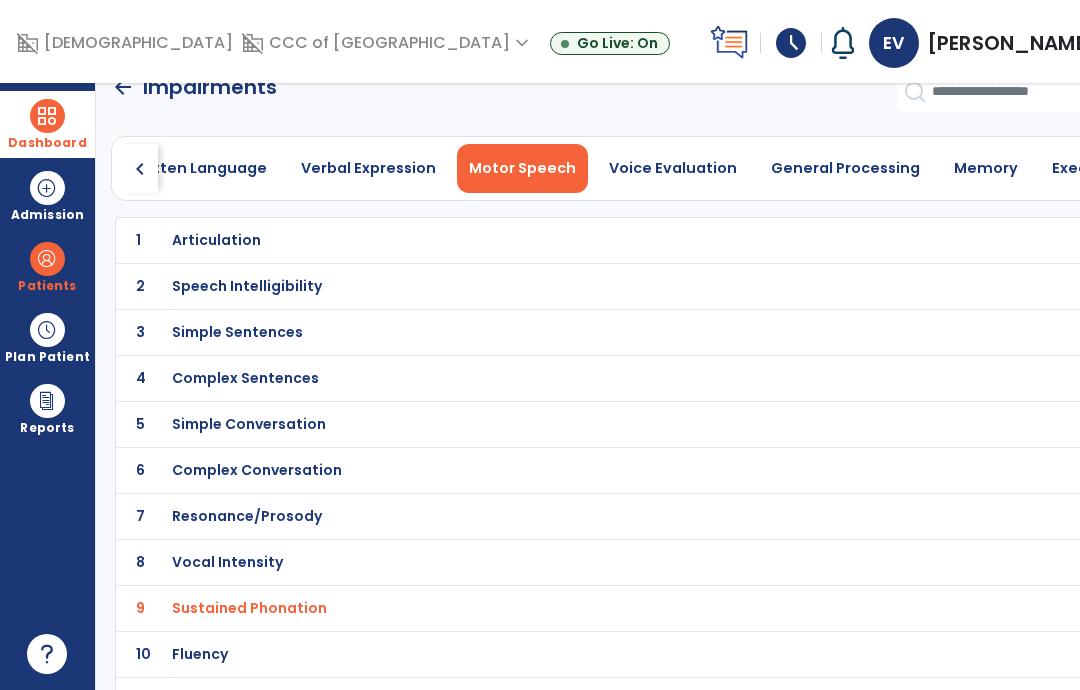 click on "Vocal Intensity" at bounding box center (579, 240) 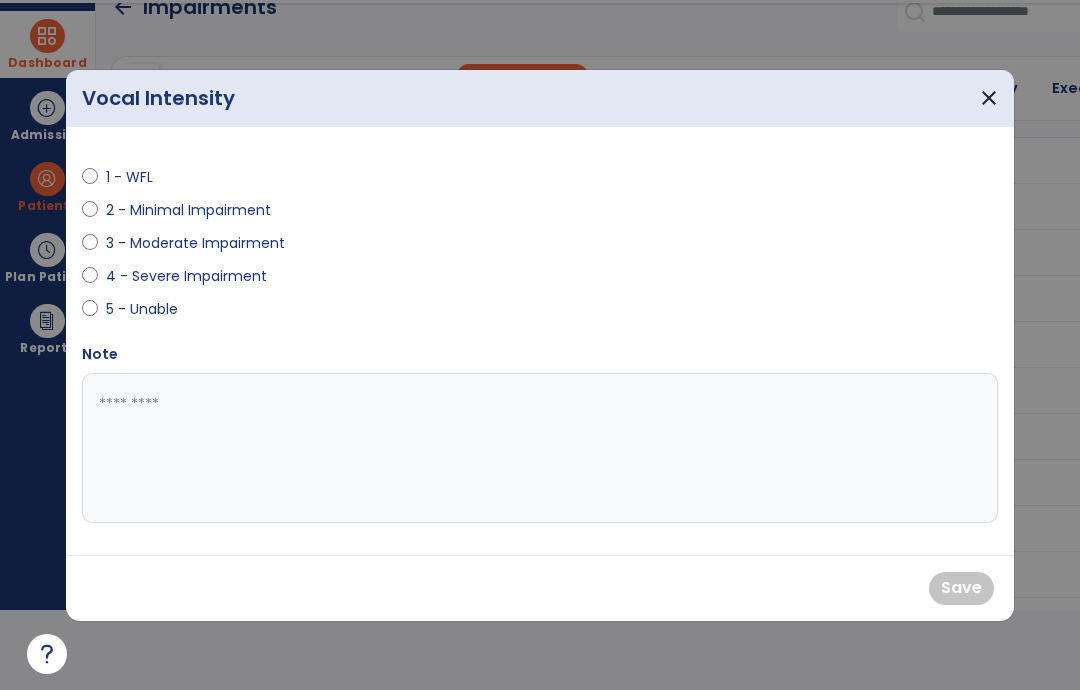 scroll, scrollTop: 0, scrollLeft: 0, axis: both 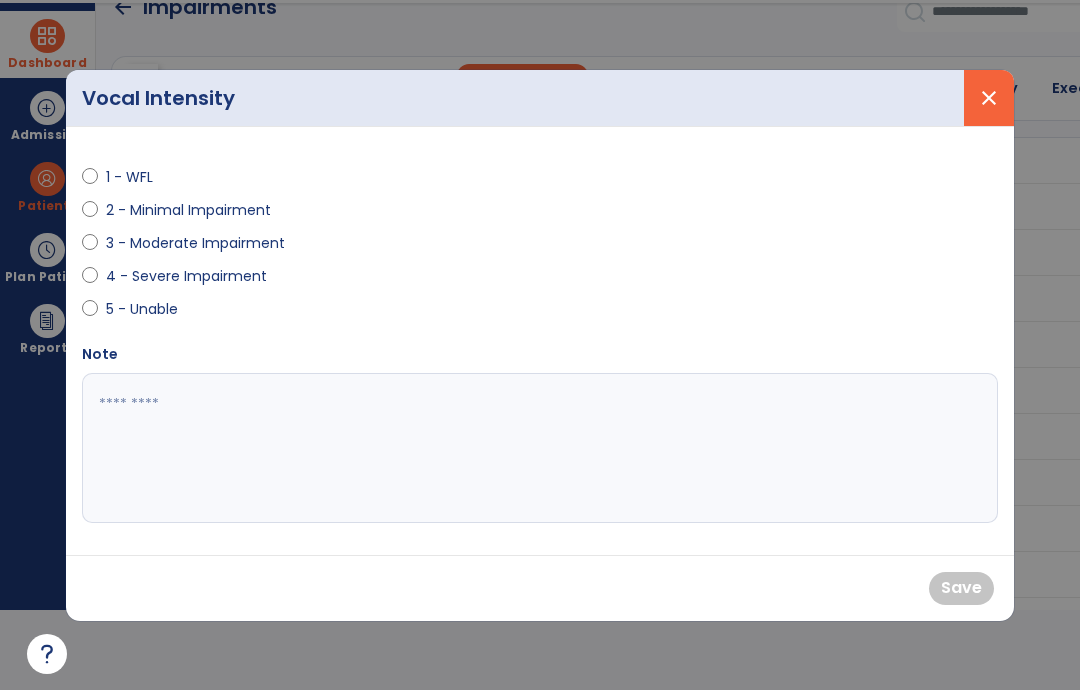 click on "close" at bounding box center (989, 98) 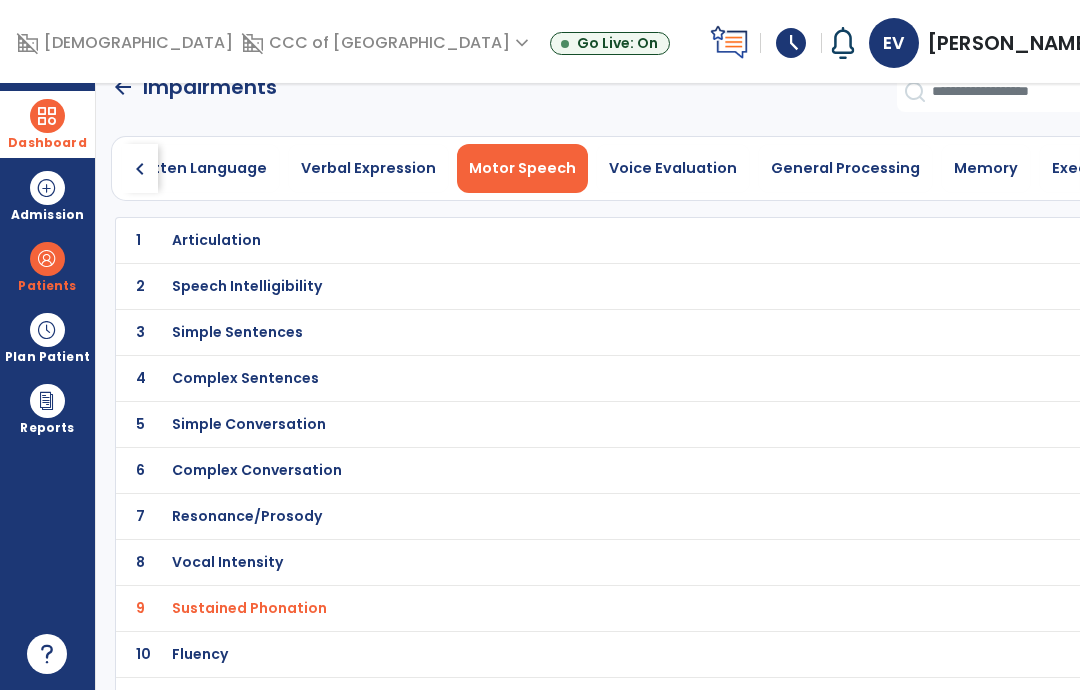 click on "10 Fluency" 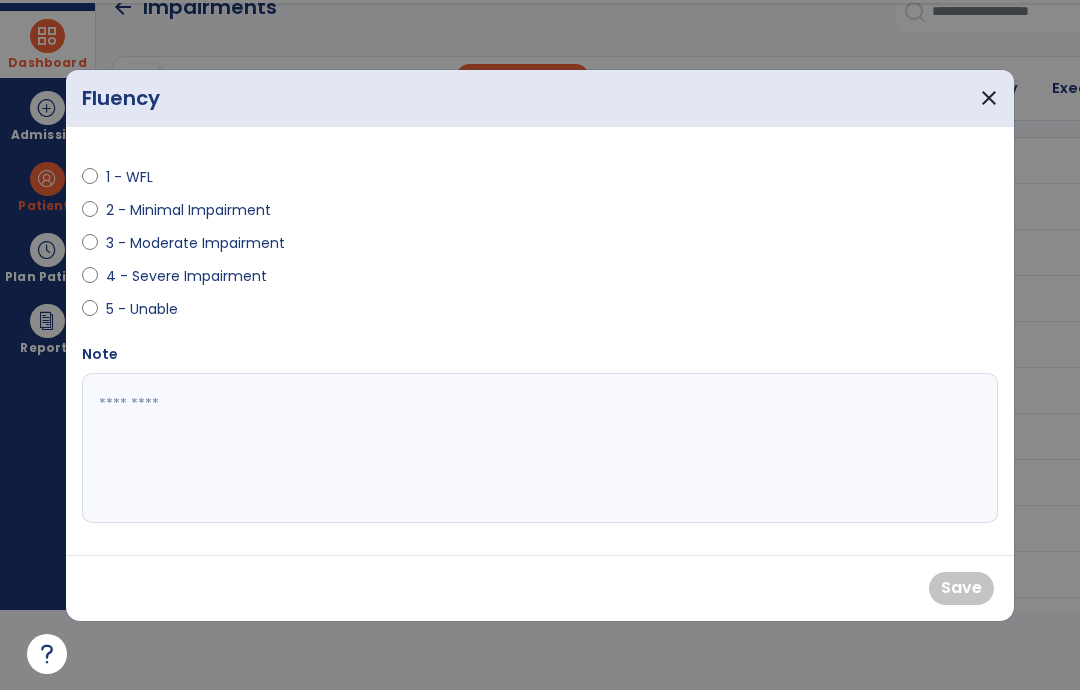 scroll, scrollTop: 0, scrollLeft: 0, axis: both 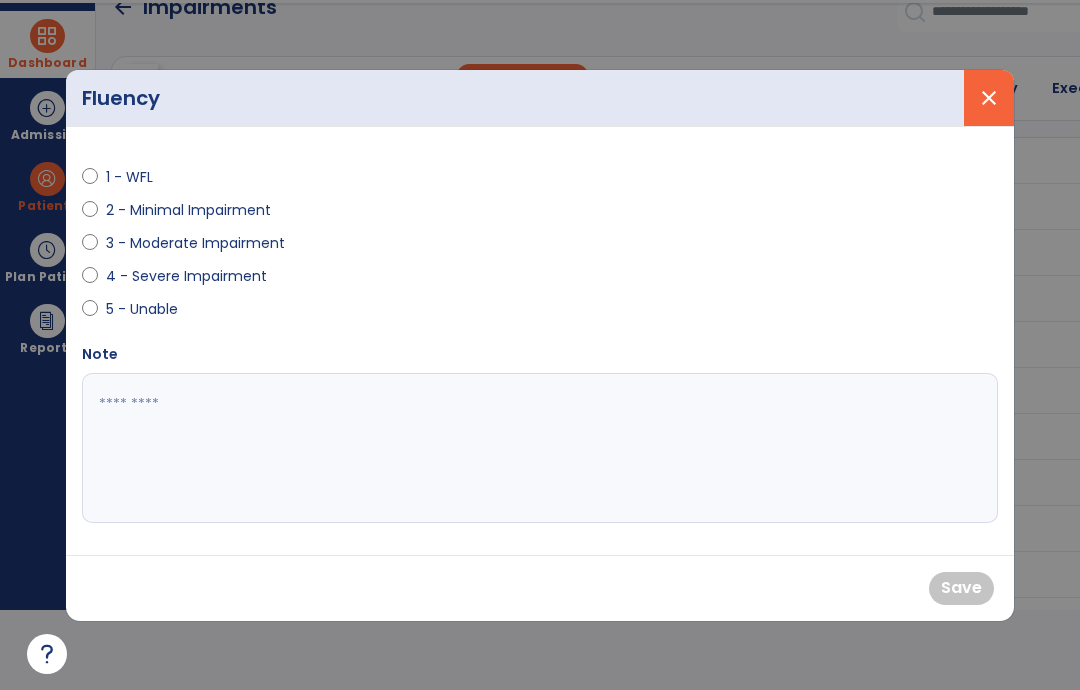 click on "close" at bounding box center [989, 98] 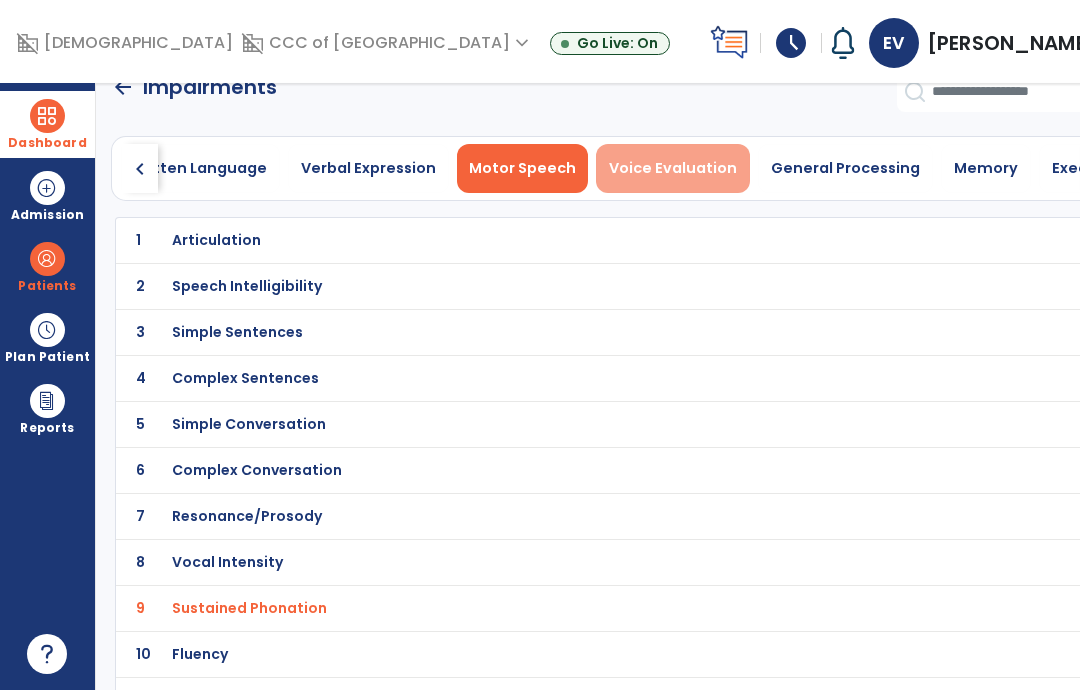 click on "Voice Evaluation" at bounding box center [673, 168] 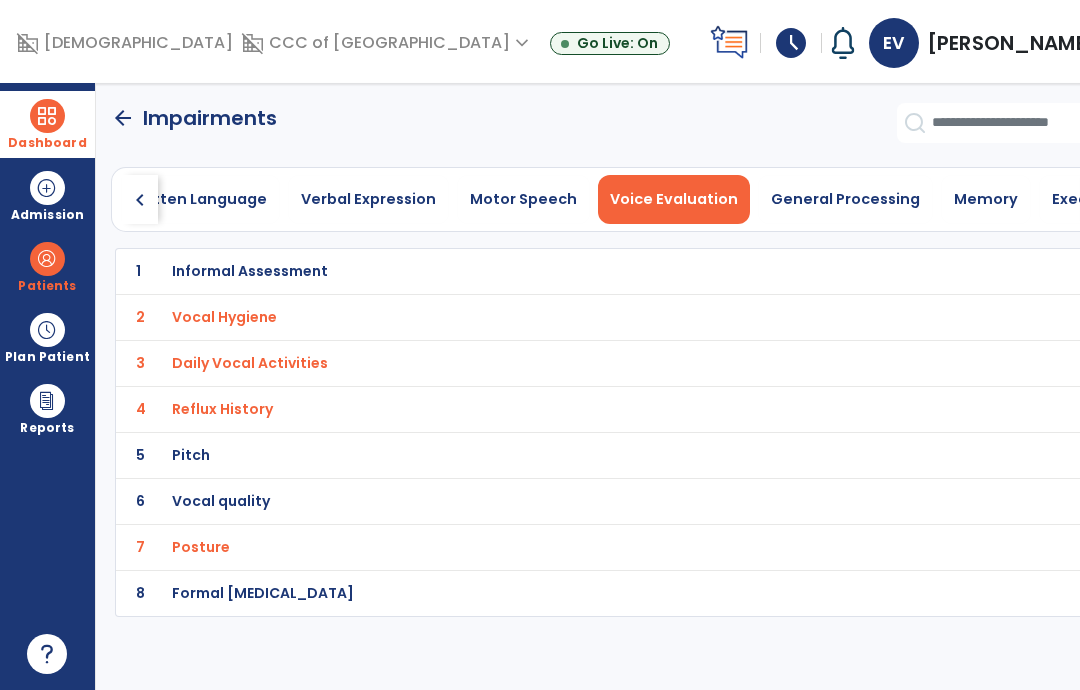 scroll, scrollTop: 0, scrollLeft: 0, axis: both 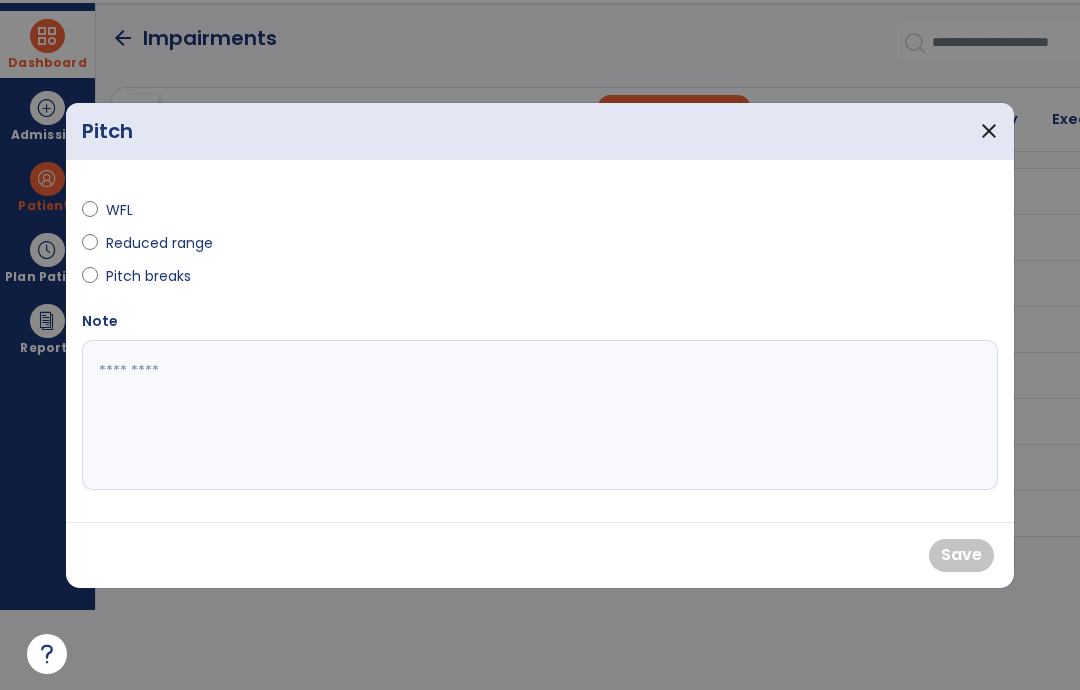 click on "Reduced range" at bounding box center [159, 243] 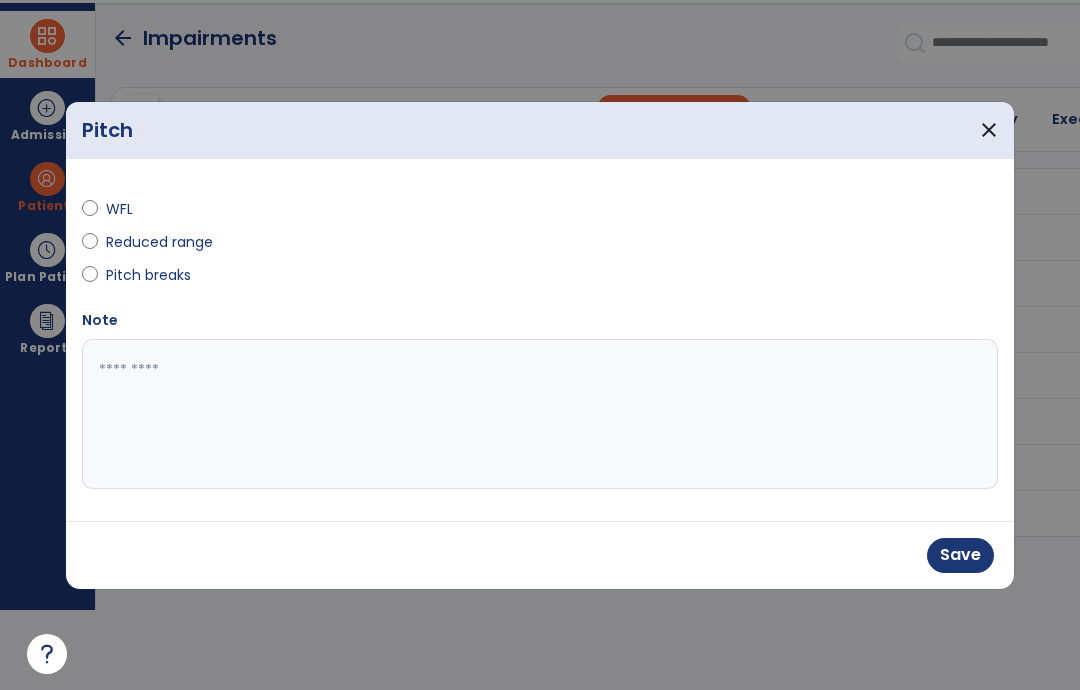 click on "Pitch breaks" at bounding box center (148, 275) 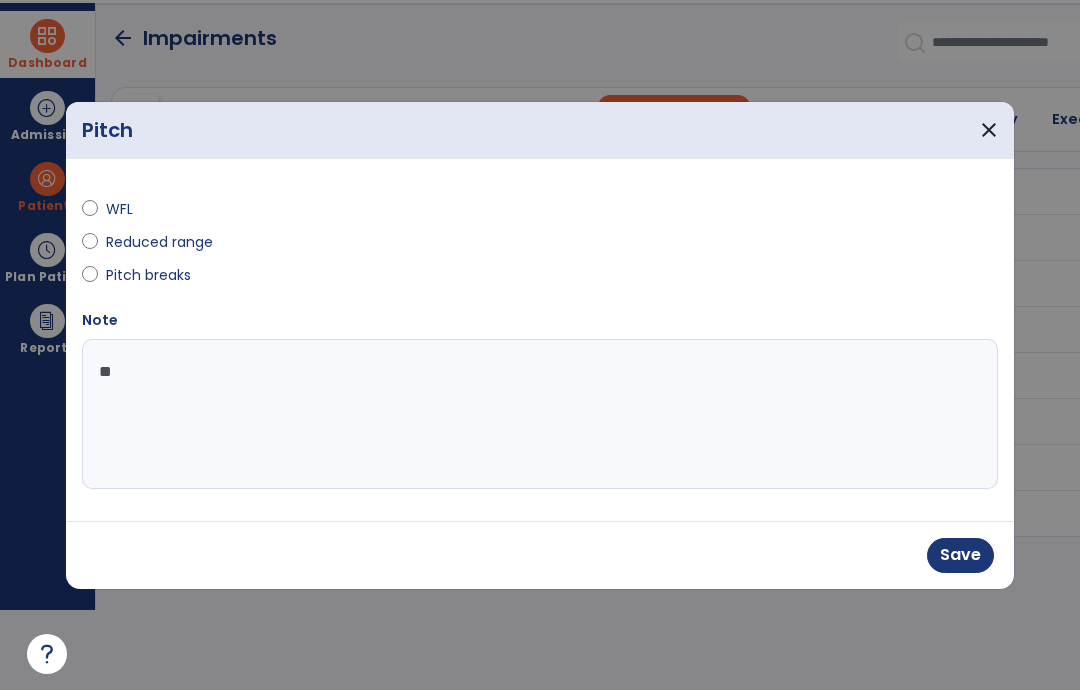 type on "*" 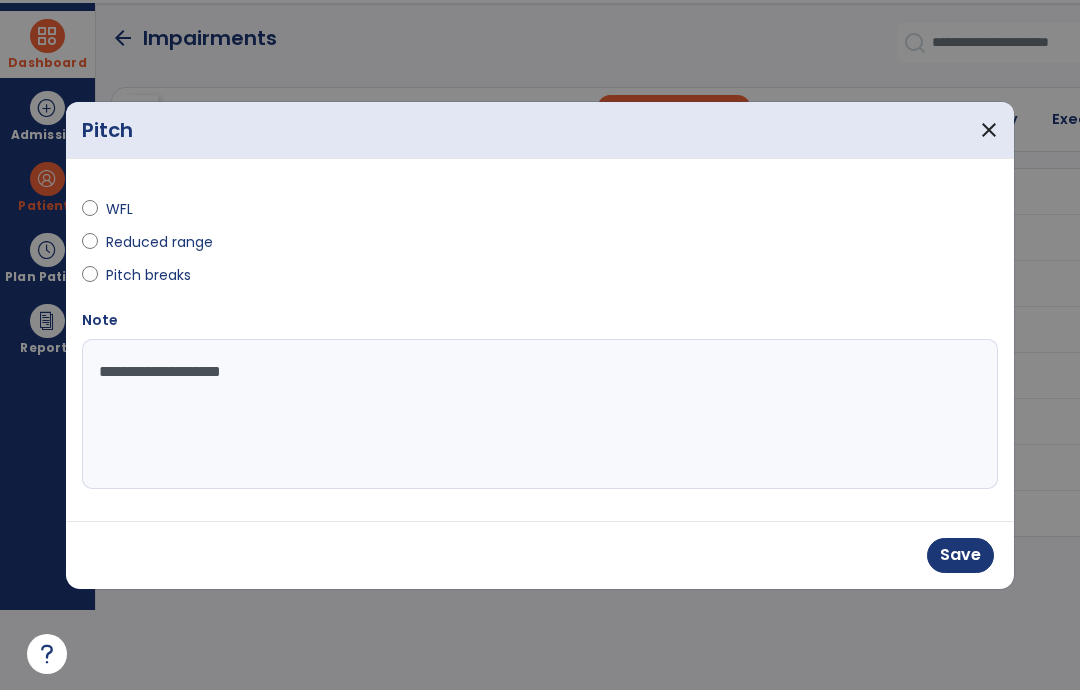 type on "**********" 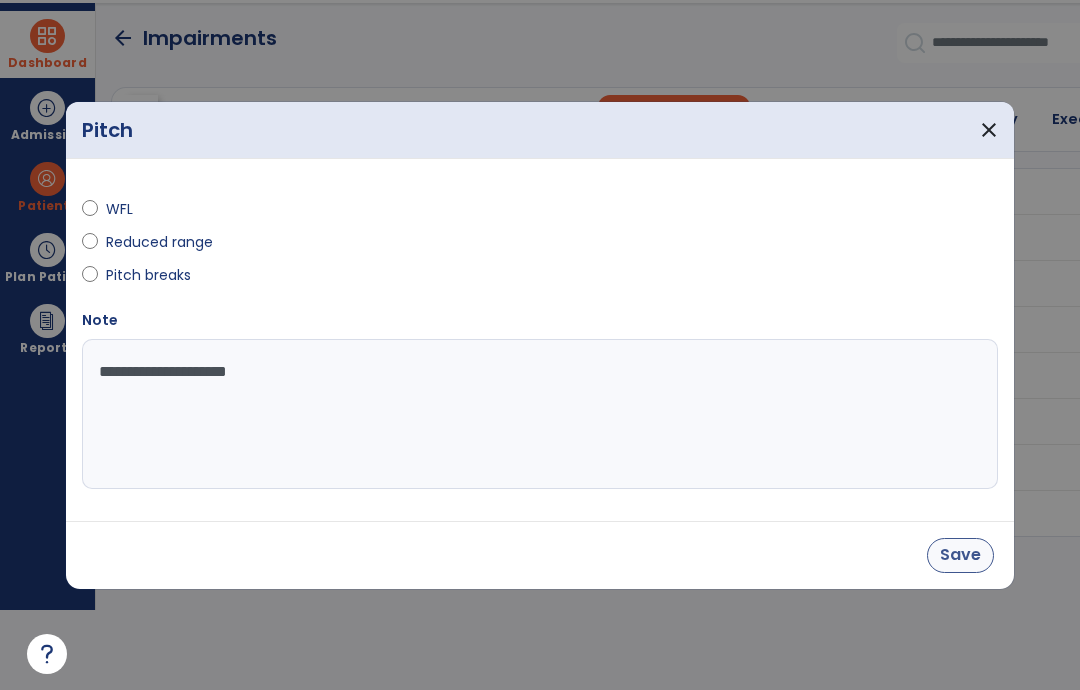 click on "Save" at bounding box center (960, 555) 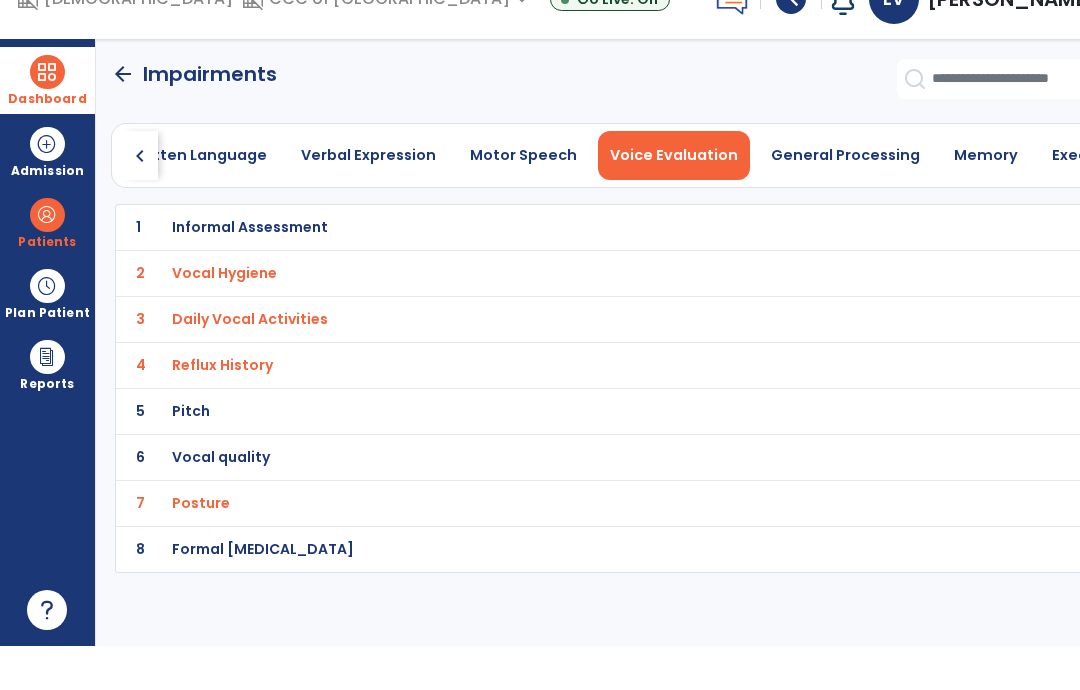 scroll, scrollTop: 80, scrollLeft: 0, axis: vertical 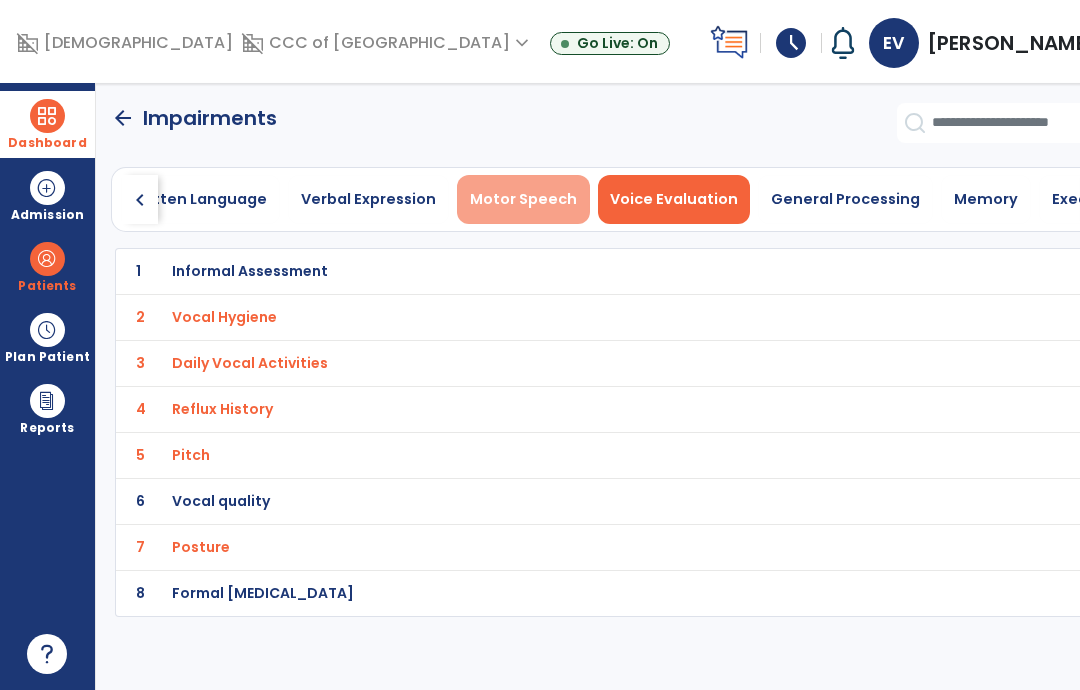 click on "Motor Speech" at bounding box center [523, 199] 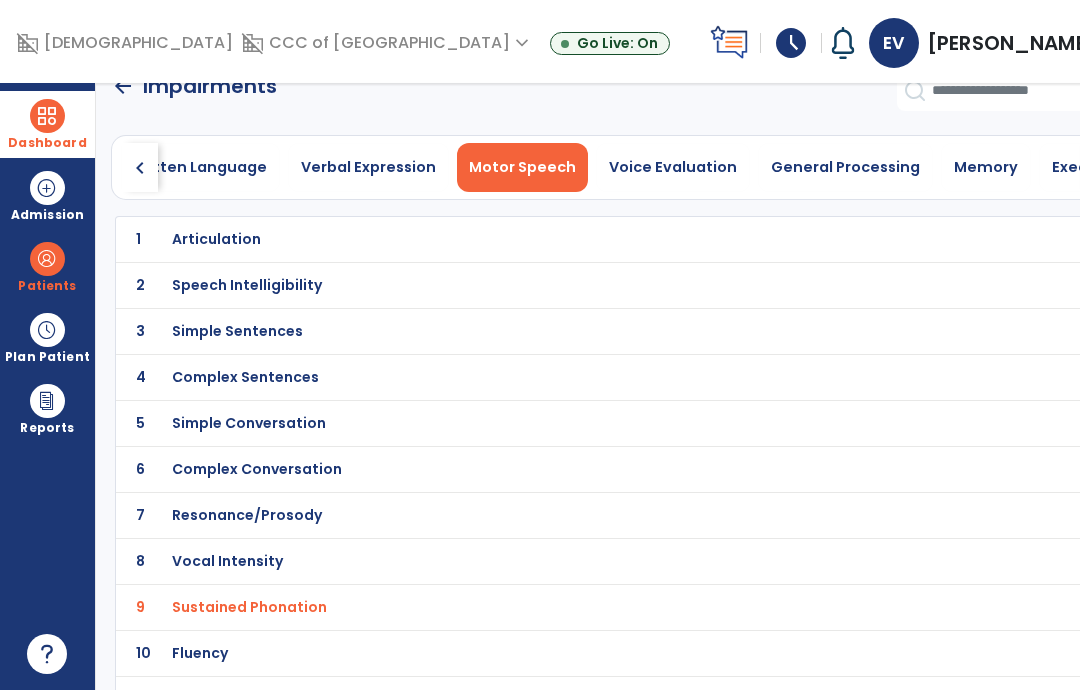 scroll, scrollTop: 31, scrollLeft: 0, axis: vertical 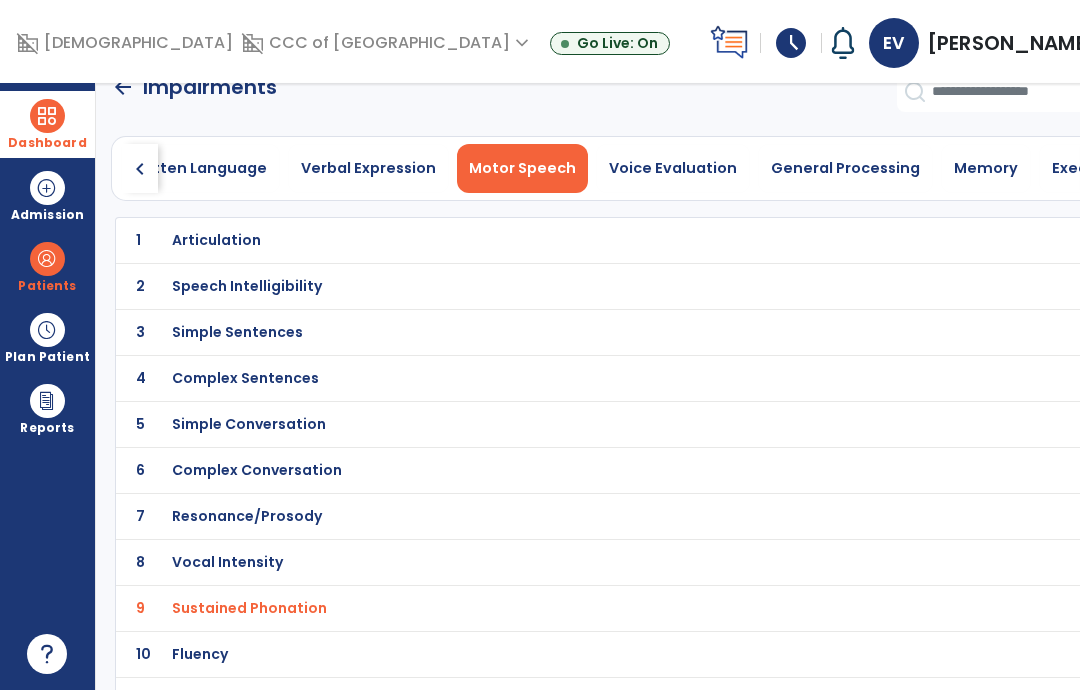 click on "11 Verbal agility/coordination" 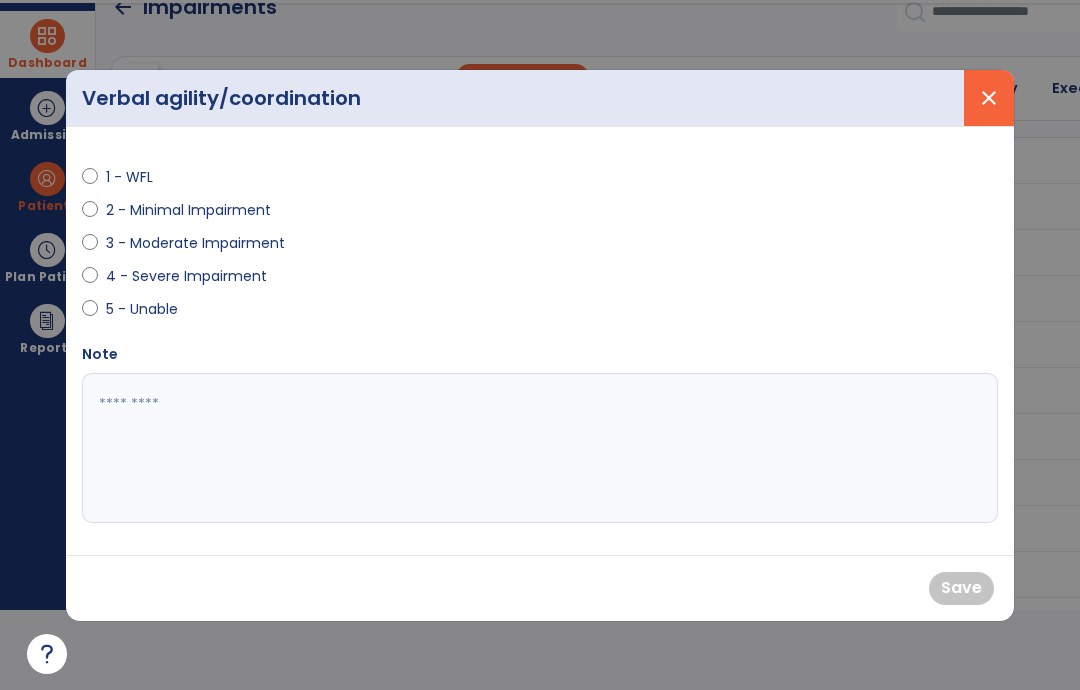 click on "close" at bounding box center (989, 98) 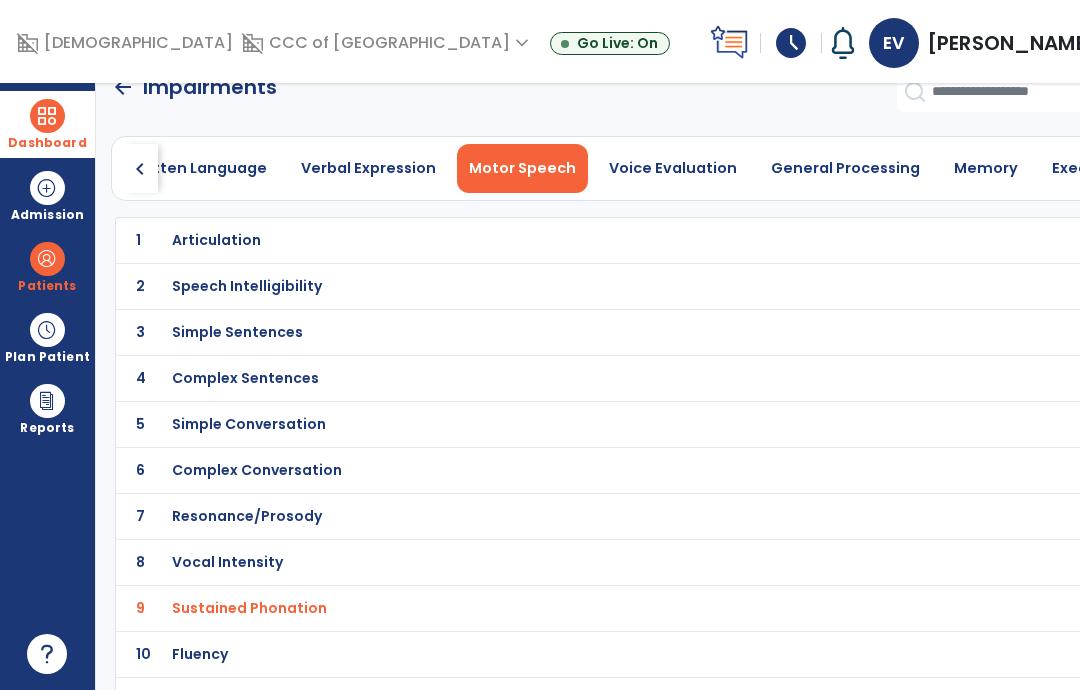 click on "7 Resonance/Prosody" 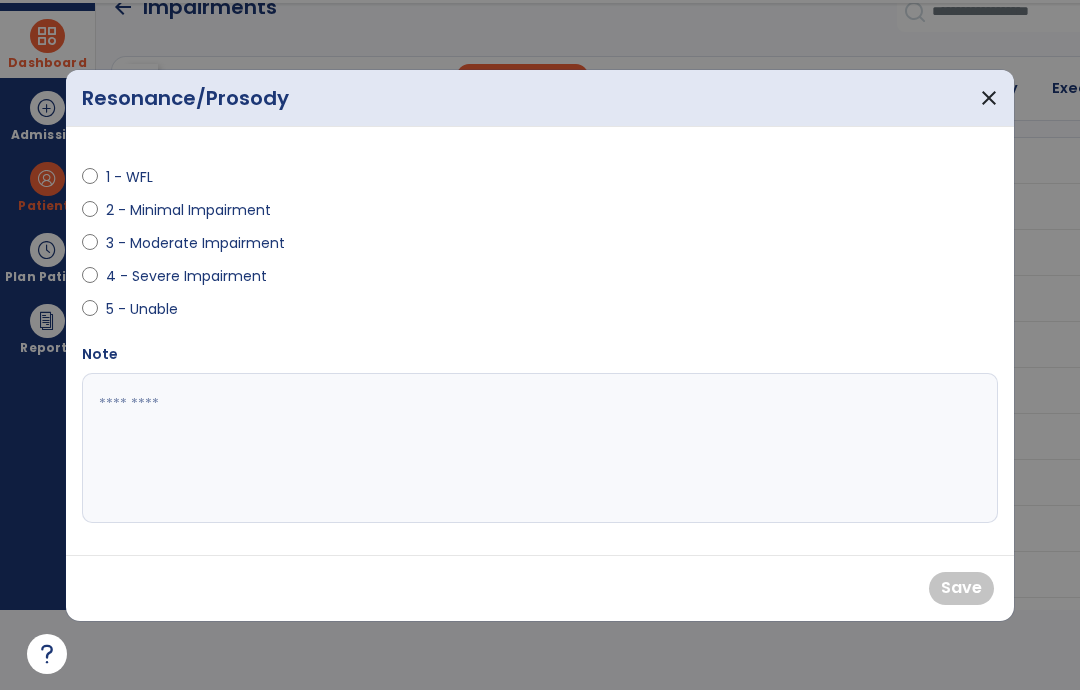 scroll, scrollTop: 0, scrollLeft: 0, axis: both 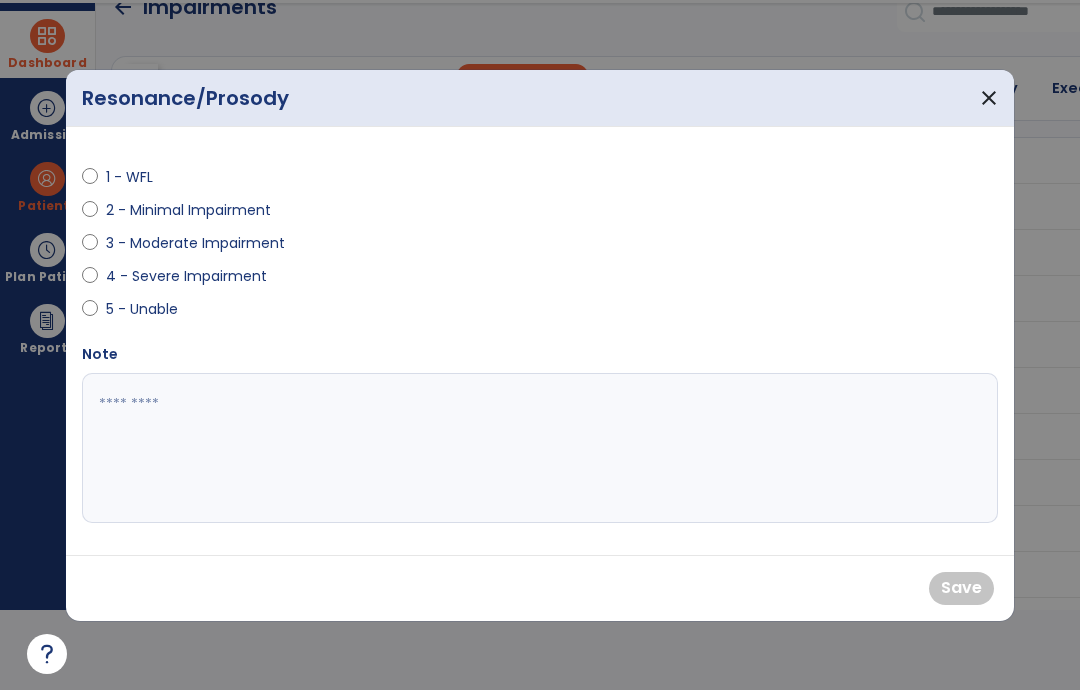 click on "2 - Minimal Impairment" at bounding box center (188, 210) 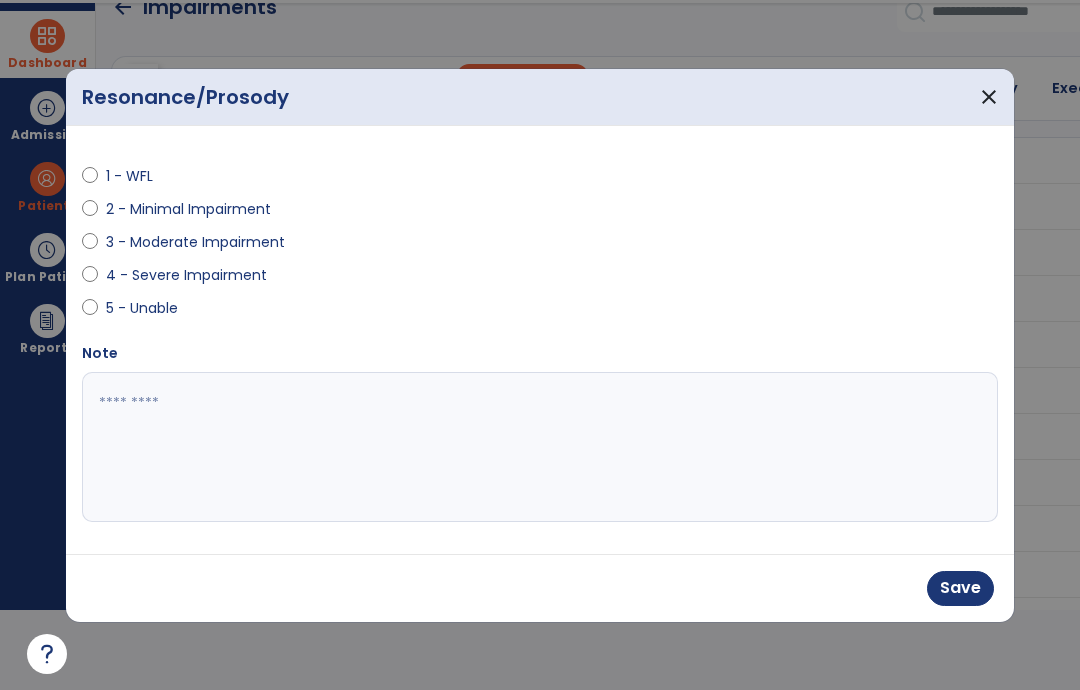 click on "2 - Minimal Impairment" at bounding box center (188, 209) 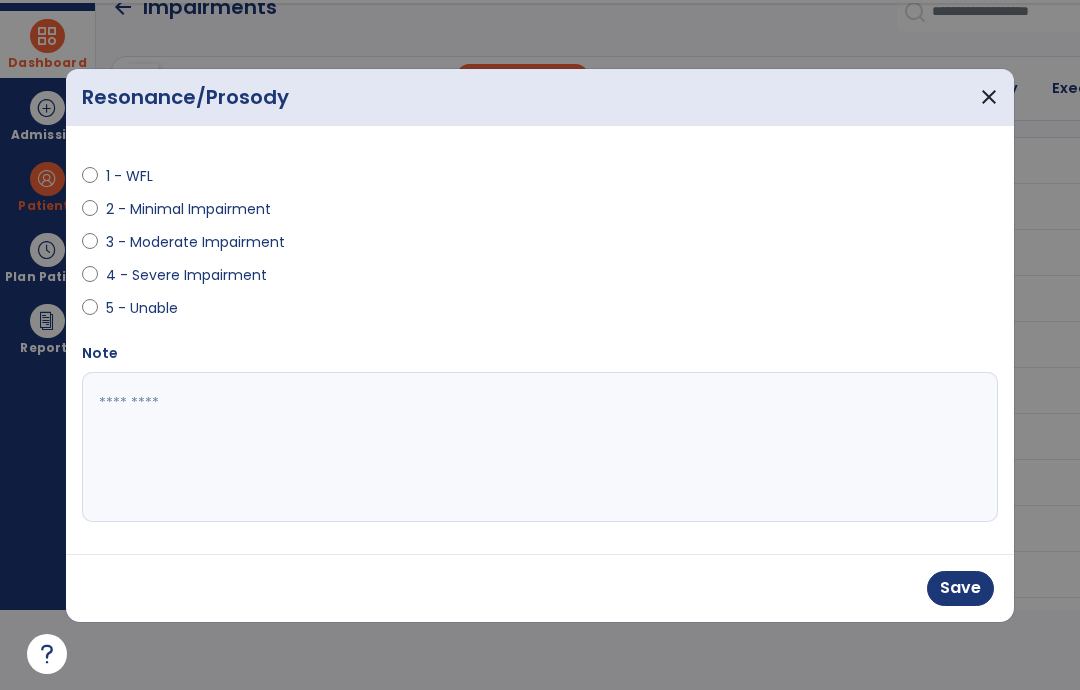 click on "1 - WFL" at bounding box center (141, 176) 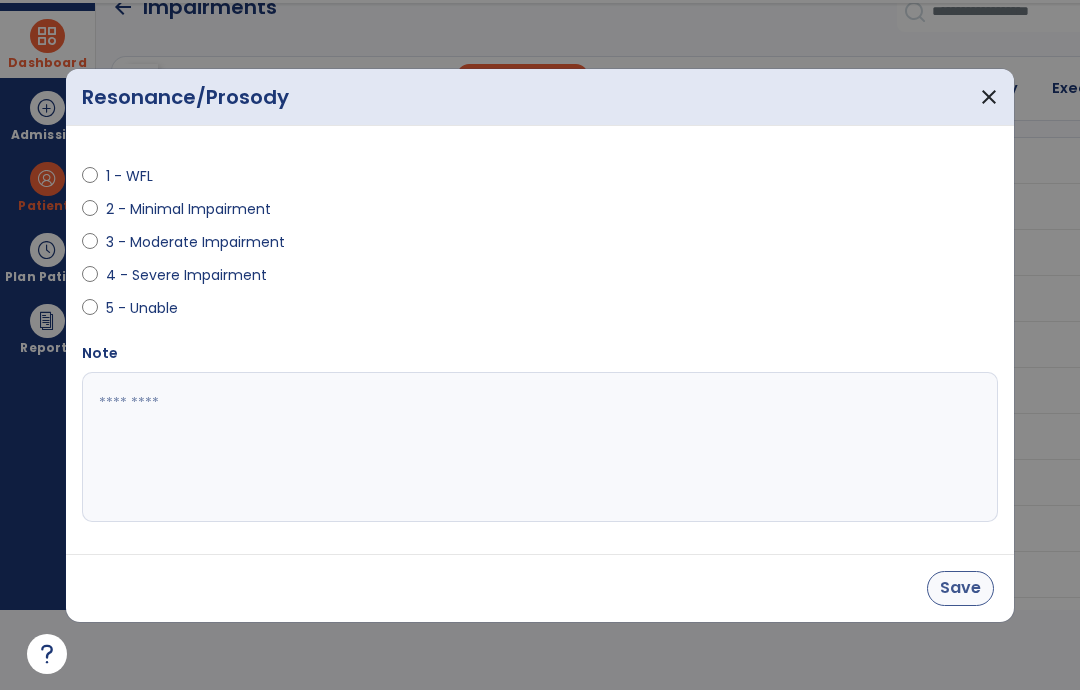click on "Save" at bounding box center (960, 588) 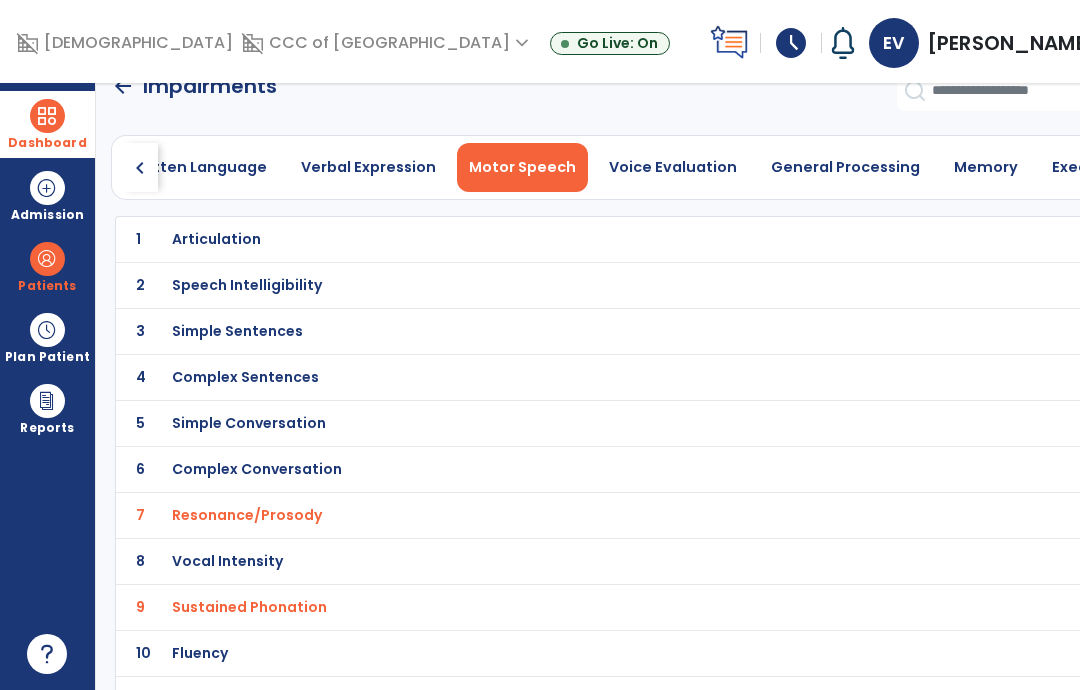 scroll, scrollTop: 31, scrollLeft: 0, axis: vertical 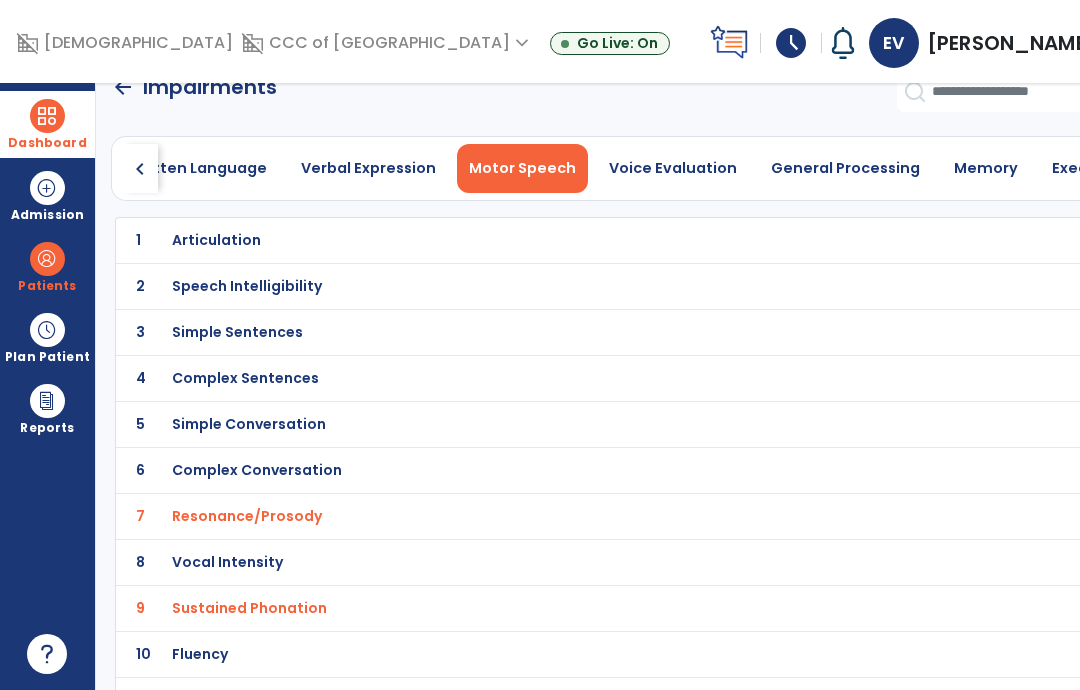 click on "Verbal agility/coordination" at bounding box center (579, 240) 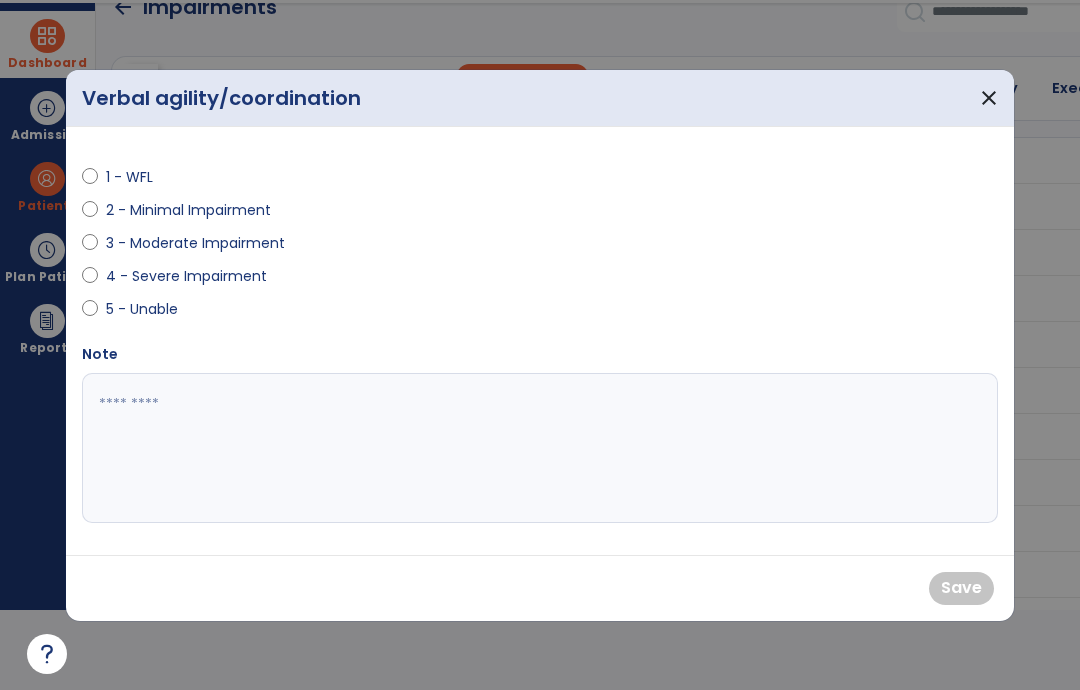scroll, scrollTop: 0, scrollLeft: 0, axis: both 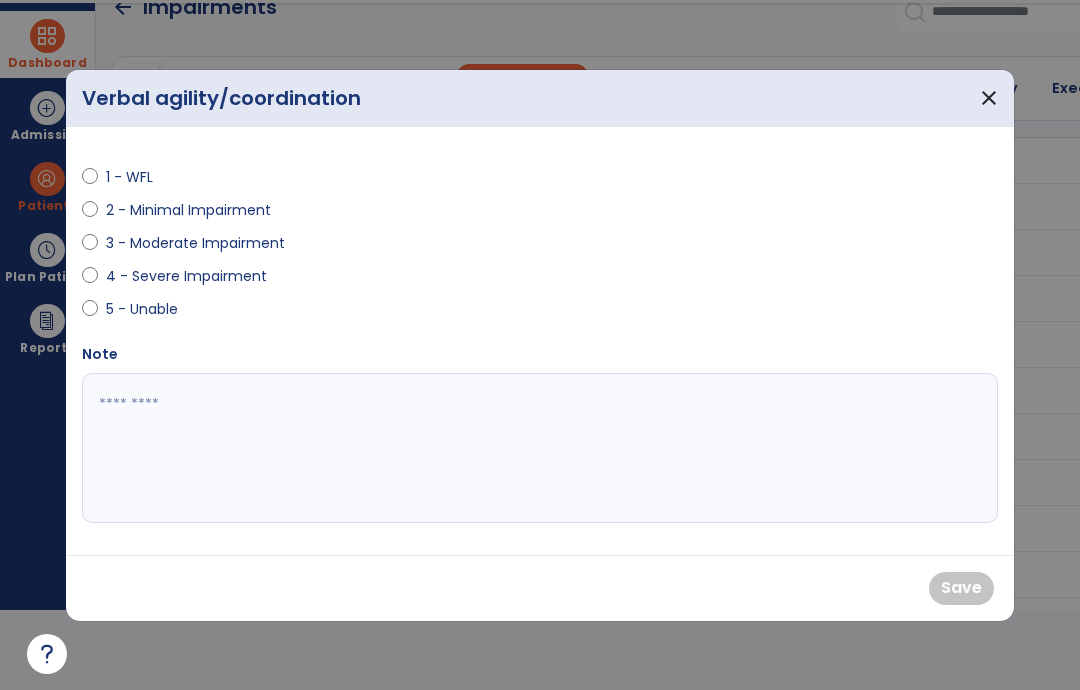 click at bounding box center [540, 448] 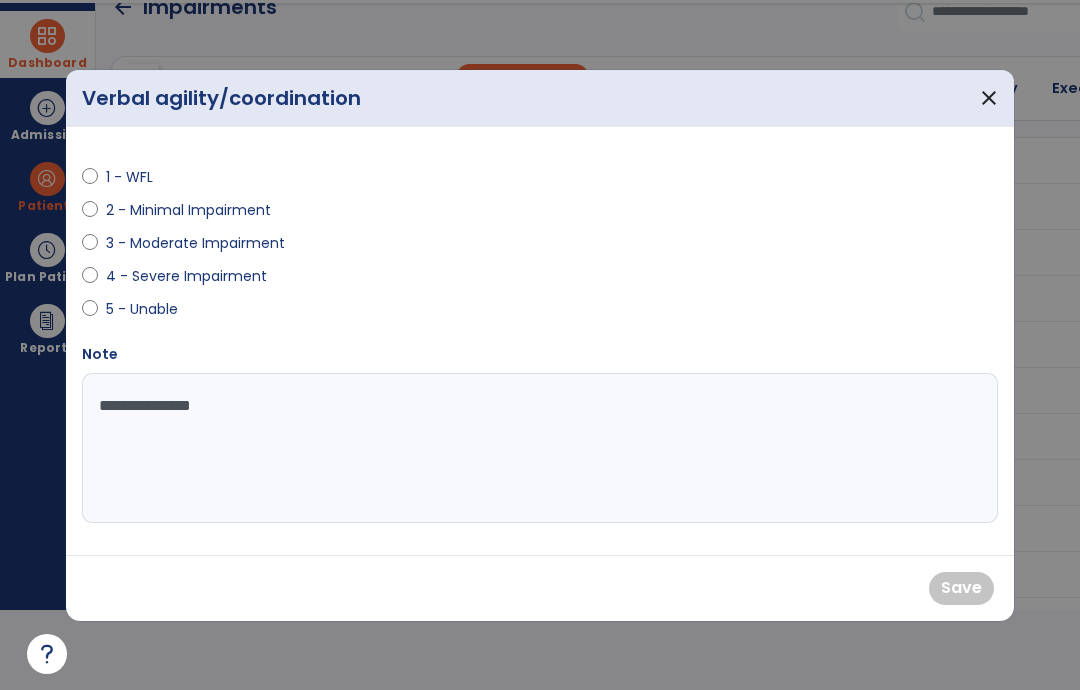 type on "**********" 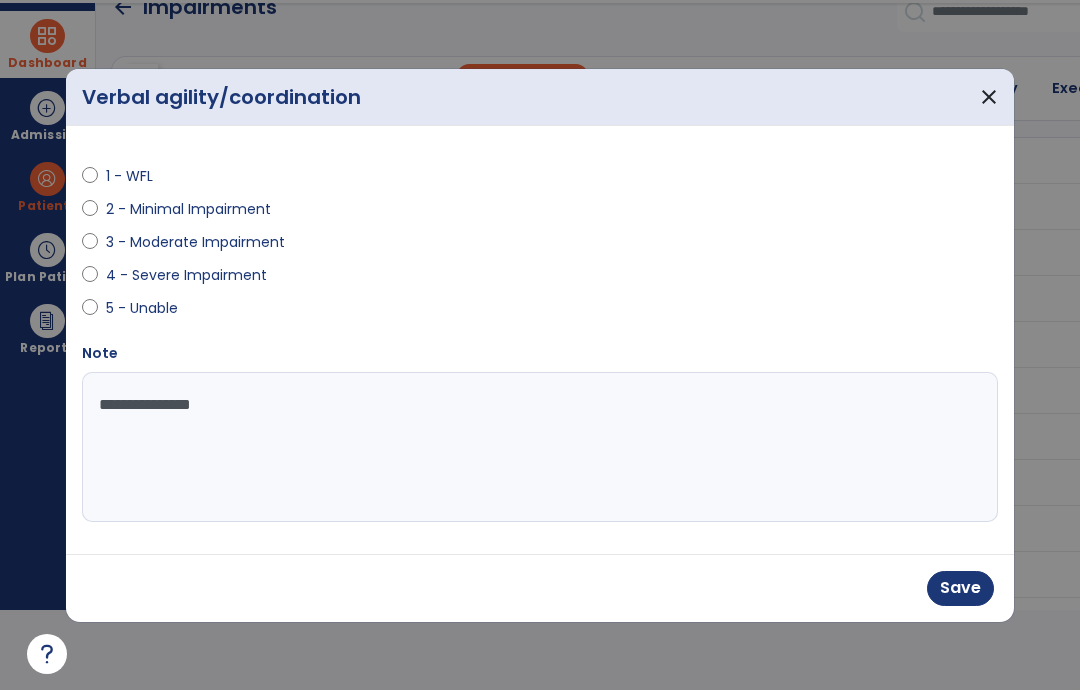 click on "1 - WFL" at bounding box center (305, 180) 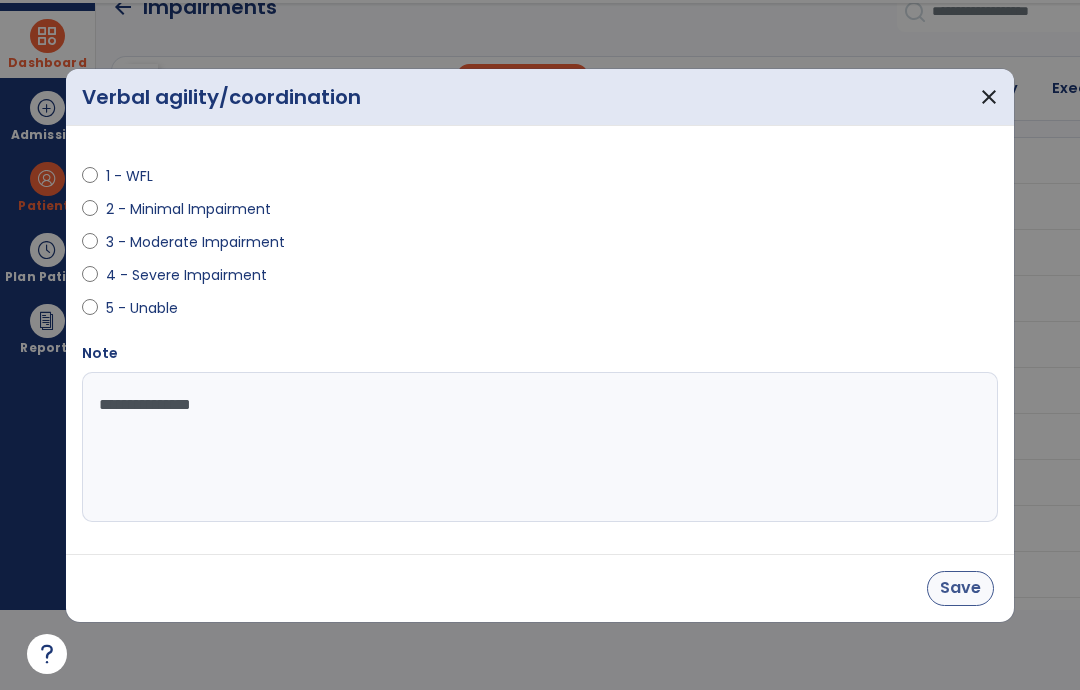 click on "Save" at bounding box center [960, 588] 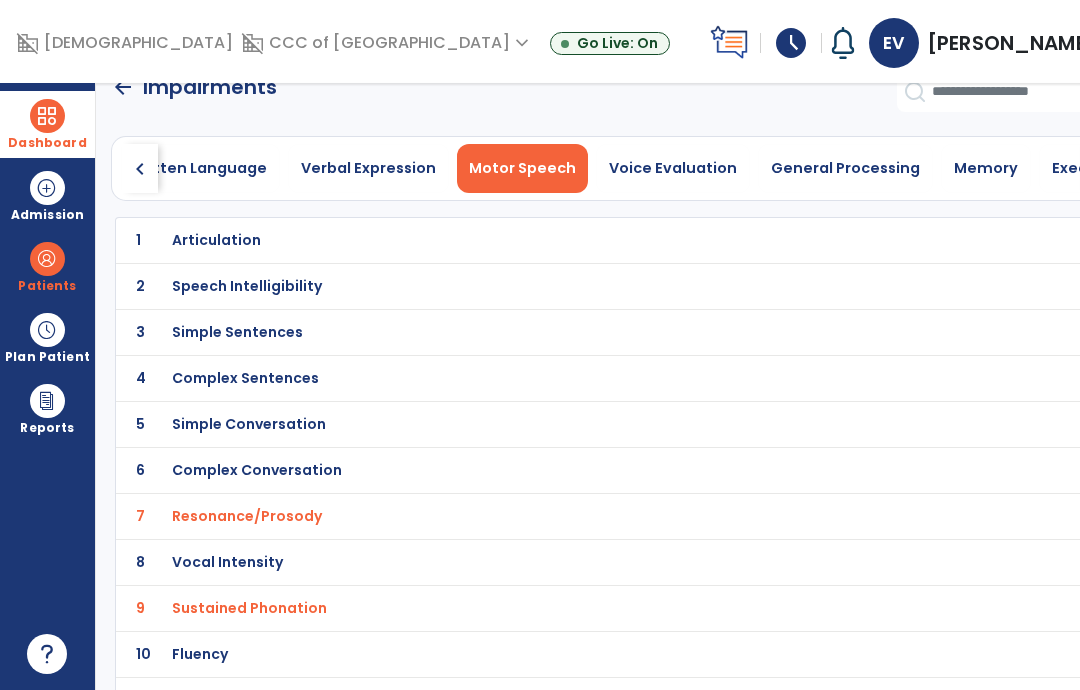 scroll, scrollTop: 80, scrollLeft: 0, axis: vertical 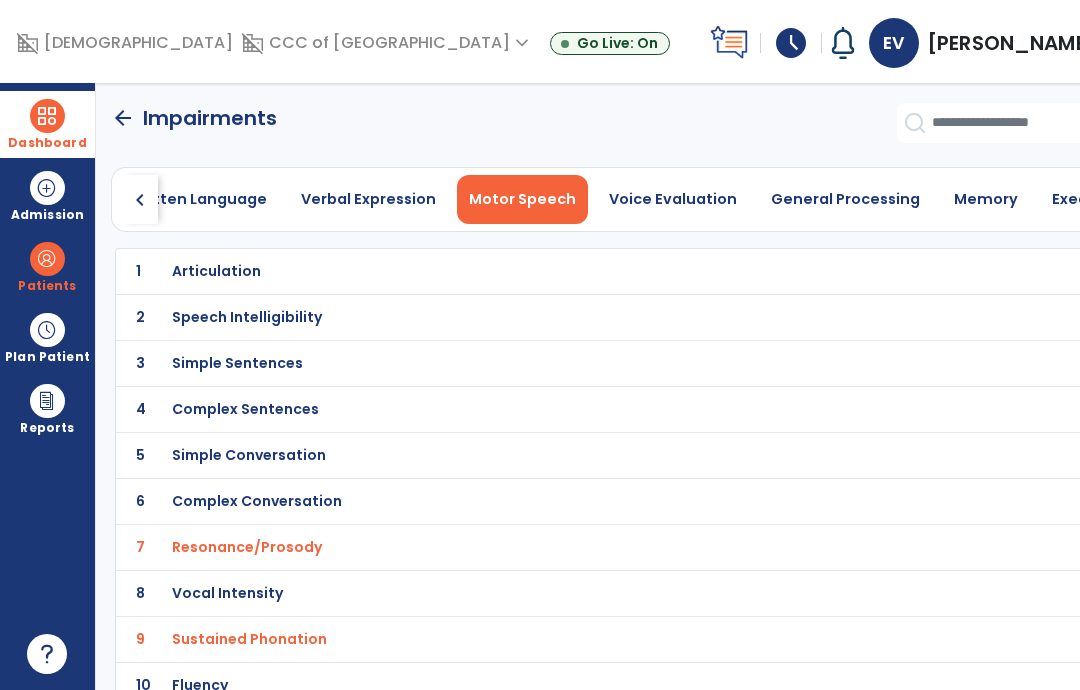 click on "Vocal Intensity" at bounding box center [579, 271] 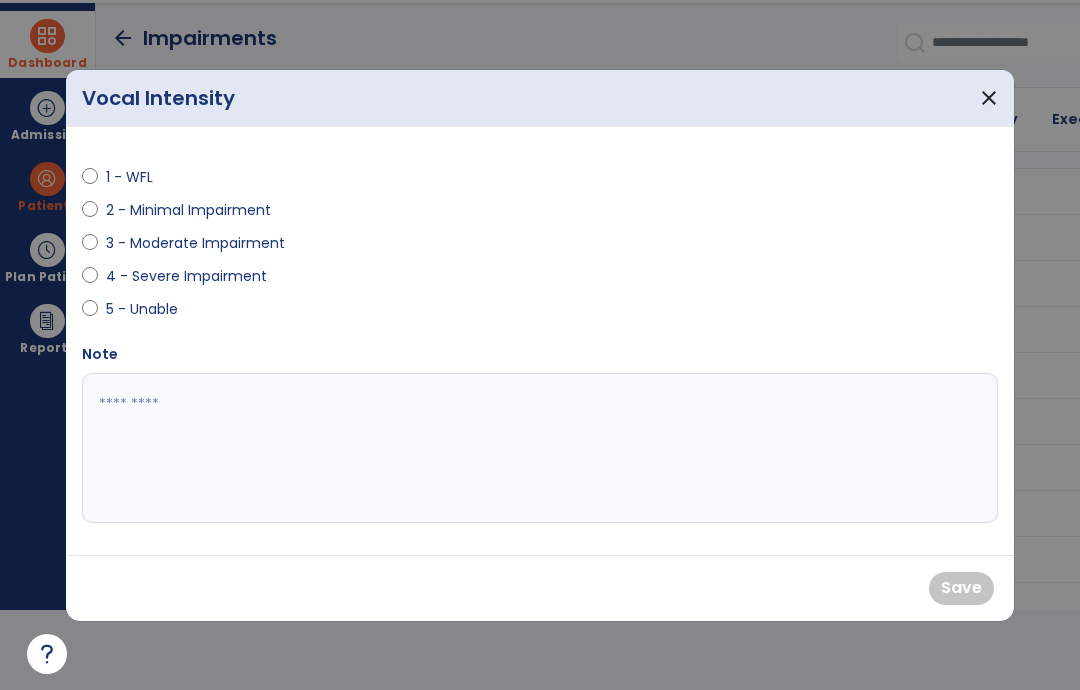 scroll, scrollTop: 0, scrollLeft: 0, axis: both 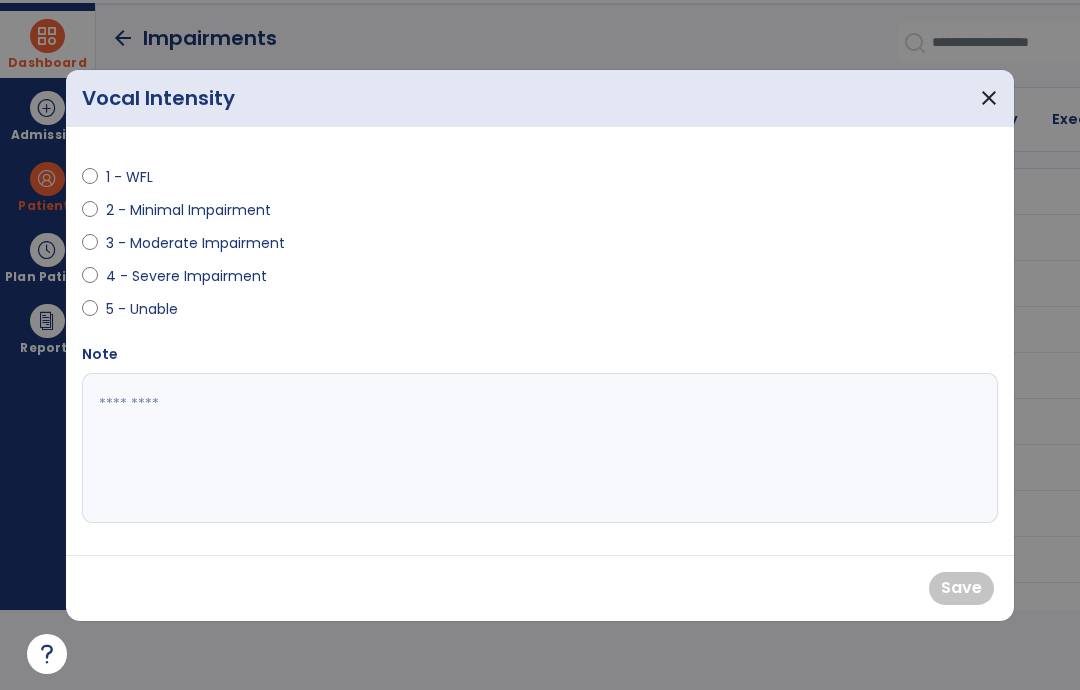 click on "2 - Minimal Impairment" at bounding box center (188, 210) 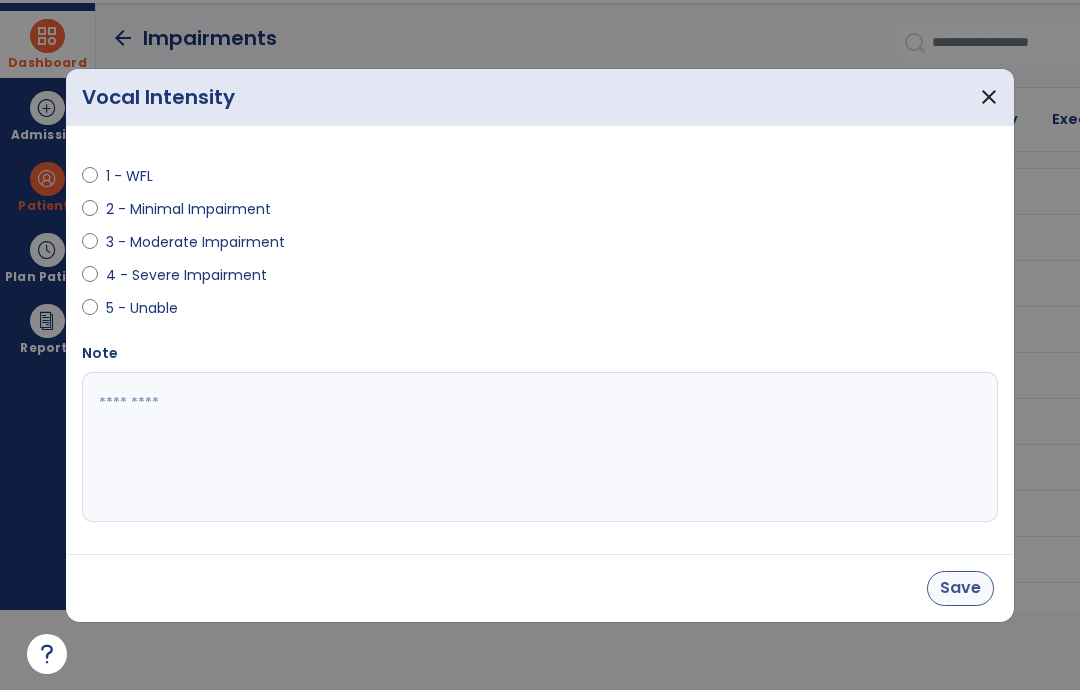 click on "Save" at bounding box center [960, 588] 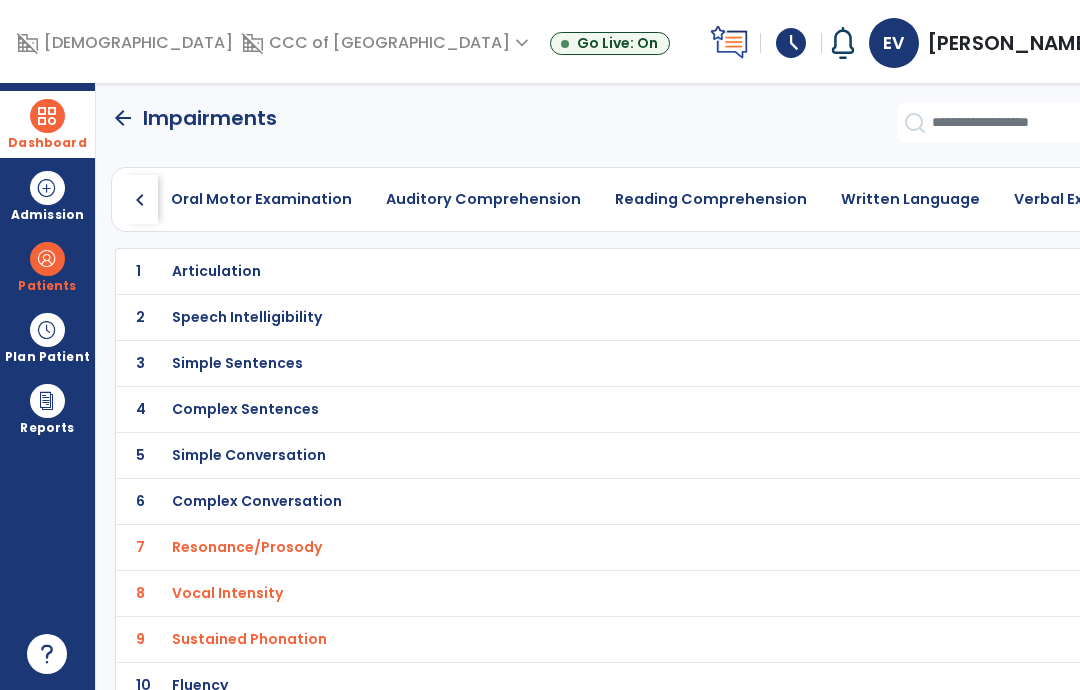 scroll, scrollTop: 0, scrollLeft: -1, axis: horizontal 